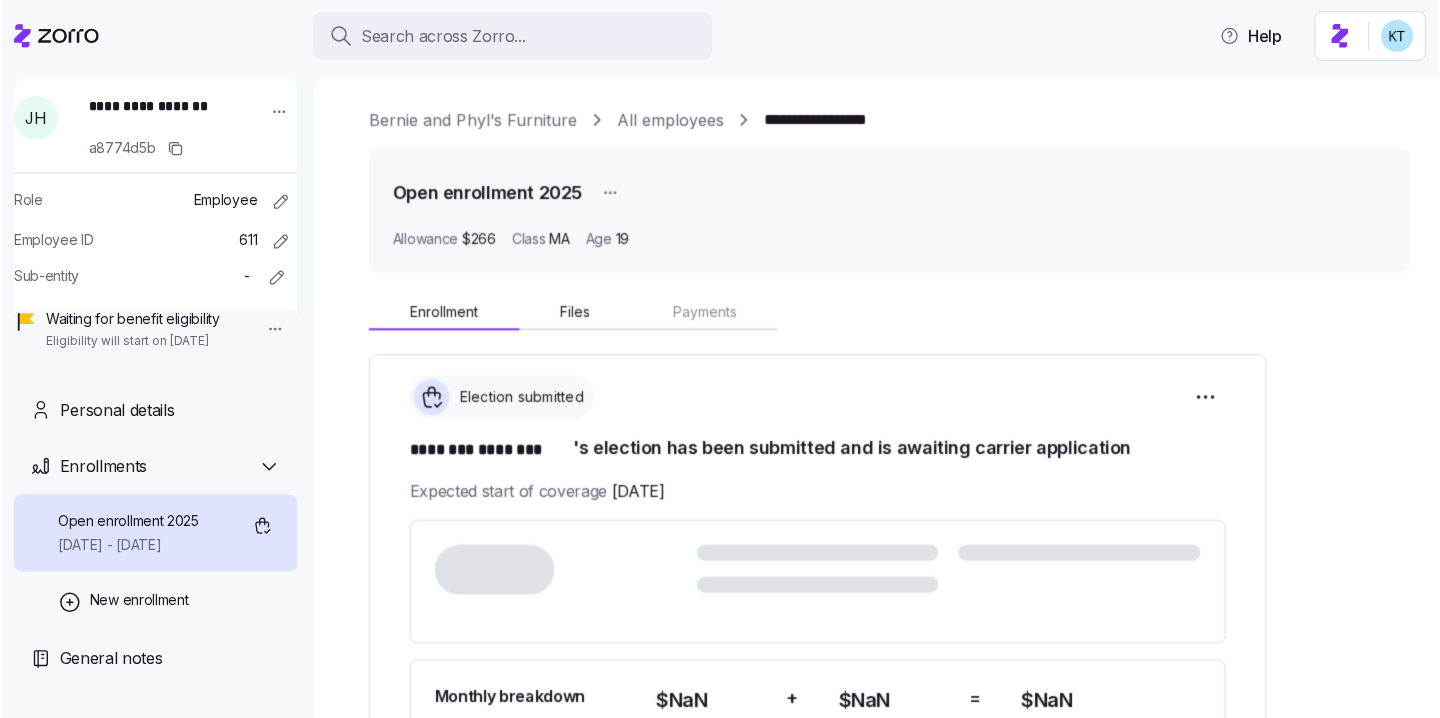 scroll, scrollTop: 0, scrollLeft: 0, axis: both 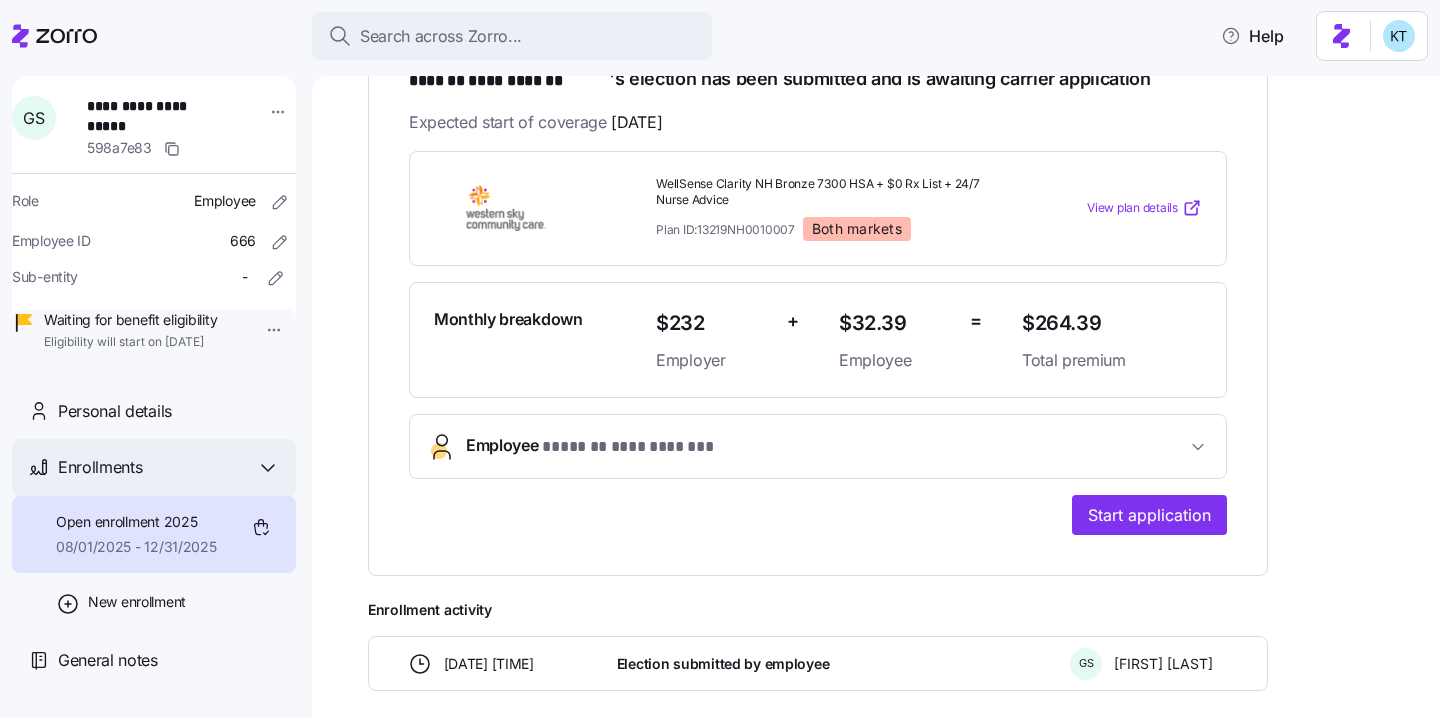click on "Enrollments" at bounding box center [169, 467] 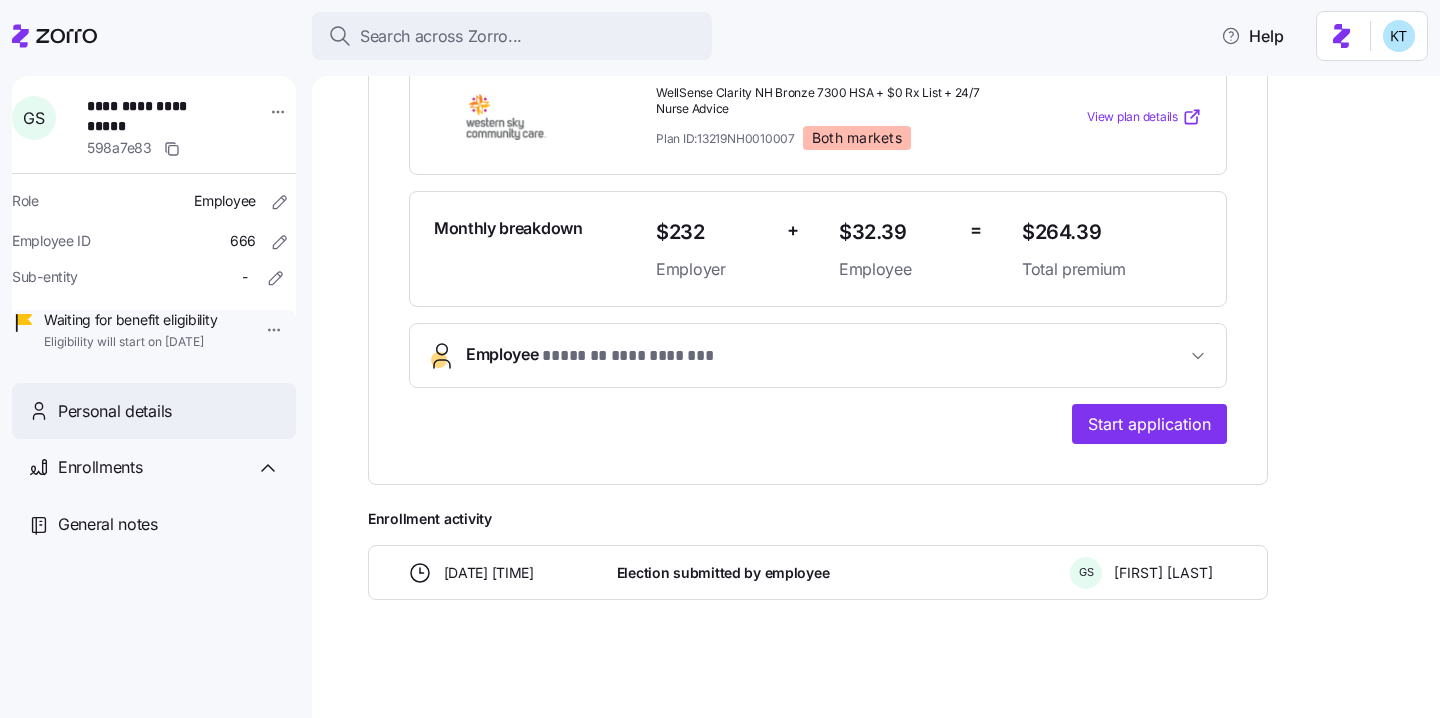 scroll, scrollTop: 461, scrollLeft: 0, axis: vertical 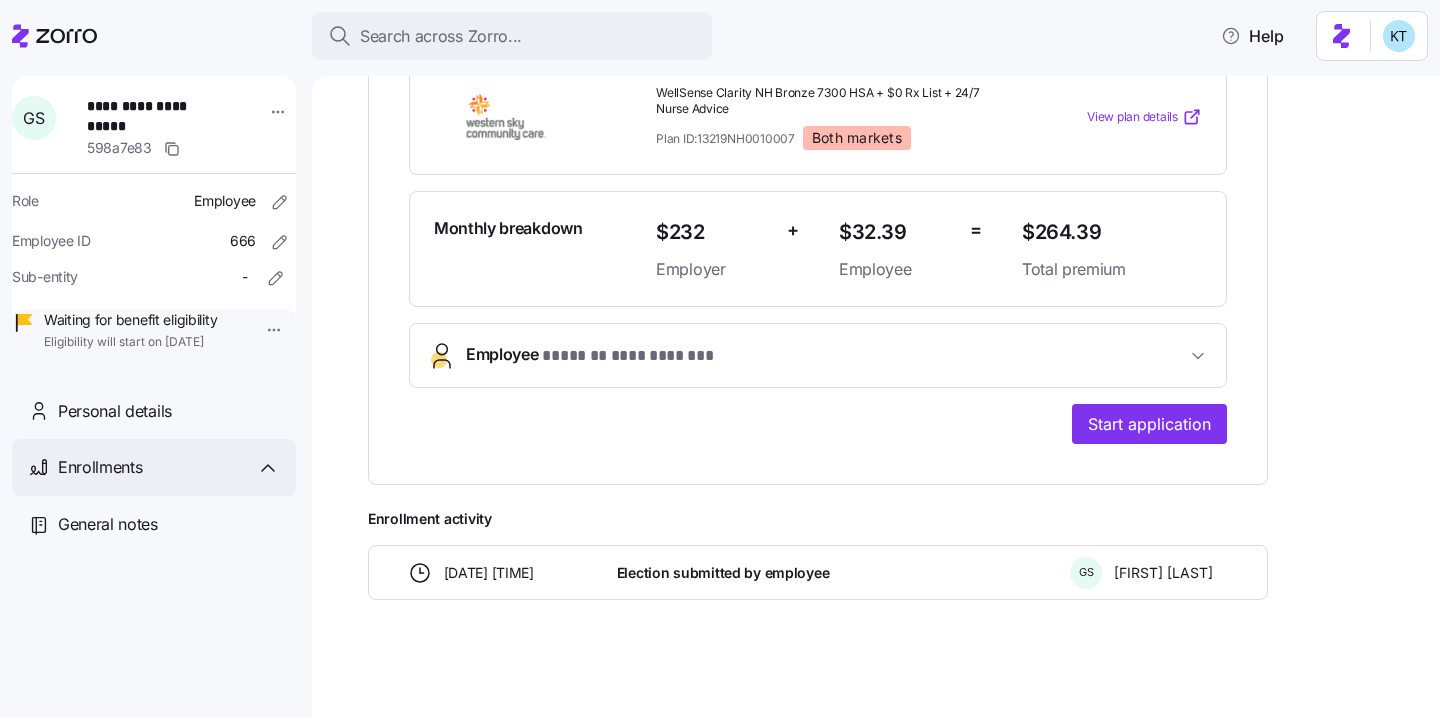 click on "Enrollments" at bounding box center [154, 467] 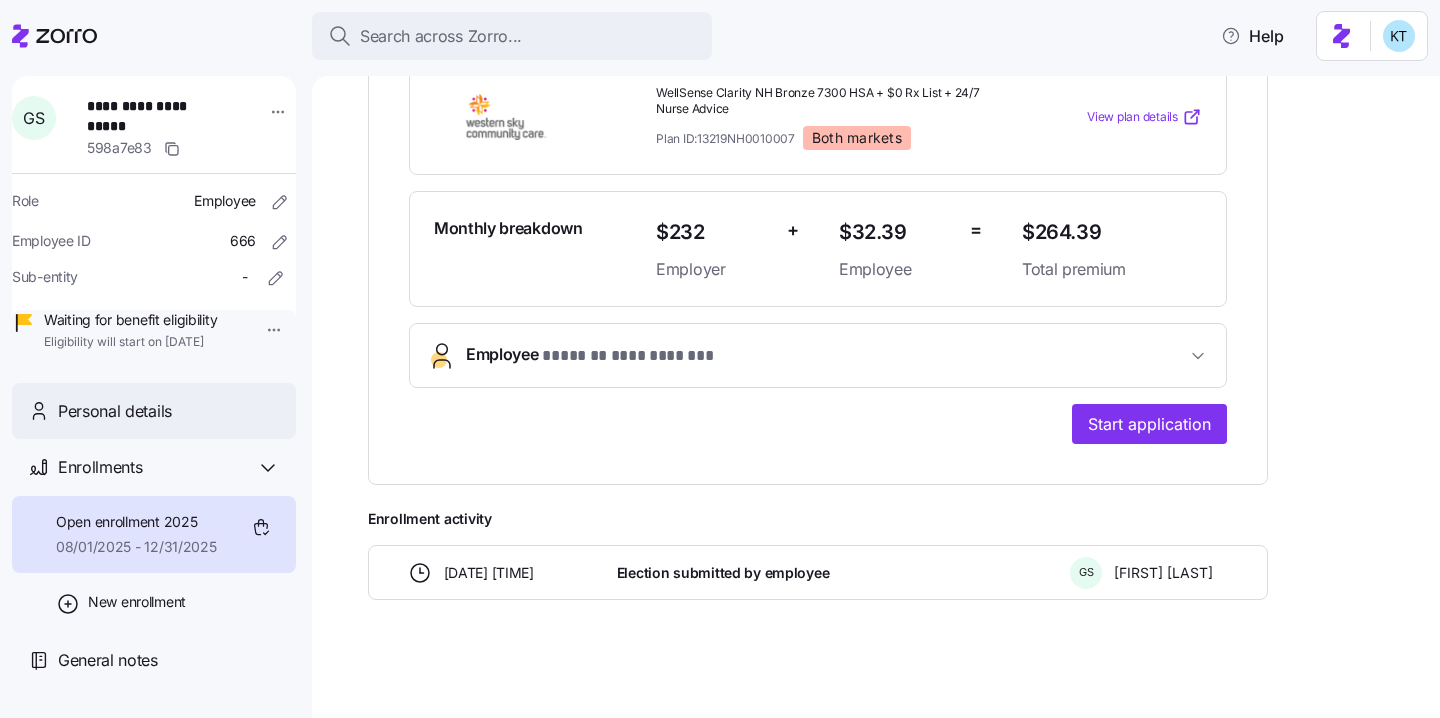 click on "Personal details" at bounding box center (154, 411) 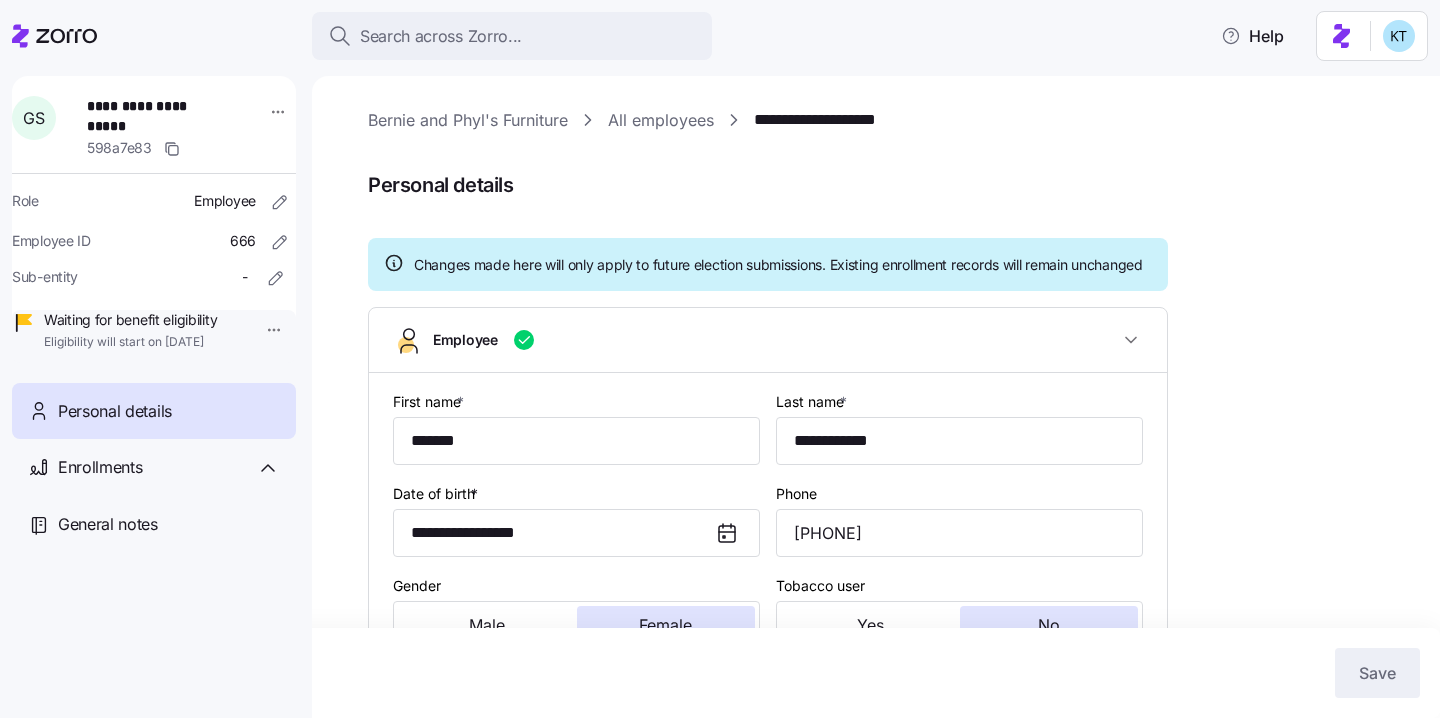scroll, scrollTop: 432, scrollLeft: 0, axis: vertical 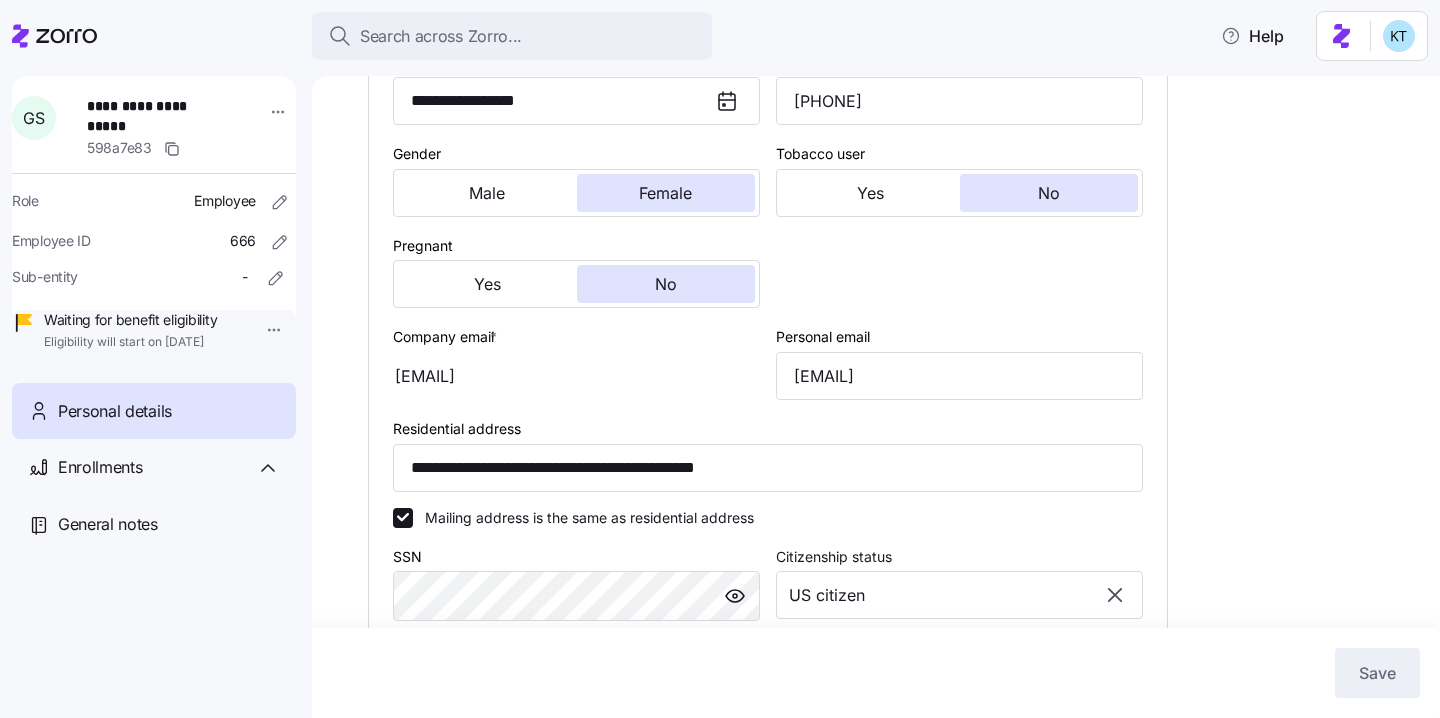 type on "NH" 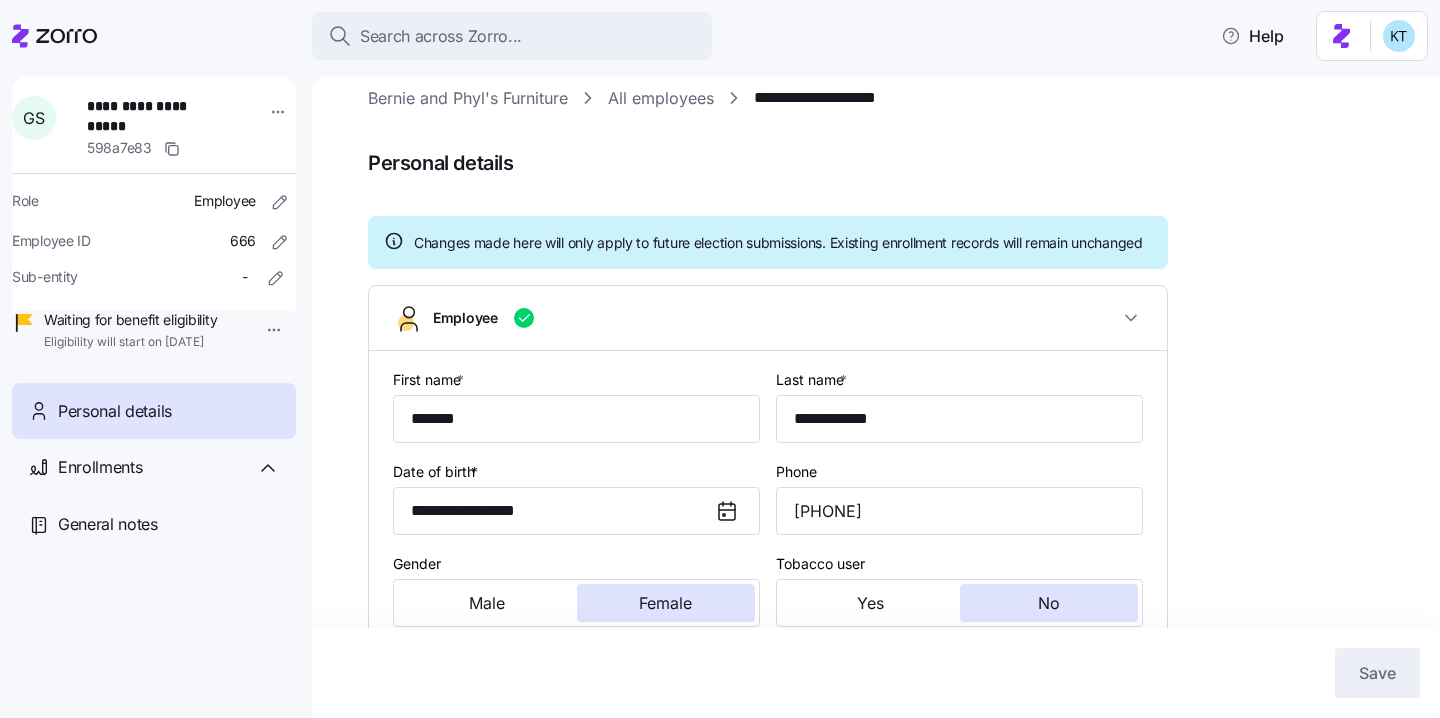 scroll, scrollTop: 0, scrollLeft: 0, axis: both 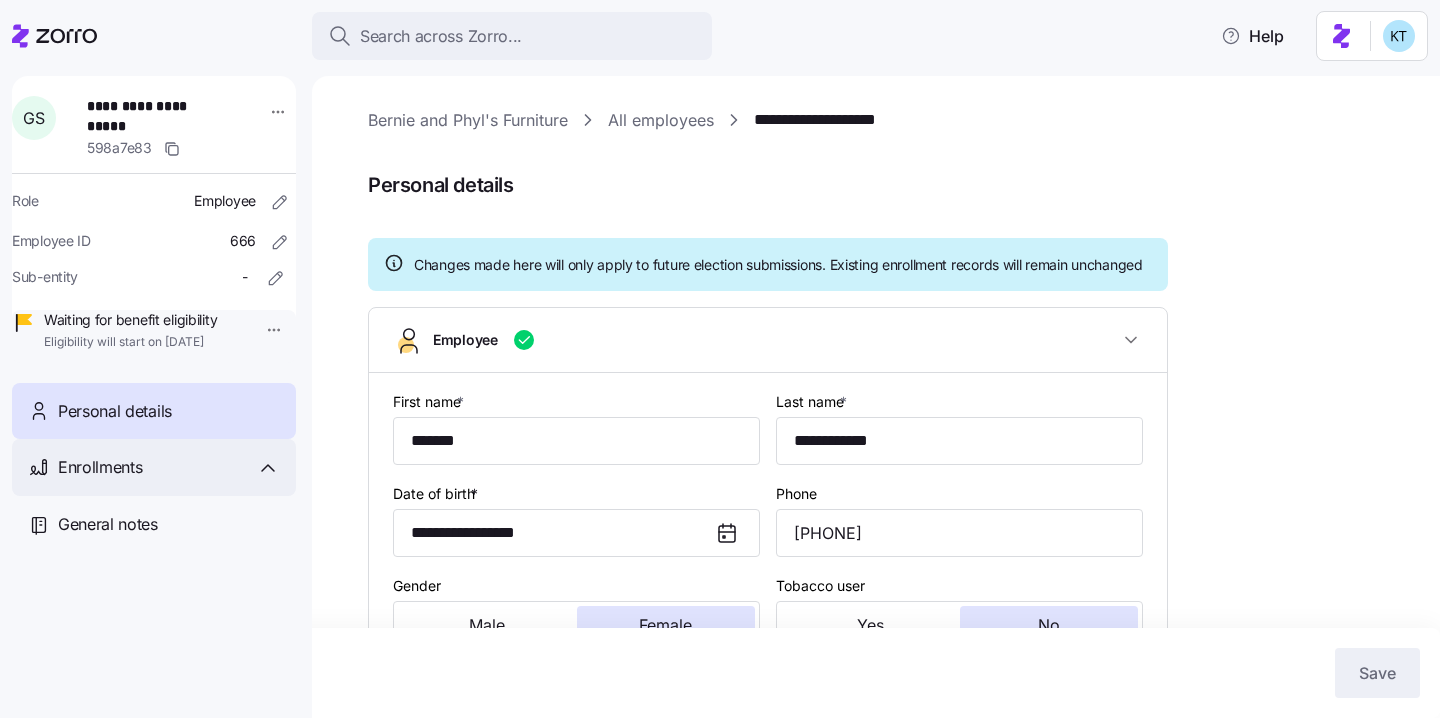 click on "Enrollments" at bounding box center (154, 467) 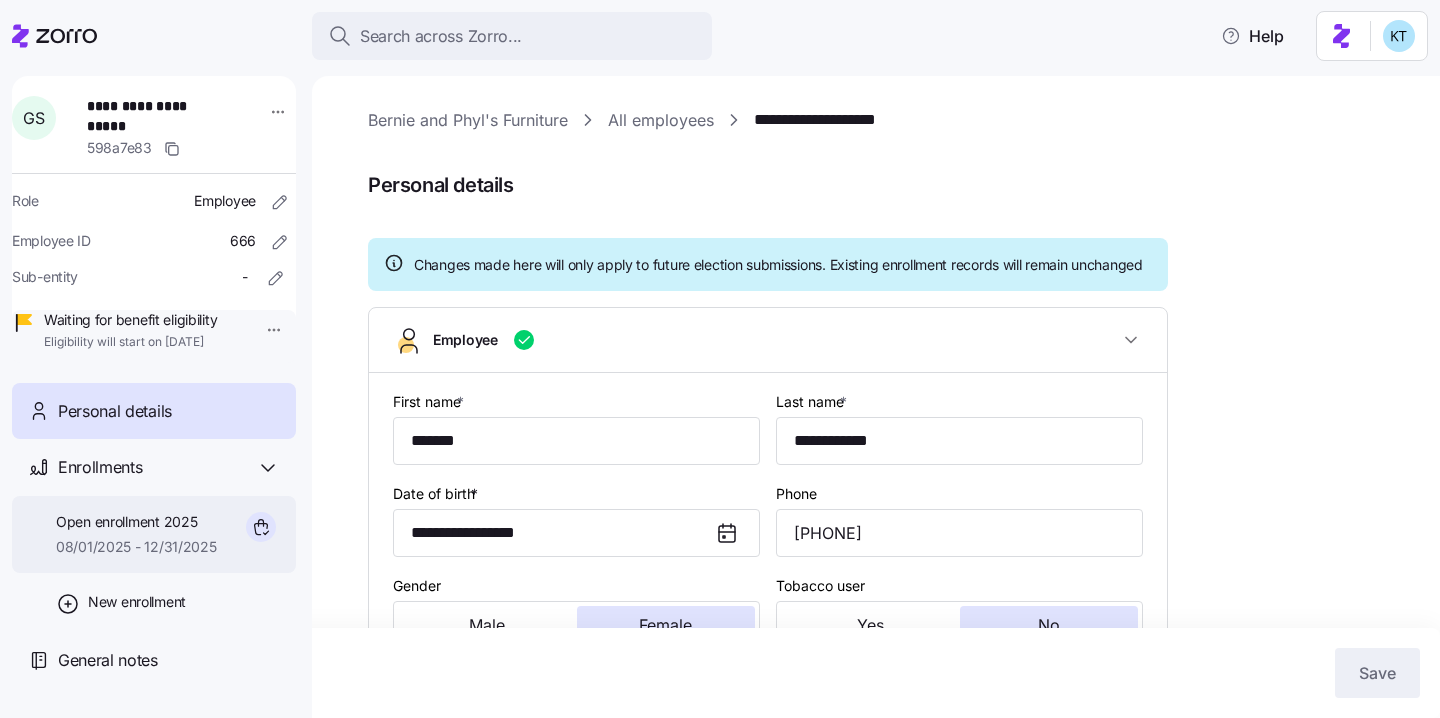 click on "Open enrollment 2025" at bounding box center [136, 522] 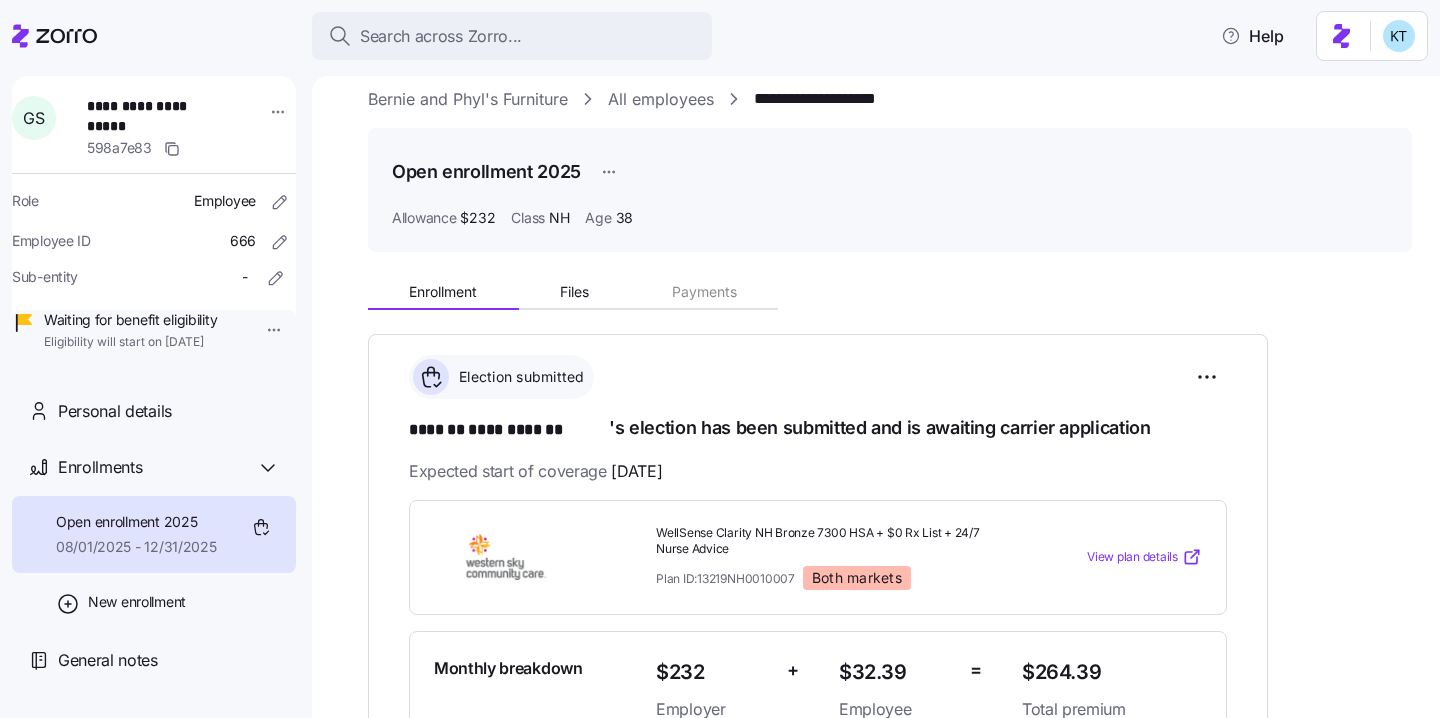 scroll, scrollTop: 73, scrollLeft: 0, axis: vertical 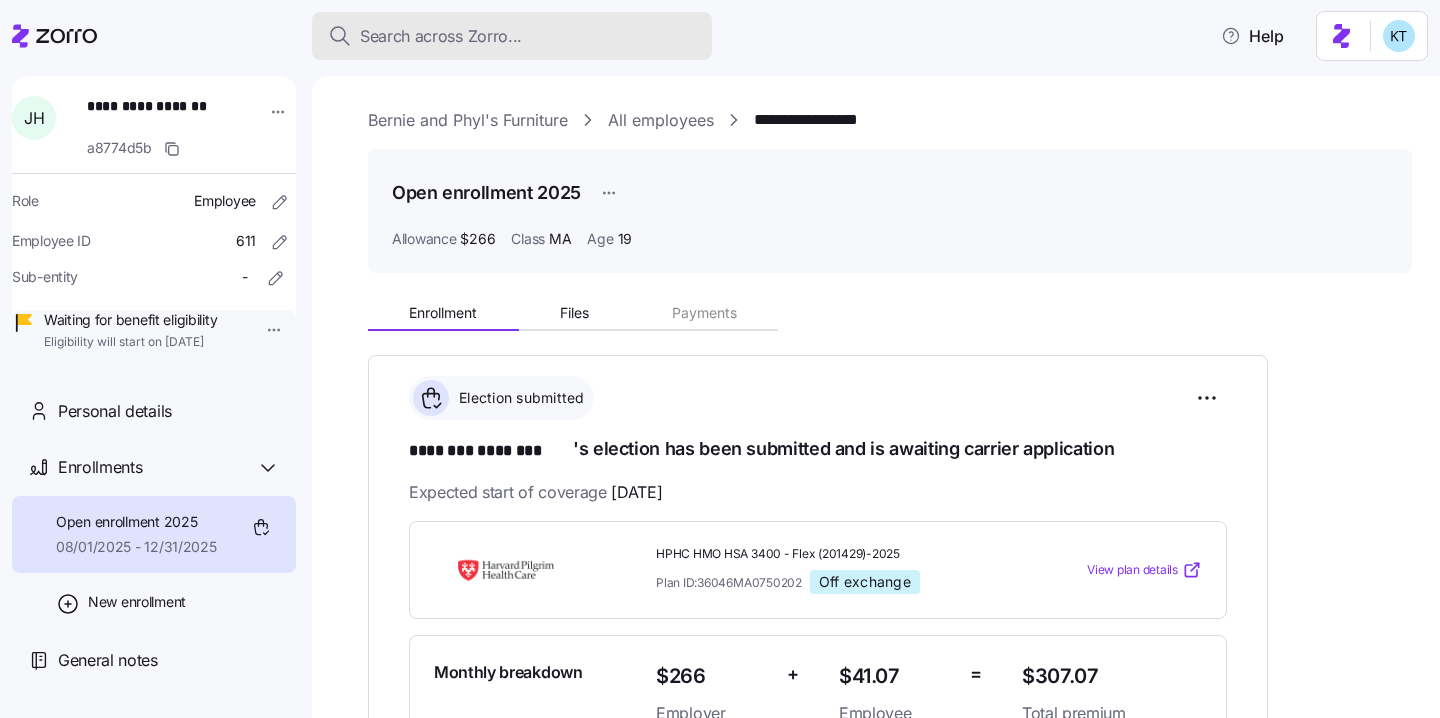 click on "Search across Zorro..." at bounding box center (441, 36) 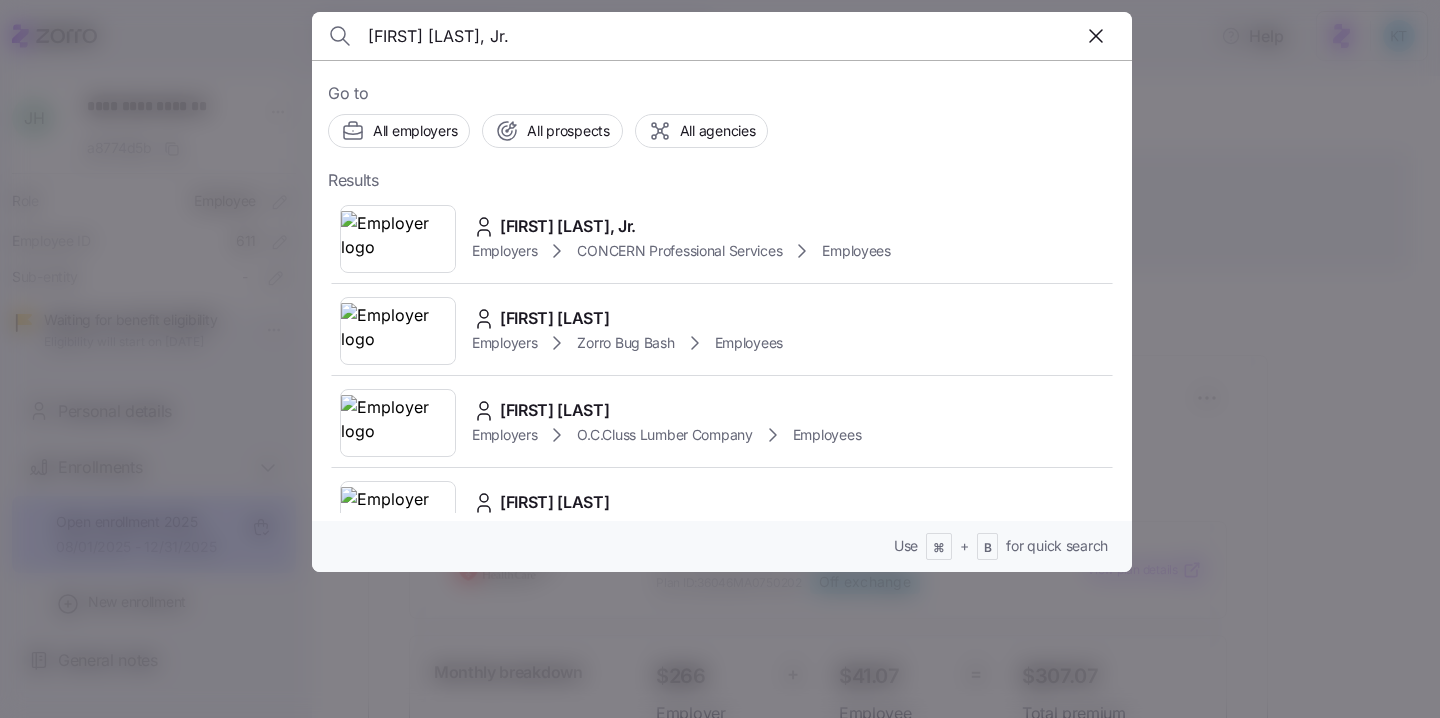 type on "Harry James, Jr." 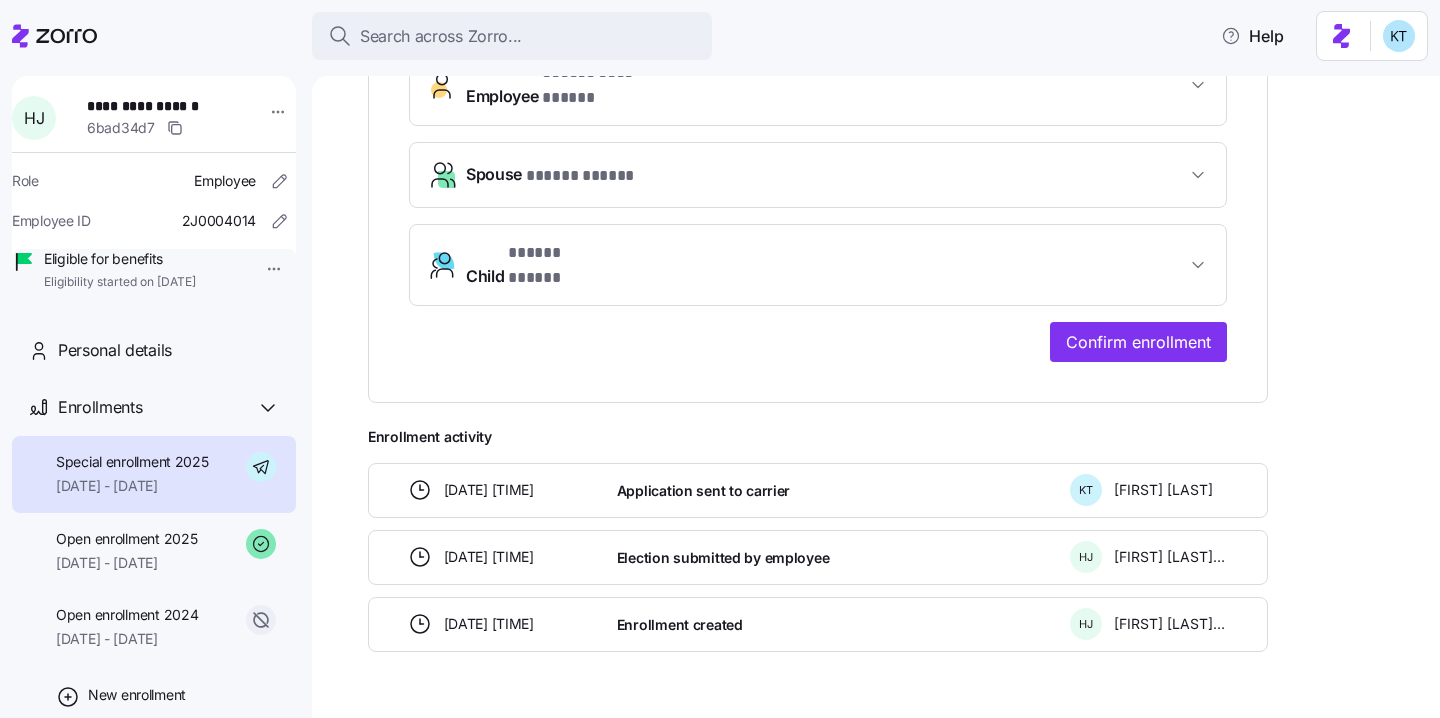 scroll, scrollTop: 0, scrollLeft: 0, axis: both 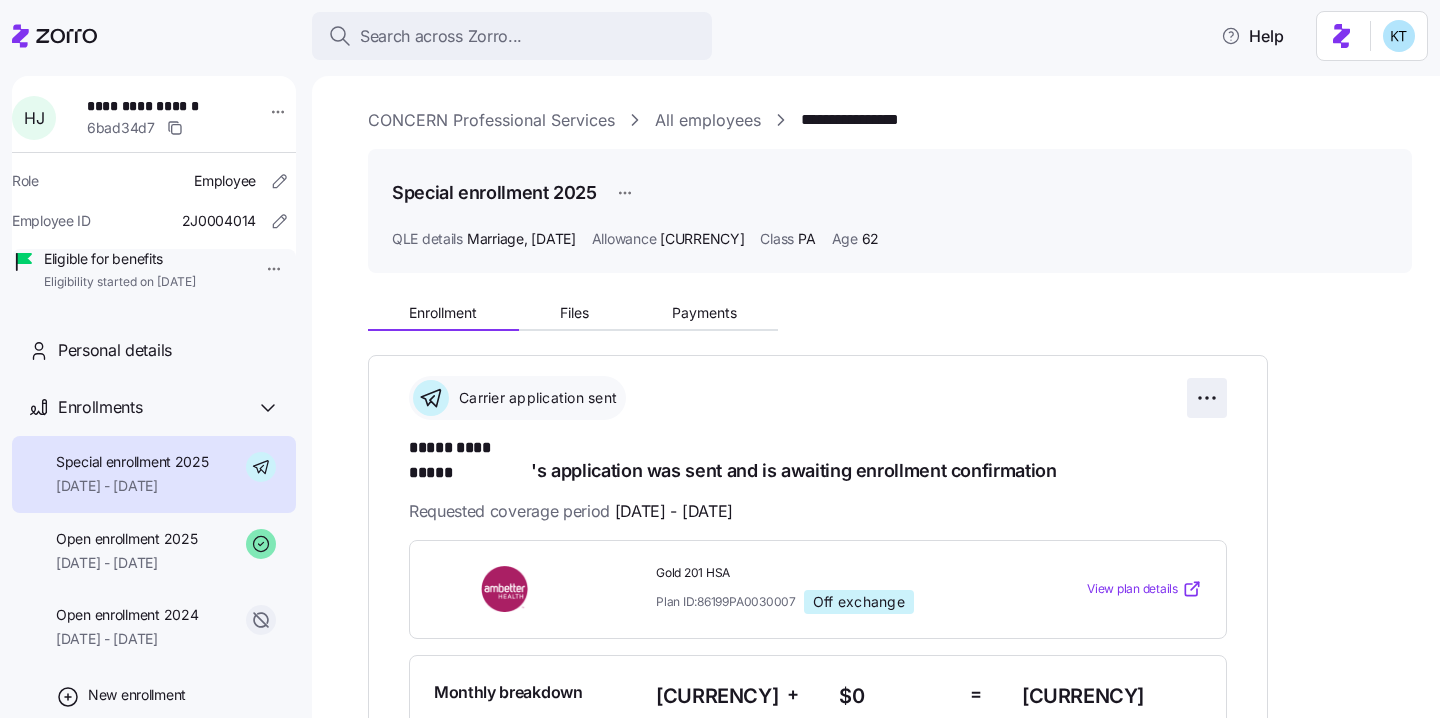 drag, startPoint x: 1183, startPoint y: 385, endPoint x: 1209, endPoint y: 393, distance: 27.202942 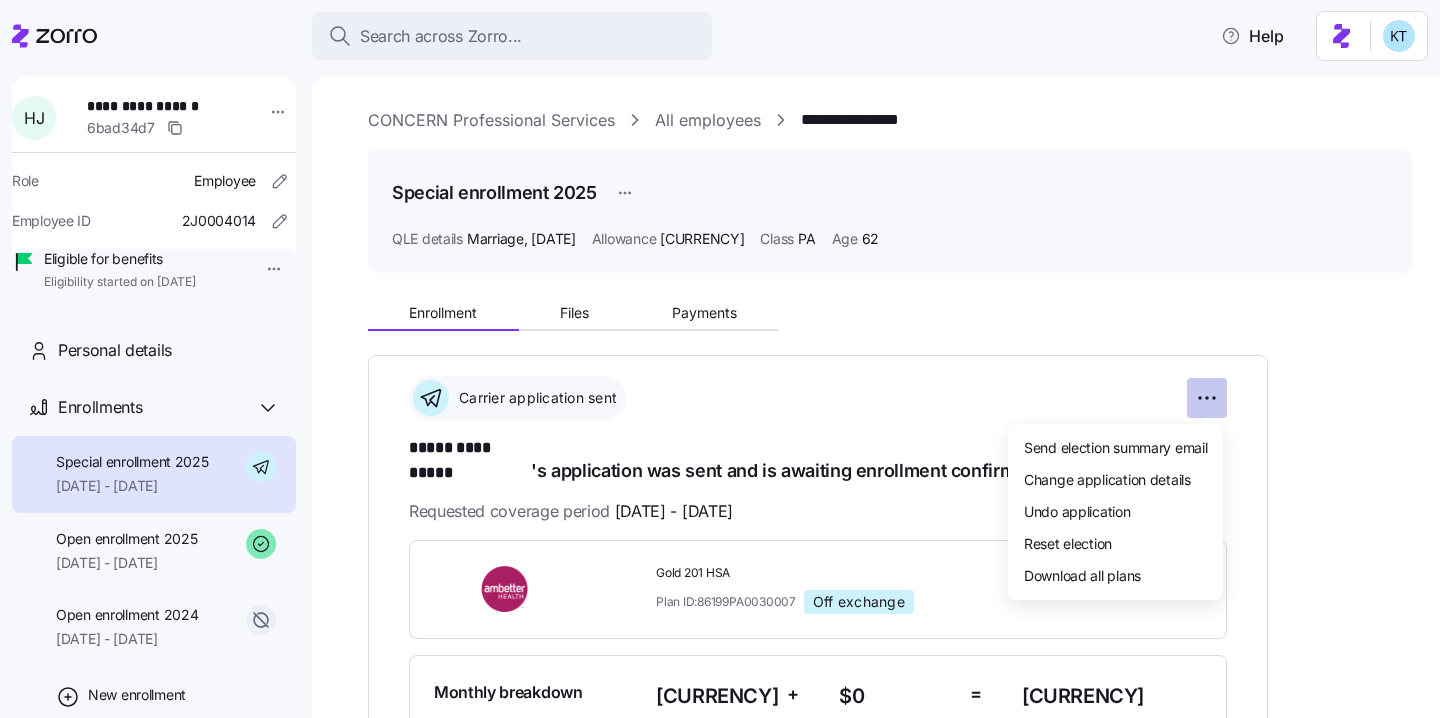 click on "**********" at bounding box center (720, 353) 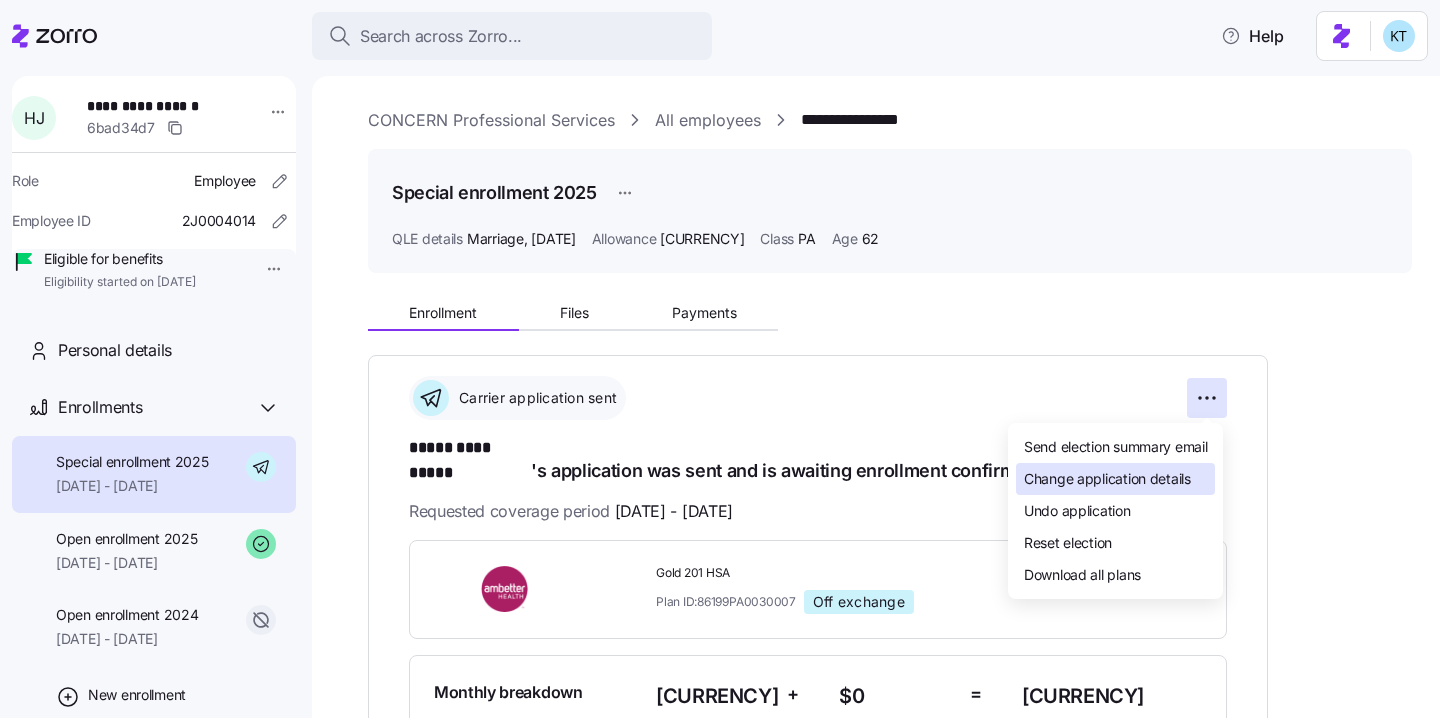 click on "Change application details" at bounding box center (1107, 479) 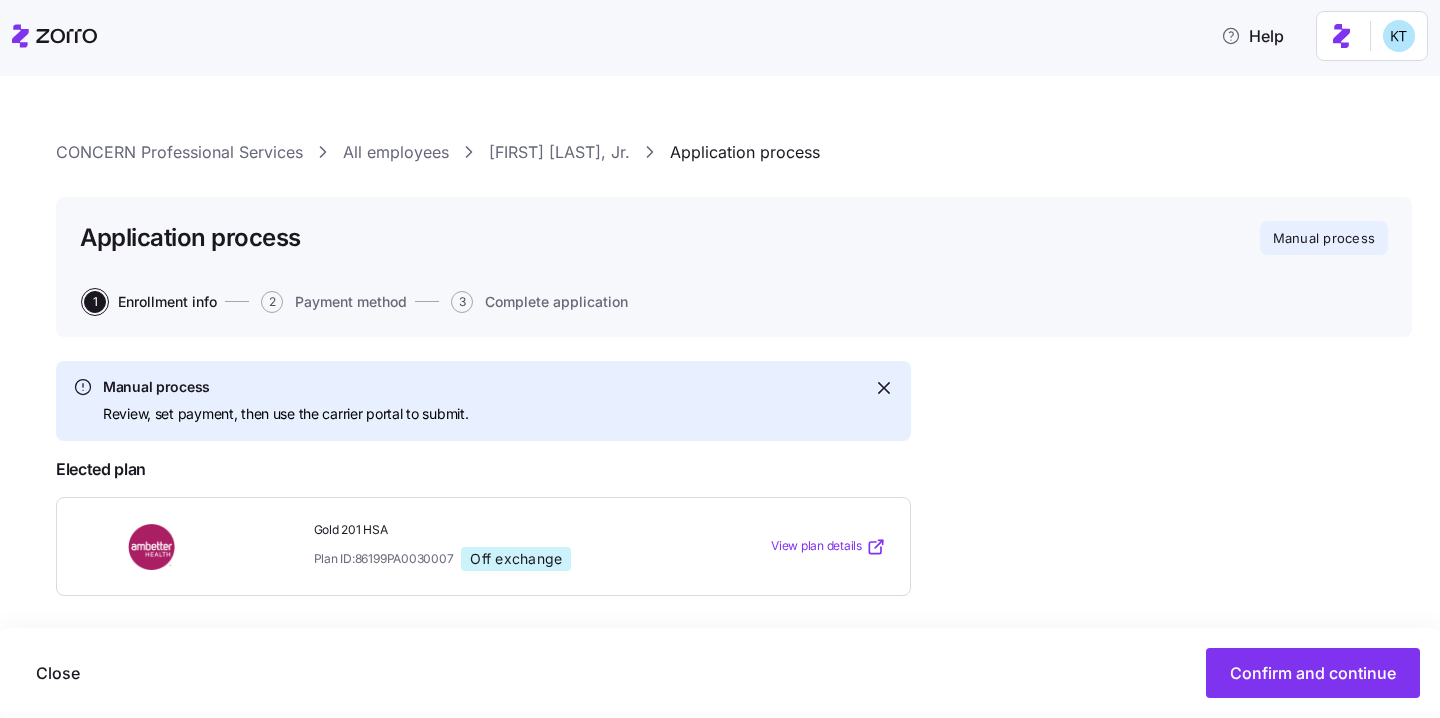 scroll, scrollTop: 652, scrollLeft: 0, axis: vertical 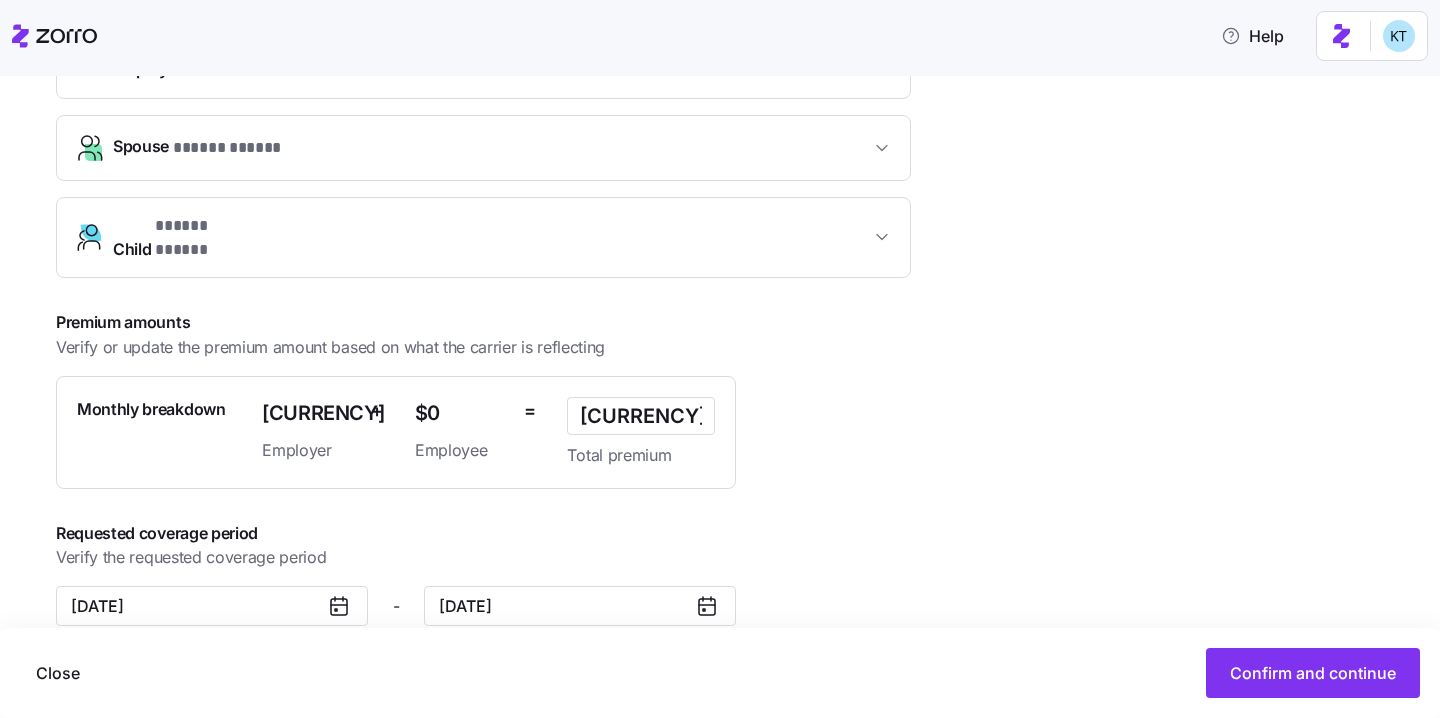click 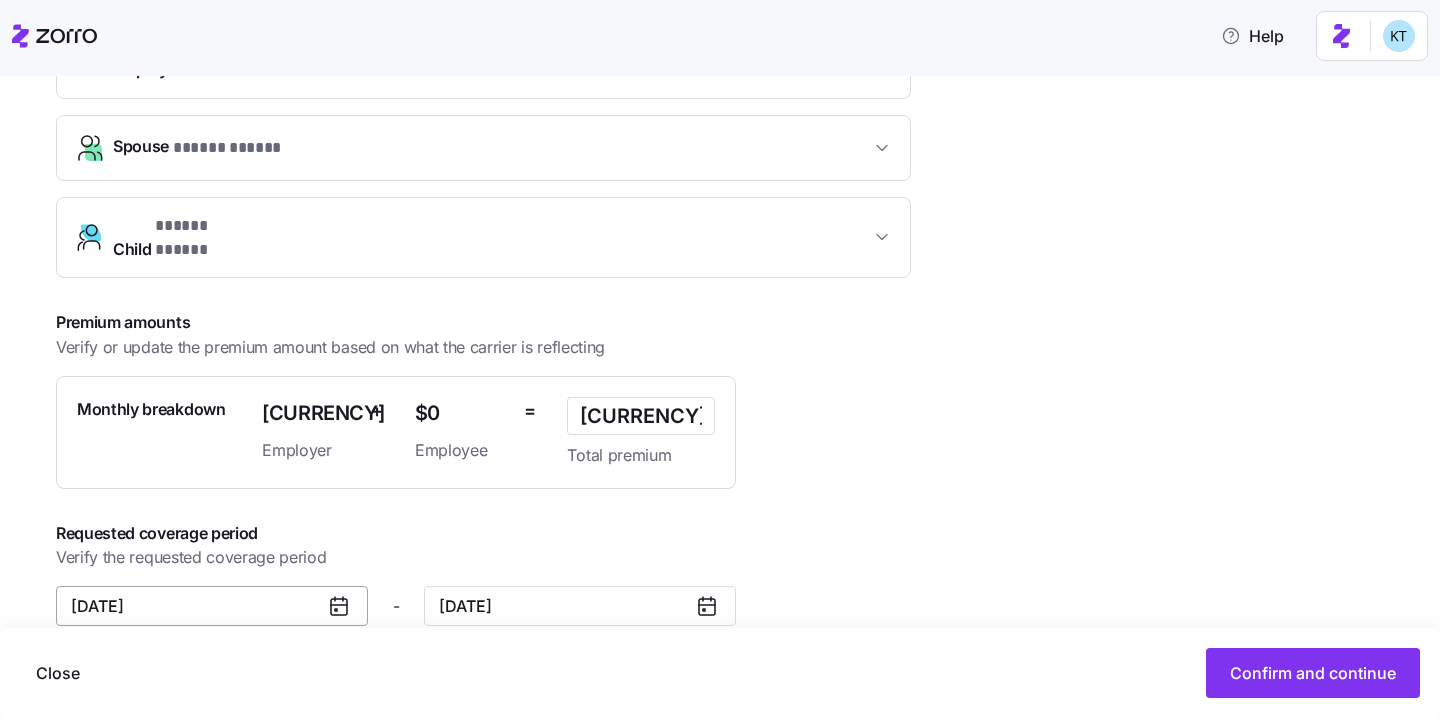 click on "August 6, 2025" at bounding box center [212, 606] 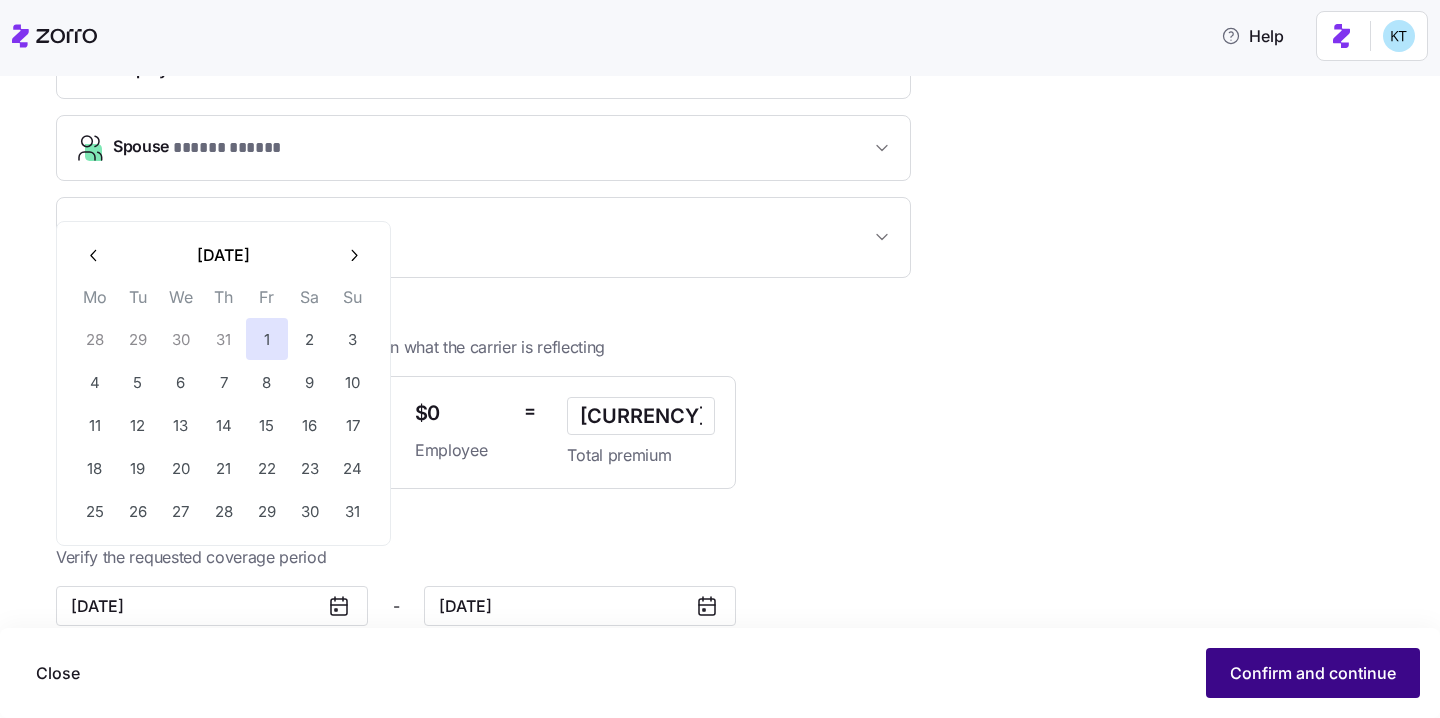 type on "August 1, 2025" 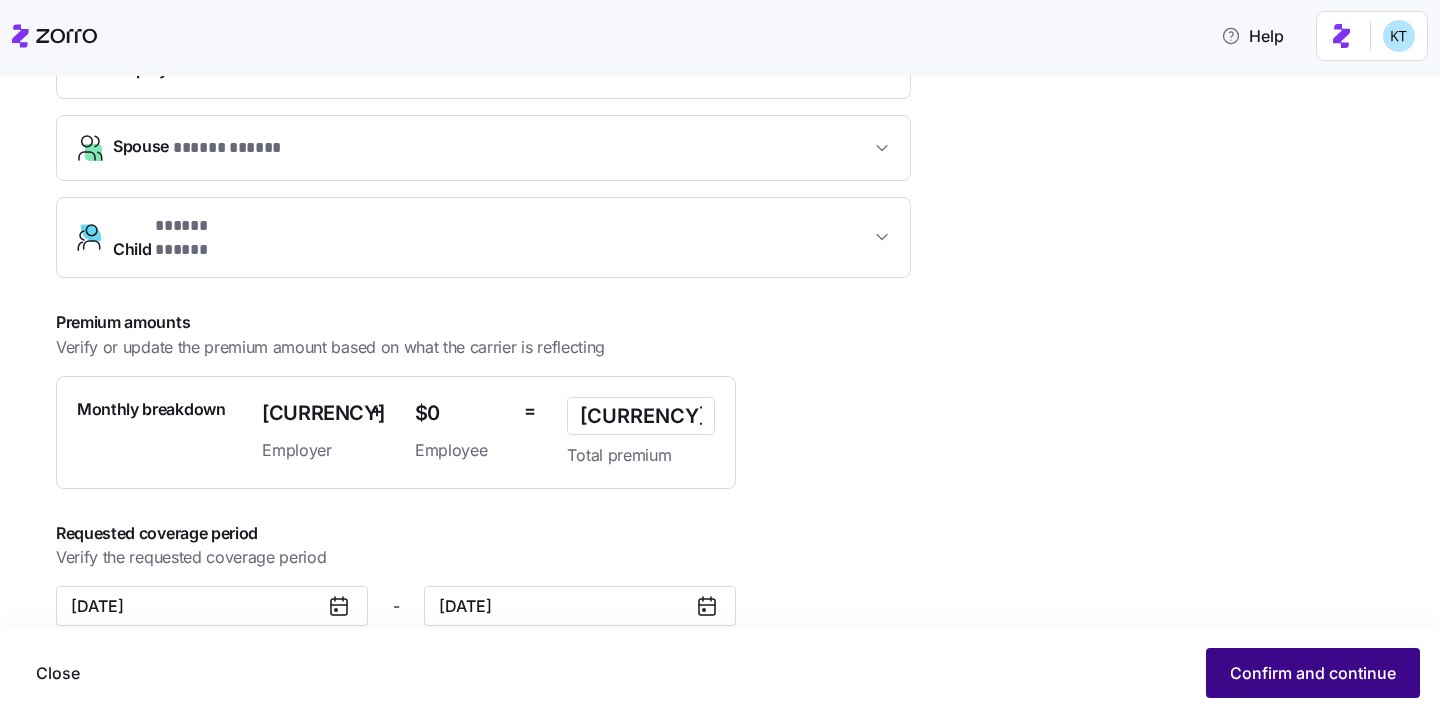 click on "Confirm and continue" at bounding box center [1313, 673] 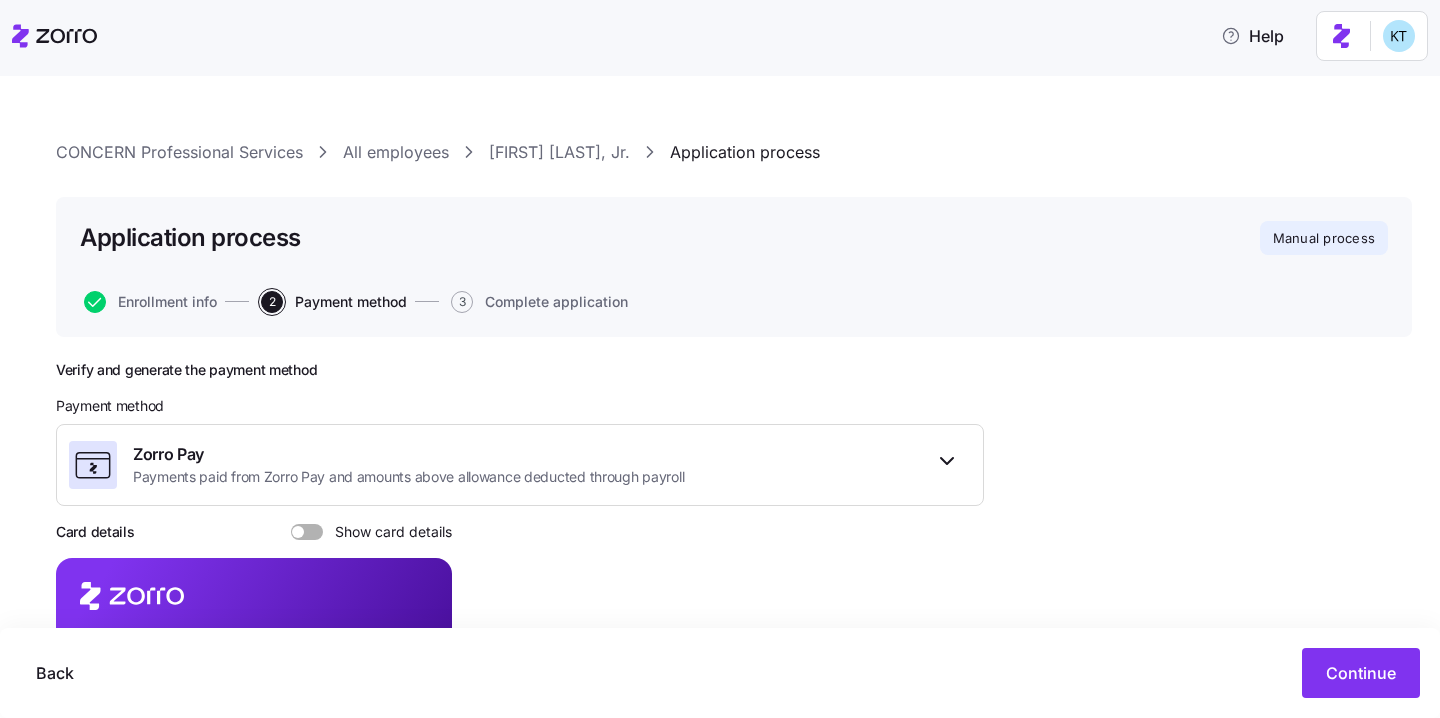 scroll, scrollTop: 314, scrollLeft: 0, axis: vertical 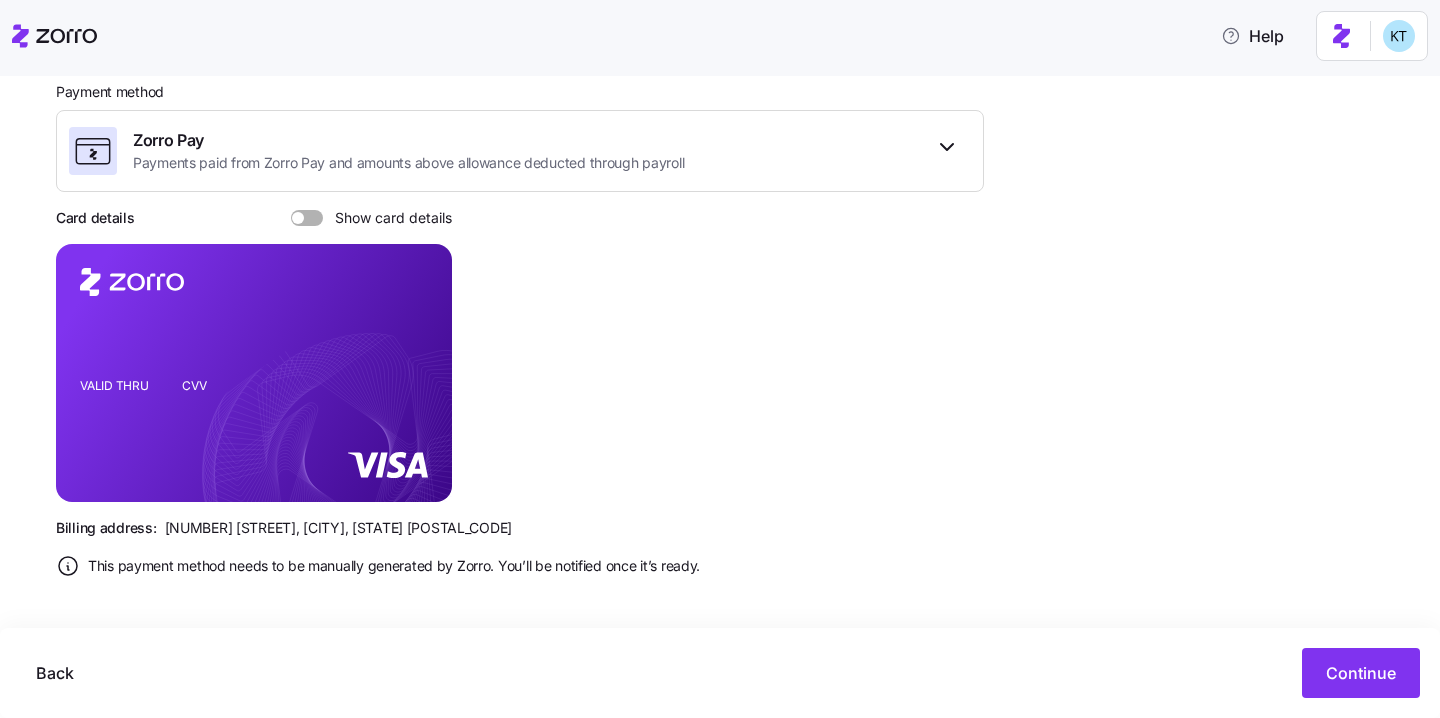 click at bounding box center [314, 218] 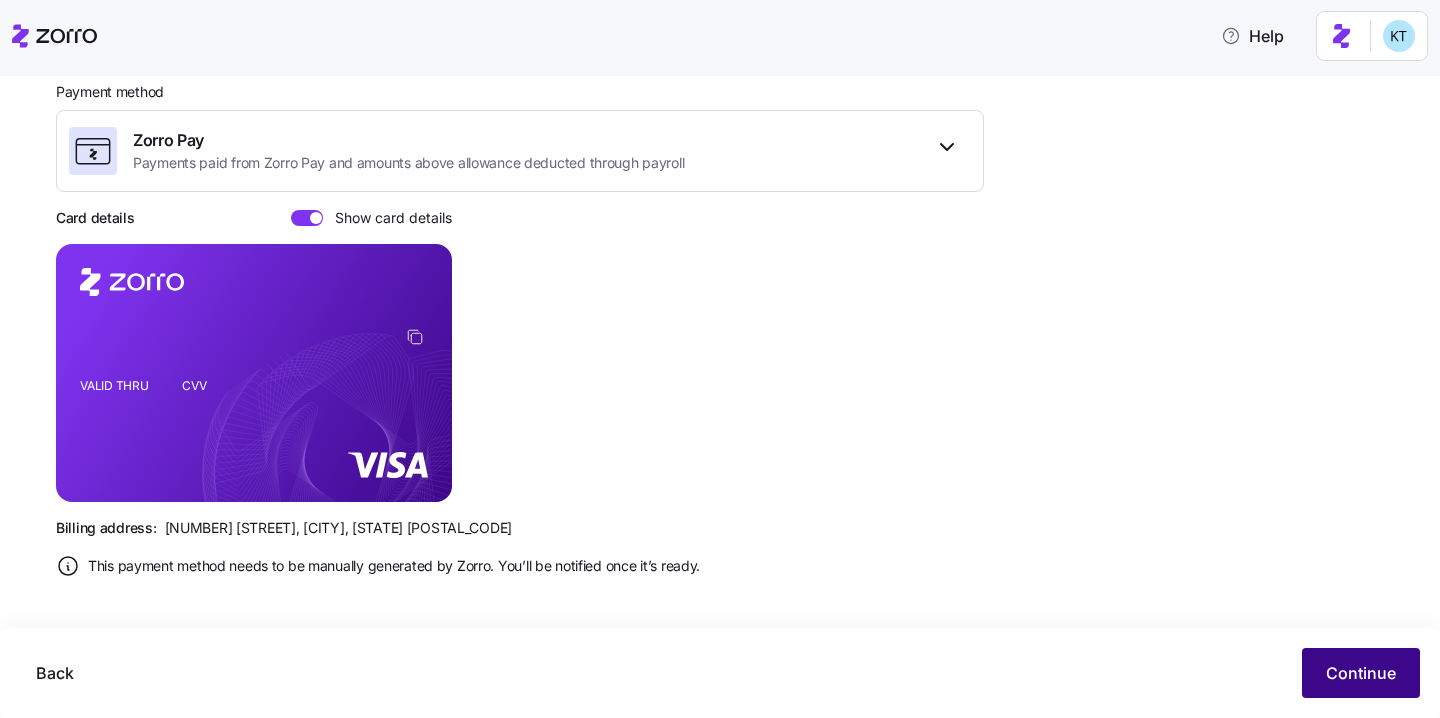 click on "Continue" at bounding box center (1361, 673) 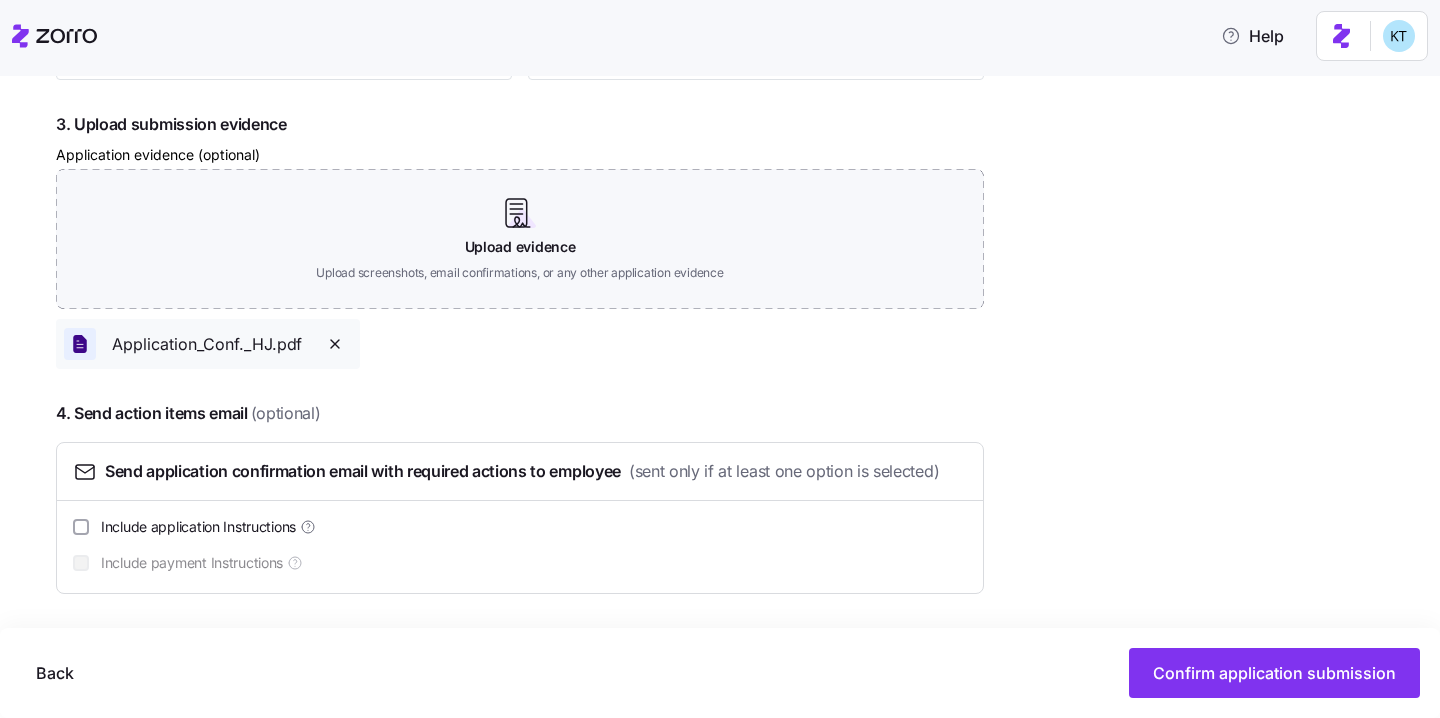 scroll, scrollTop: 1108, scrollLeft: 0, axis: vertical 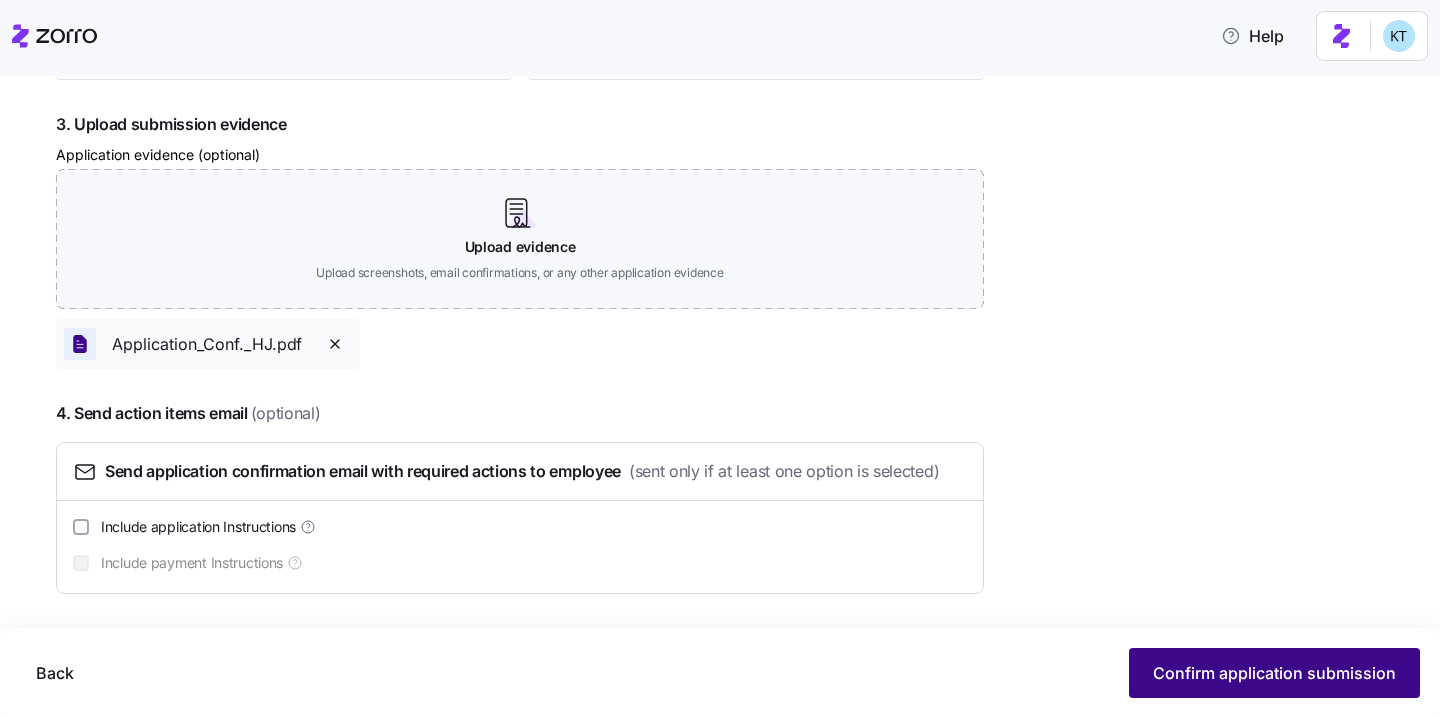 click on "Confirm application submission" at bounding box center [1274, 673] 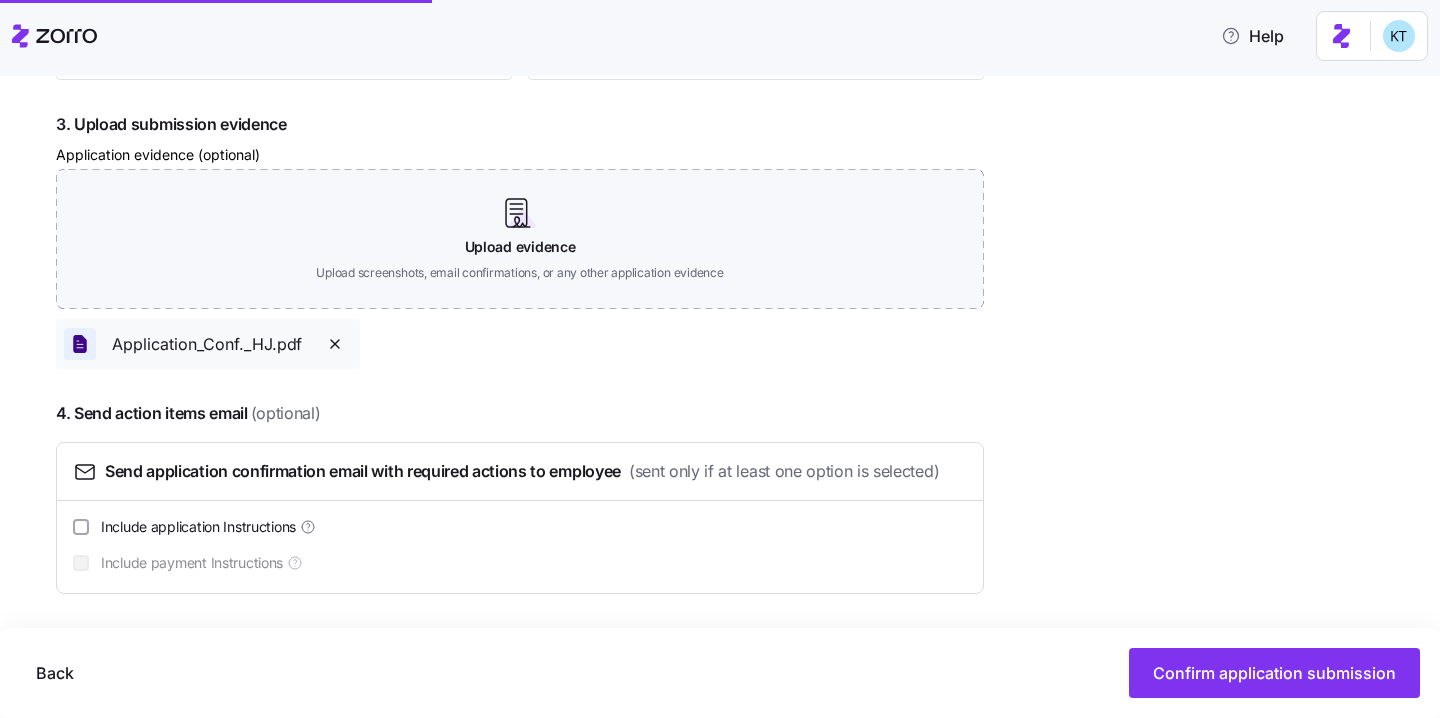 scroll, scrollTop: 1108, scrollLeft: 0, axis: vertical 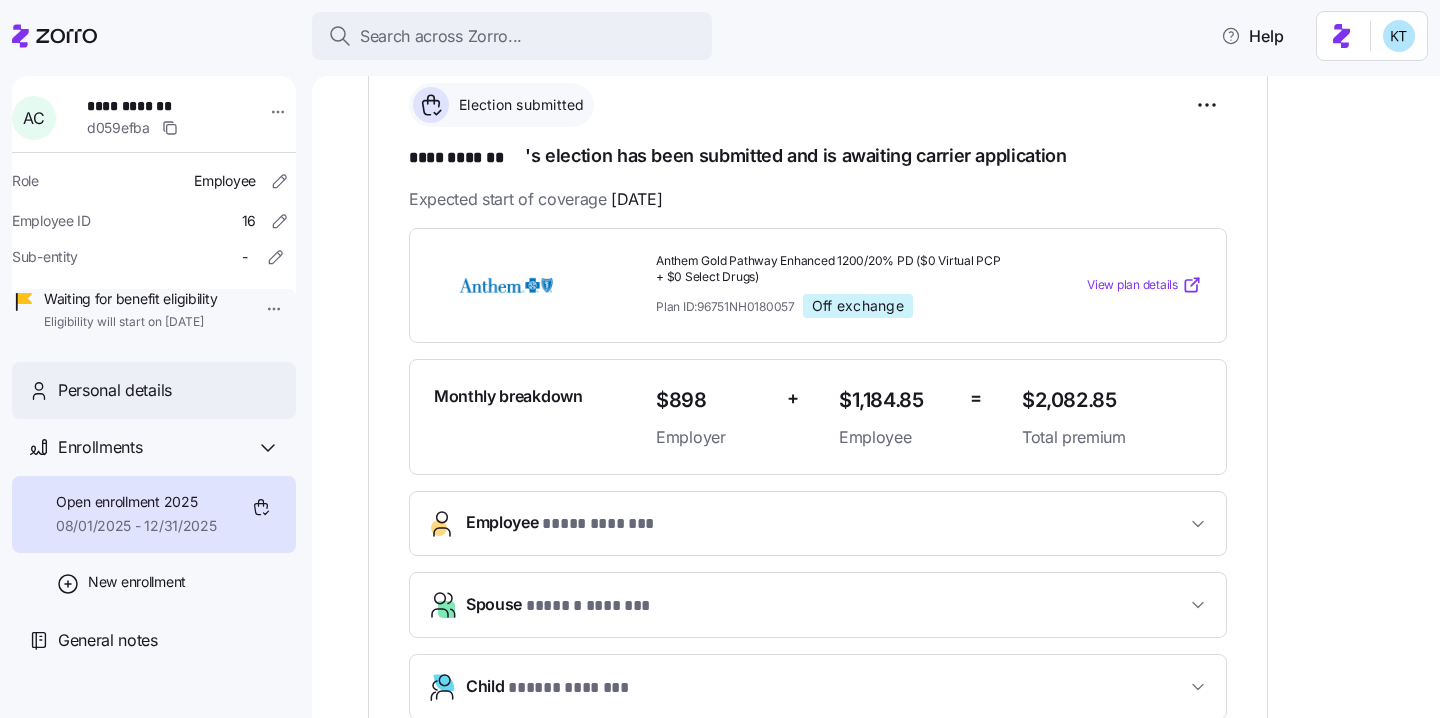 click on "Personal details" at bounding box center (169, 390) 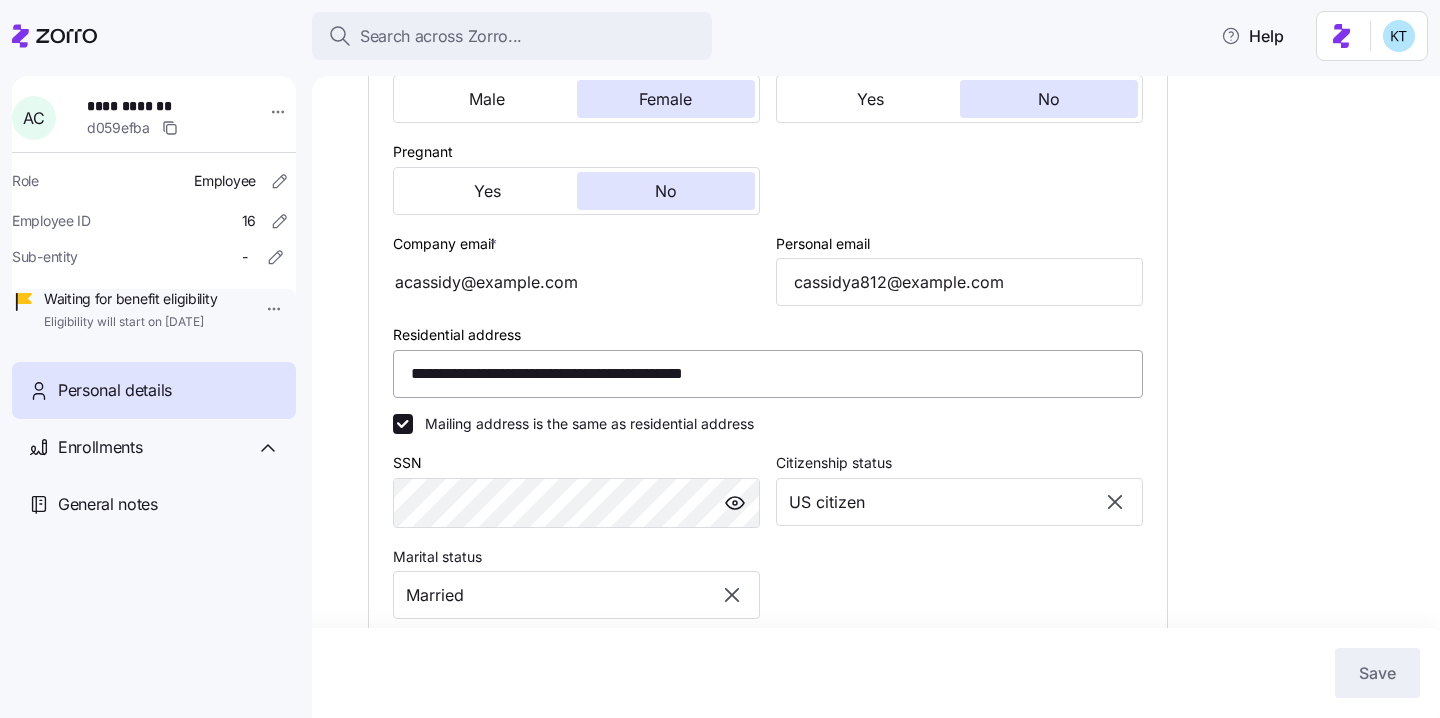 type on "NH" 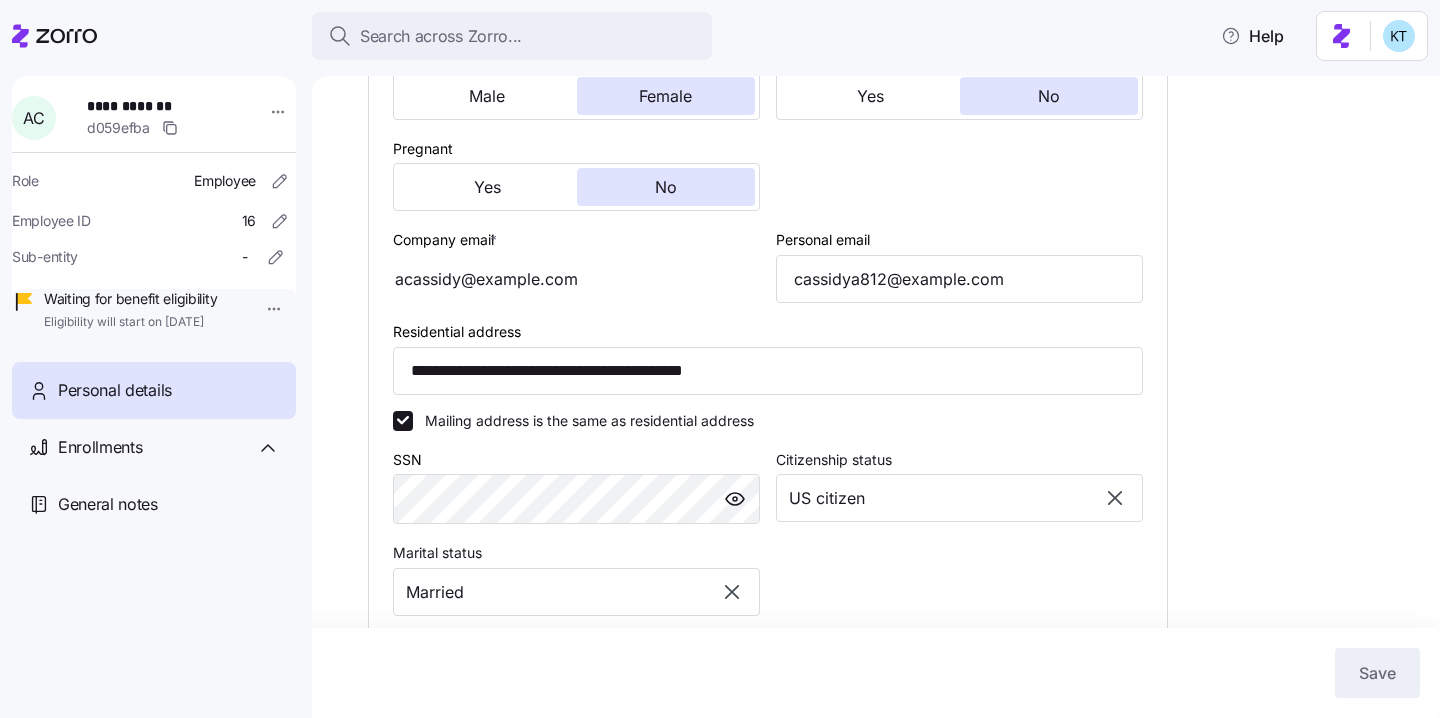 scroll, scrollTop: 618, scrollLeft: 0, axis: vertical 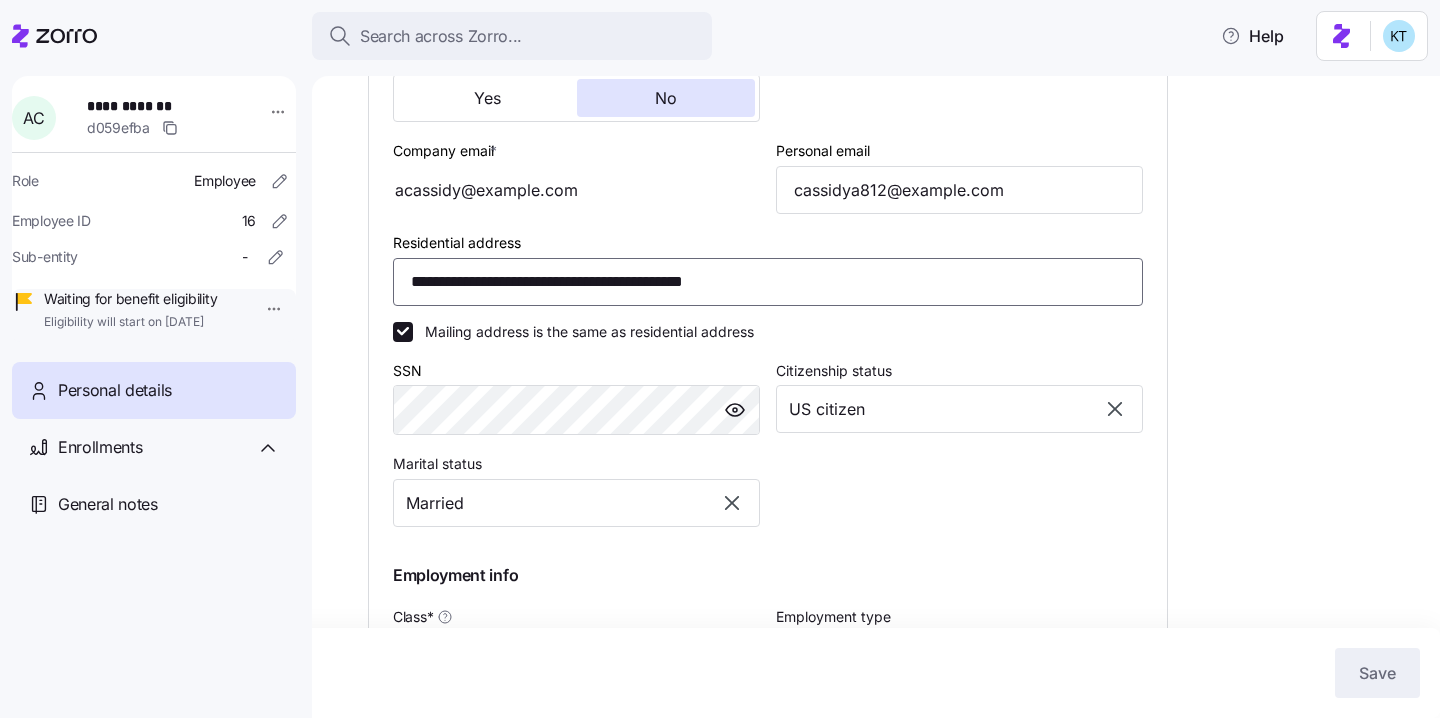 click on "**********" at bounding box center [768, 282] 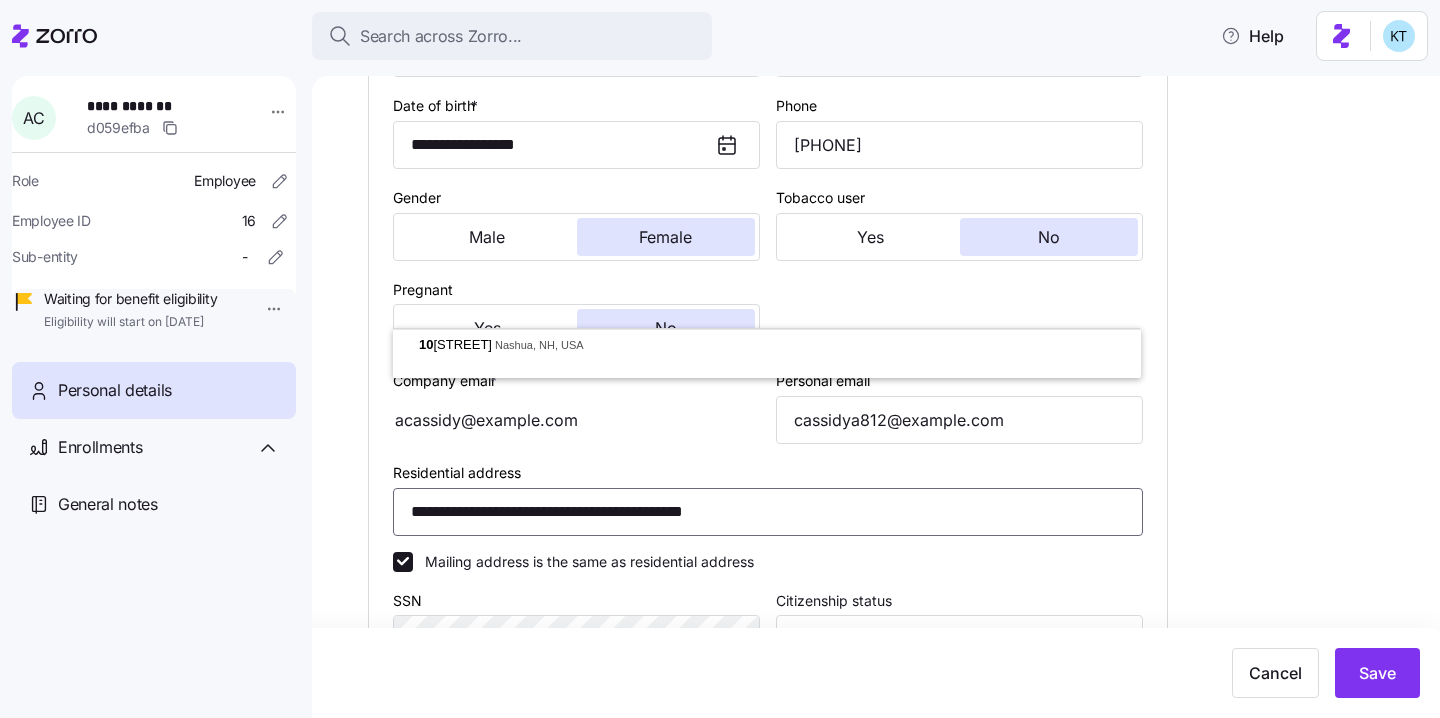 scroll, scrollTop: 263, scrollLeft: 0, axis: vertical 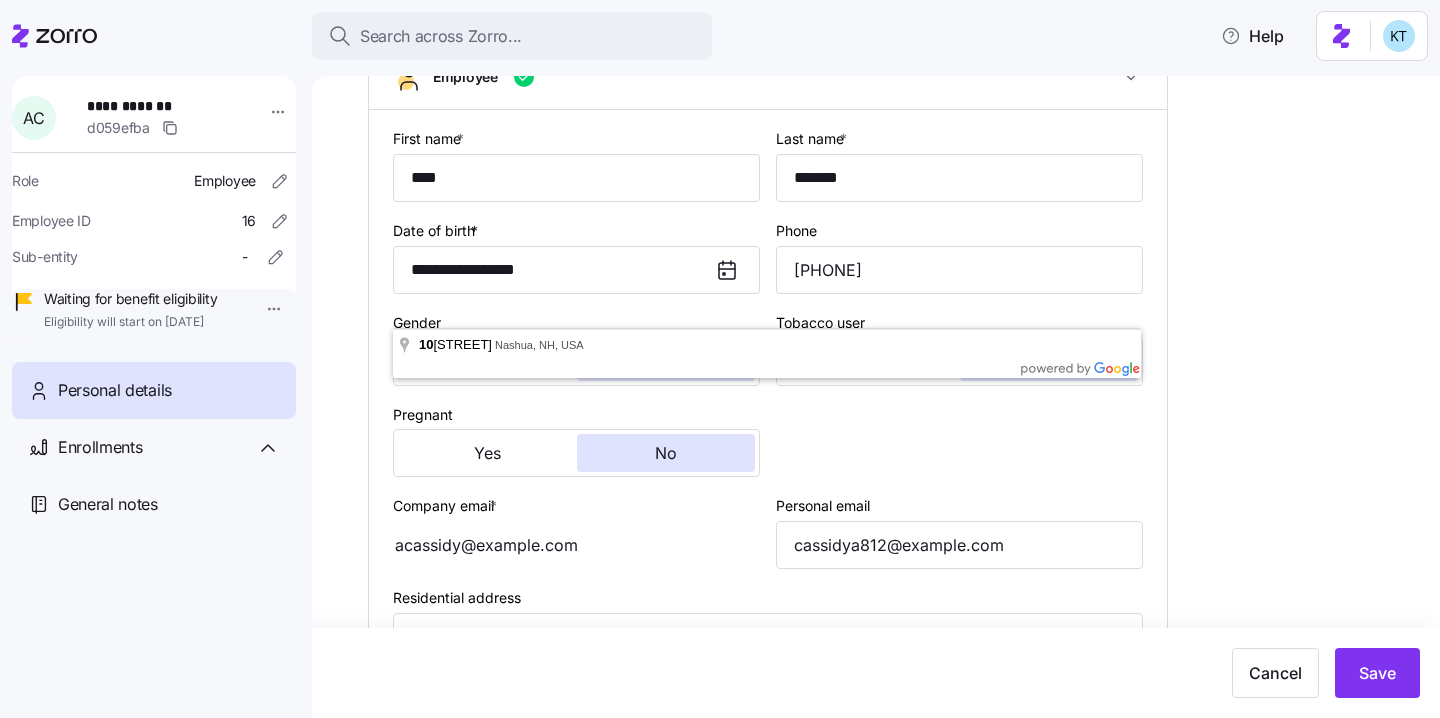 click on "**********" at bounding box center [890, 648] 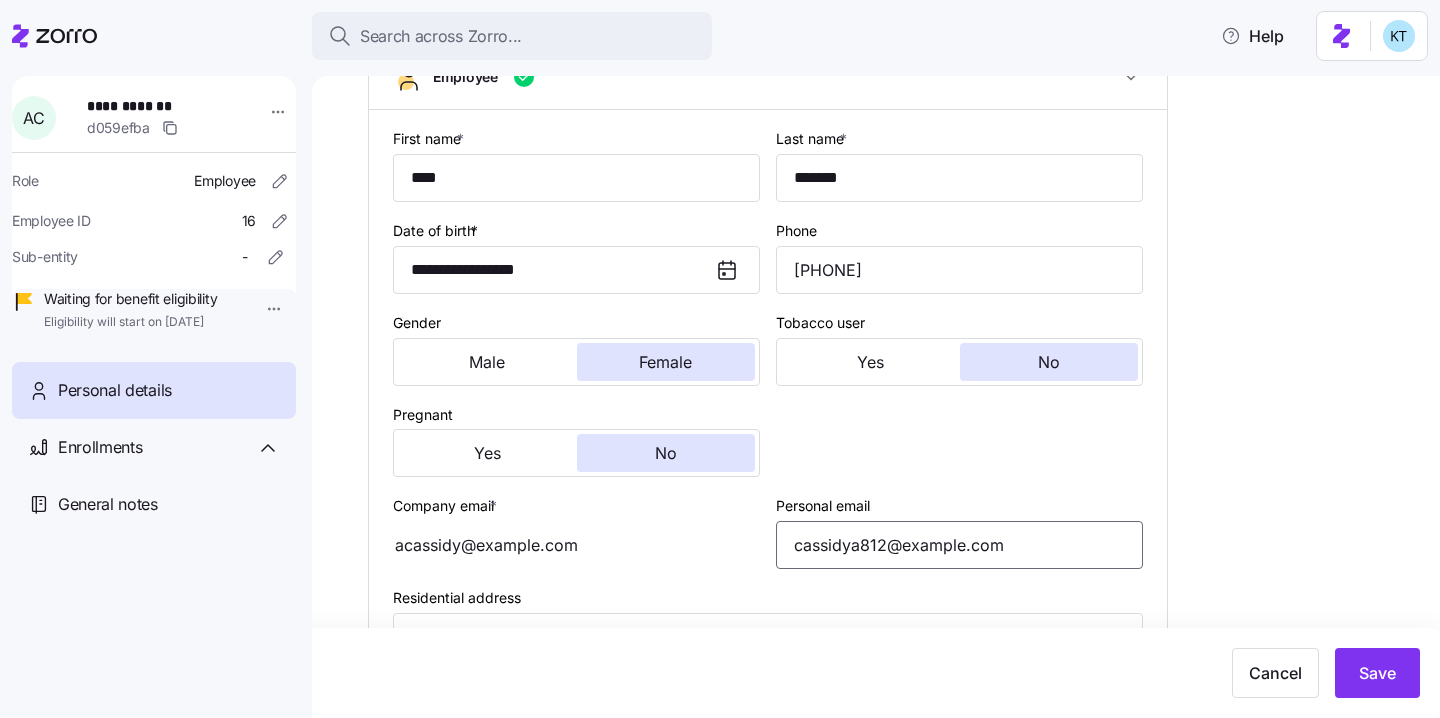 click on "[EMAIL]" at bounding box center [959, 545] 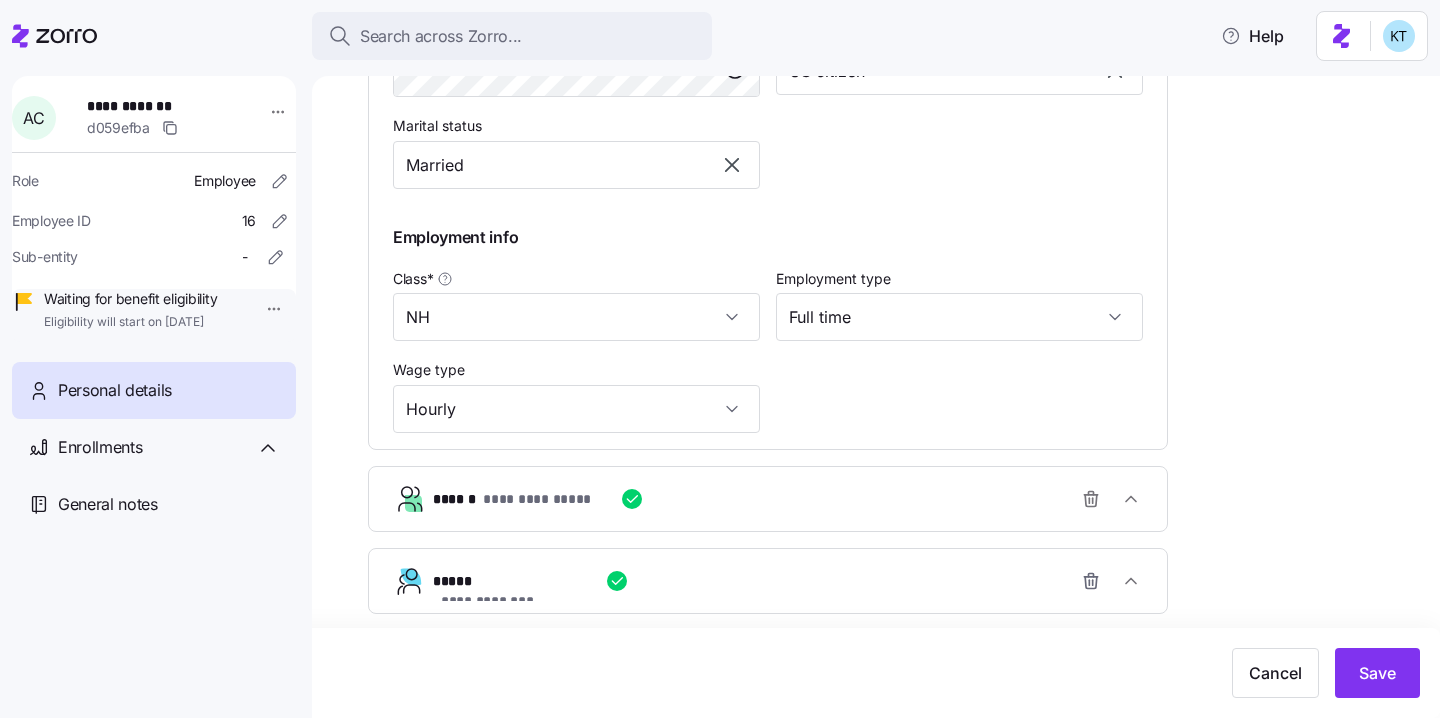 click on "**********" at bounding box center (776, 499) 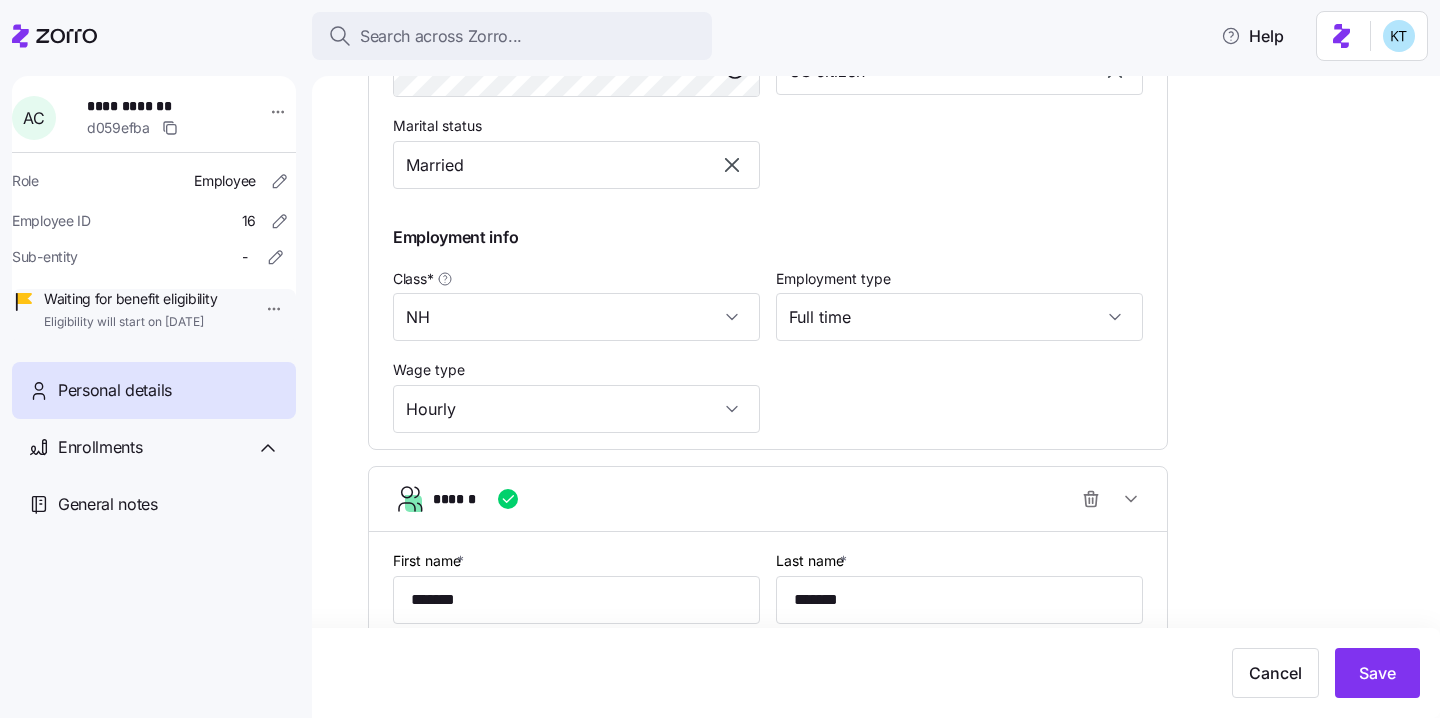 scroll, scrollTop: 1322, scrollLeft: 0, axis: vertical 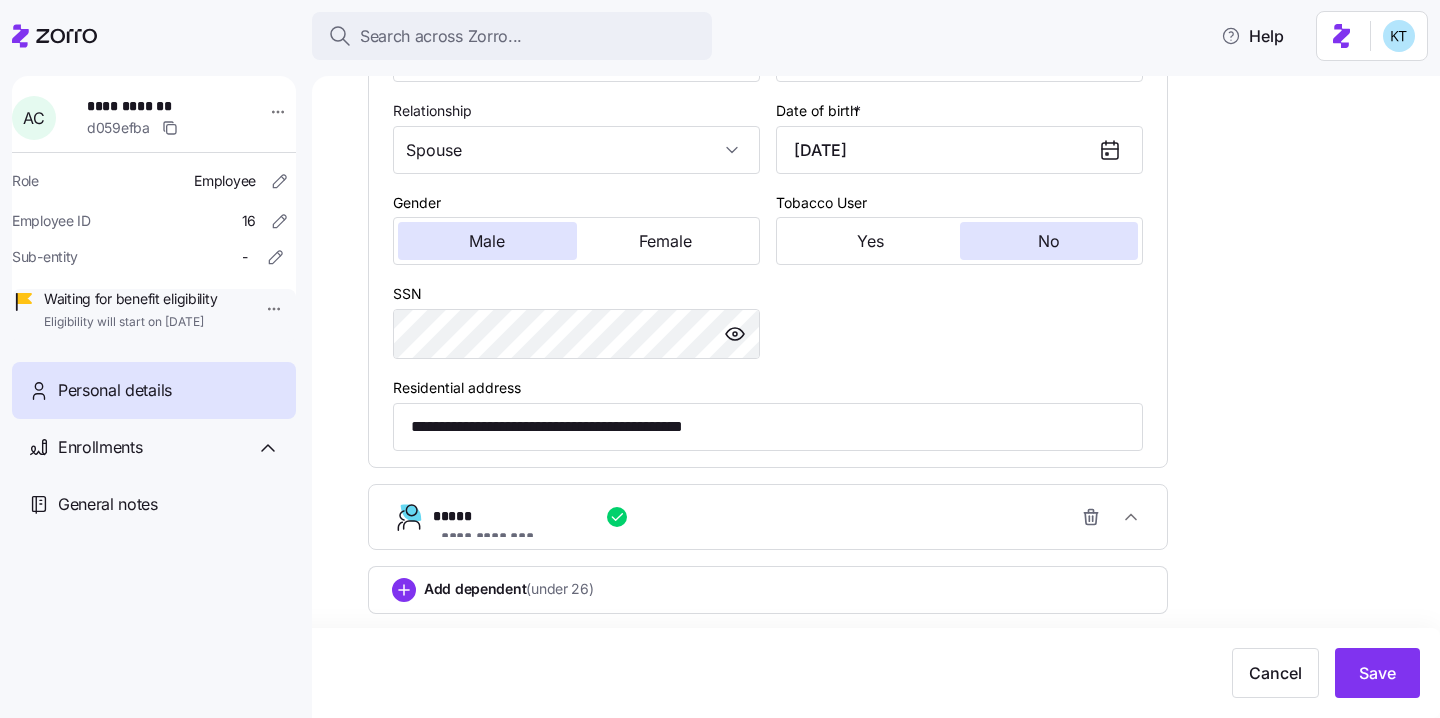 click on "**********" at bounding box center [776, 517] 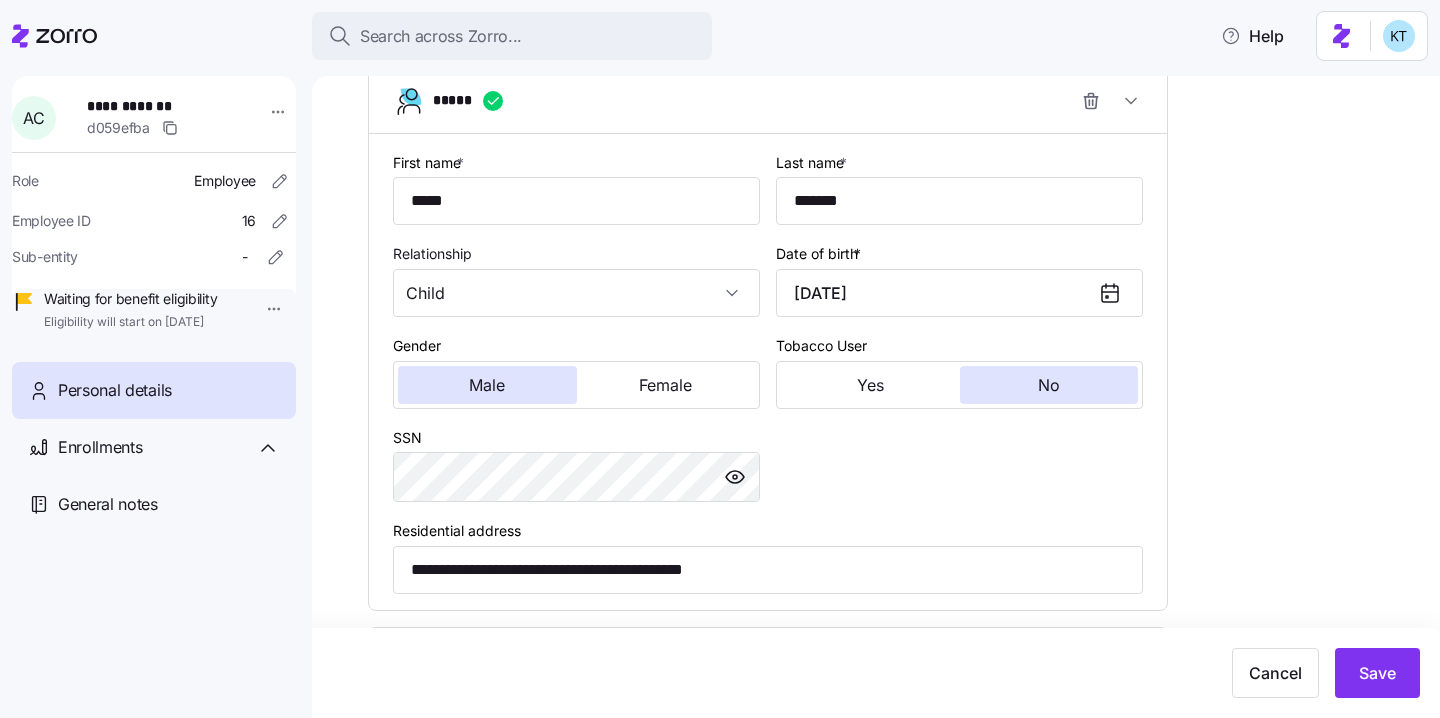 scroll, scrollTop: 1892, scrollLeft: 0, axis: vertical 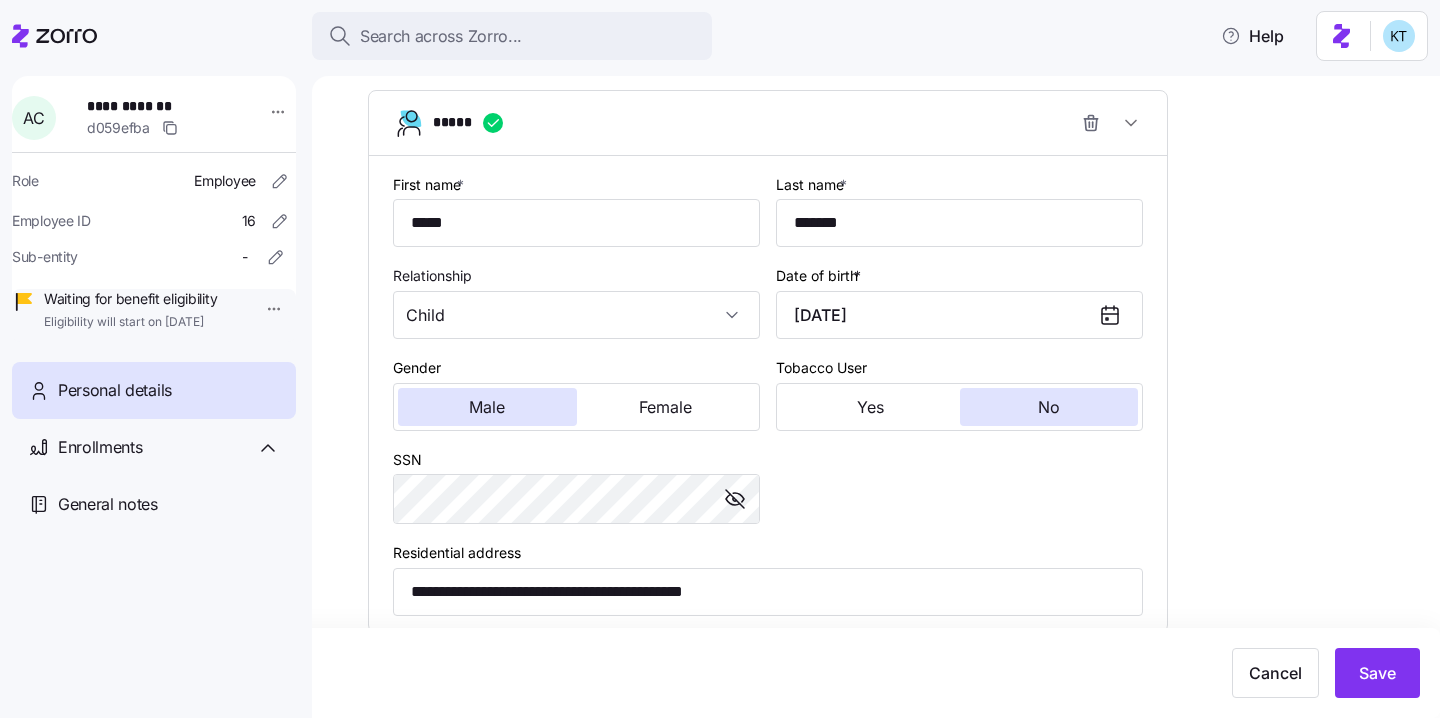 drag, startPoint x: 723, startPoint y: 528, endPoint x: 711, endPoint y: 529, distance: 12.0415945 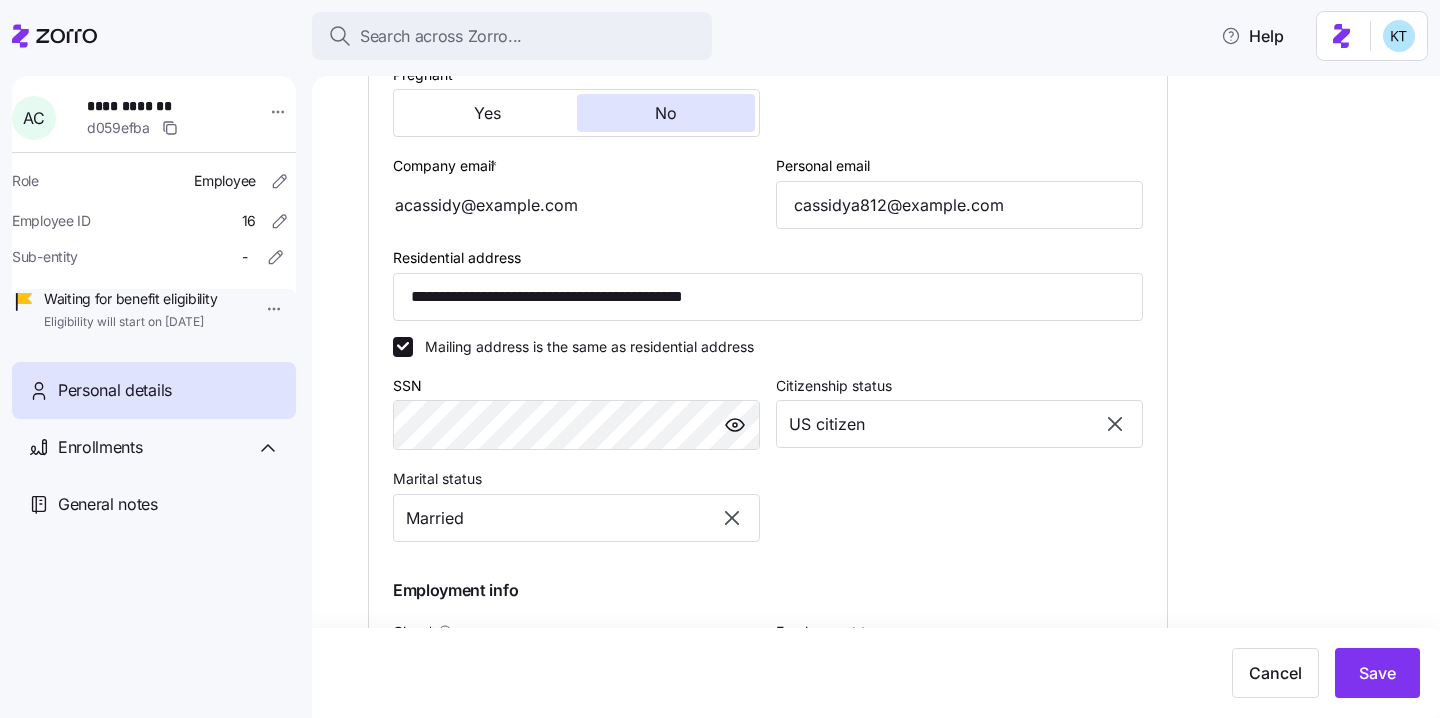 scroll, scrollTop: 0, scrollLeft: 0, axis: both 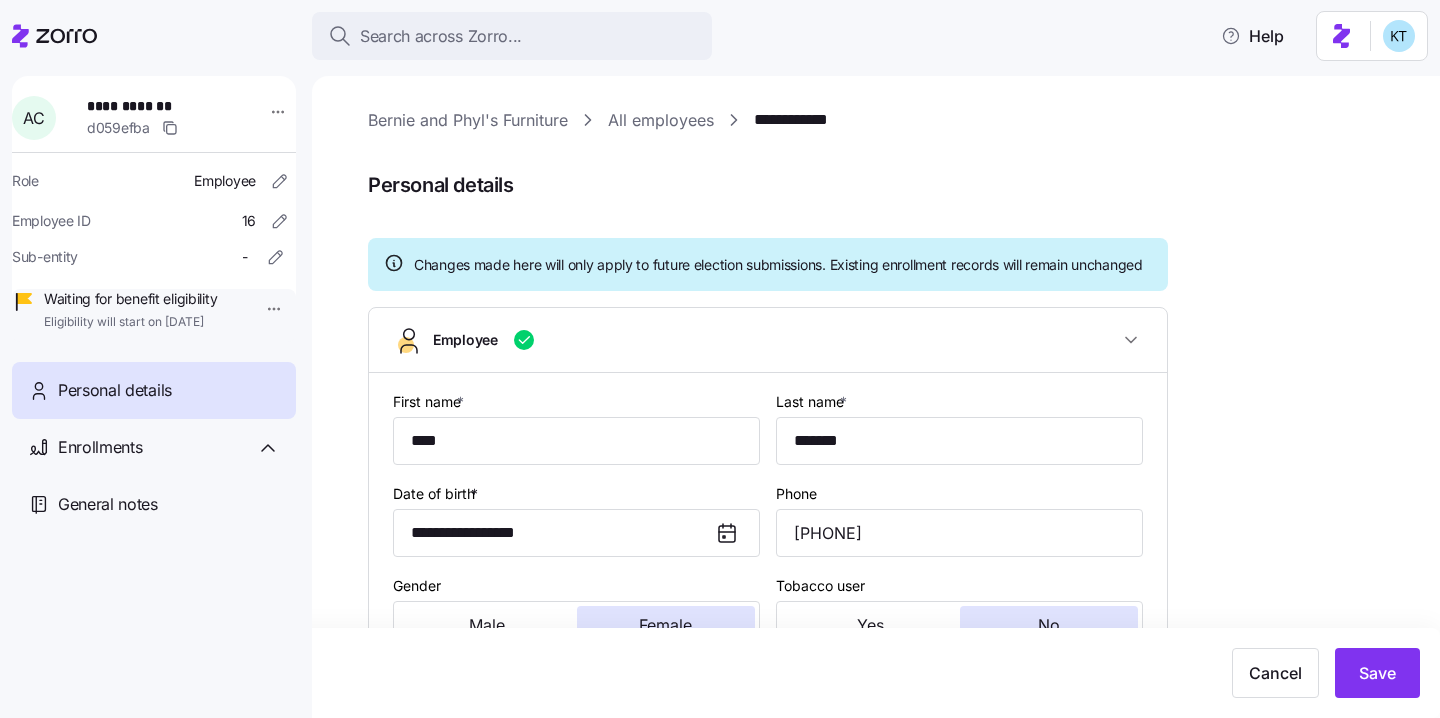 click on "**********" at bounding box center [890, 1388] 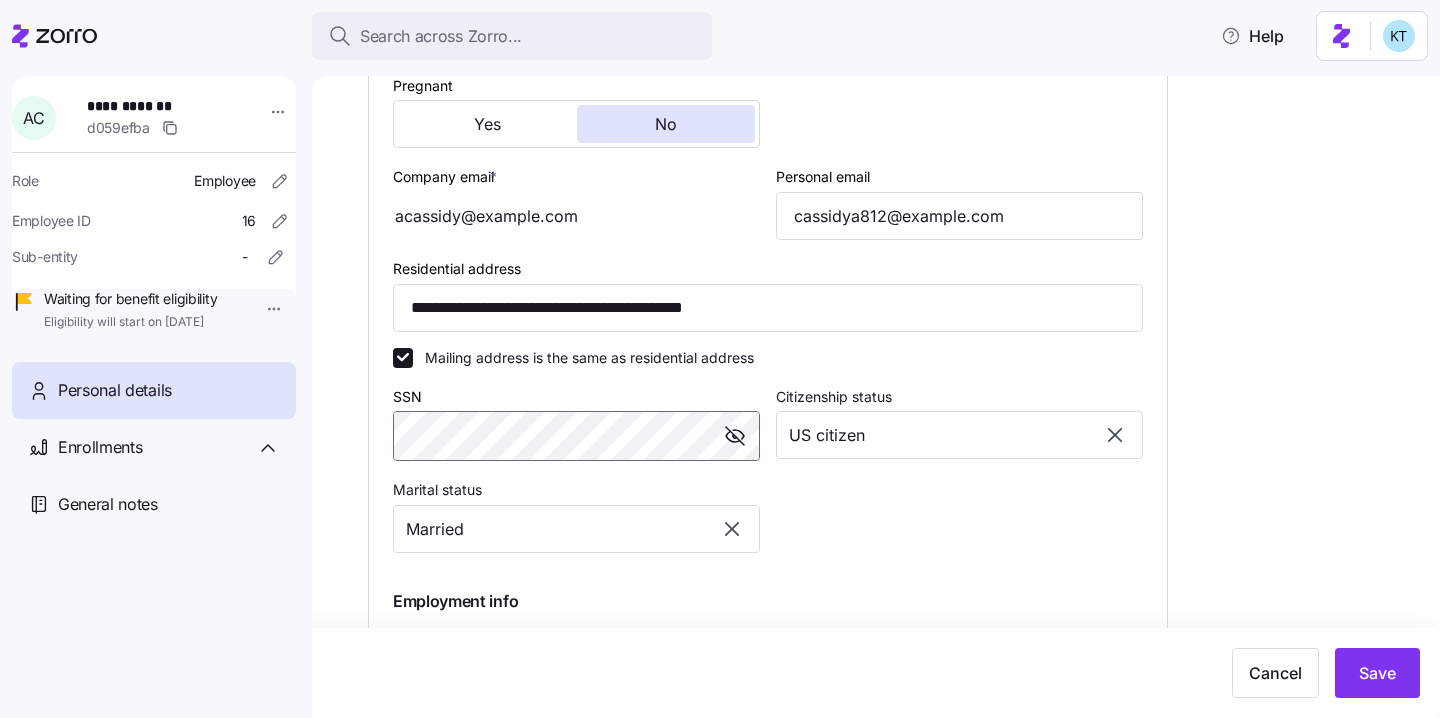 scroll, scrollTop: 600, scrollLeft: 0, axis: vertical 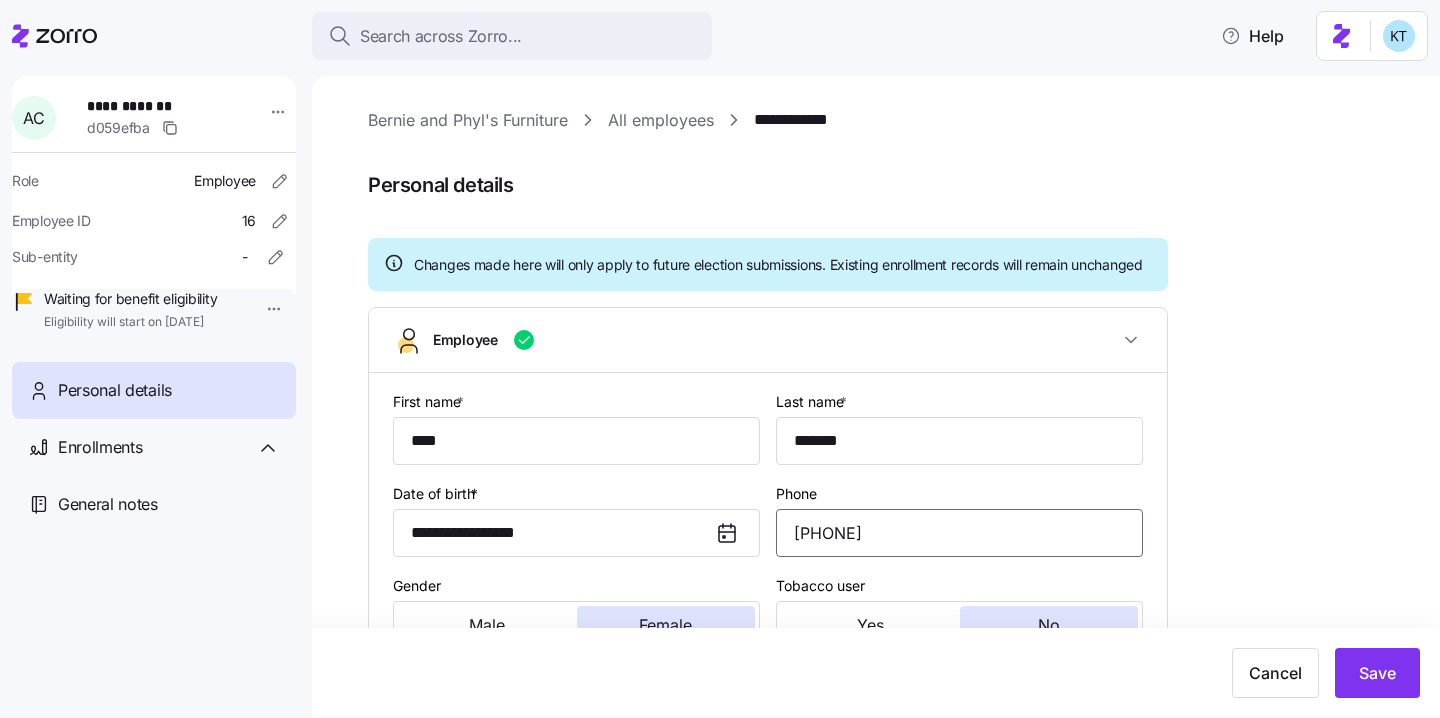 click on "(603) 321-7138" at bounding box center [959, 533] 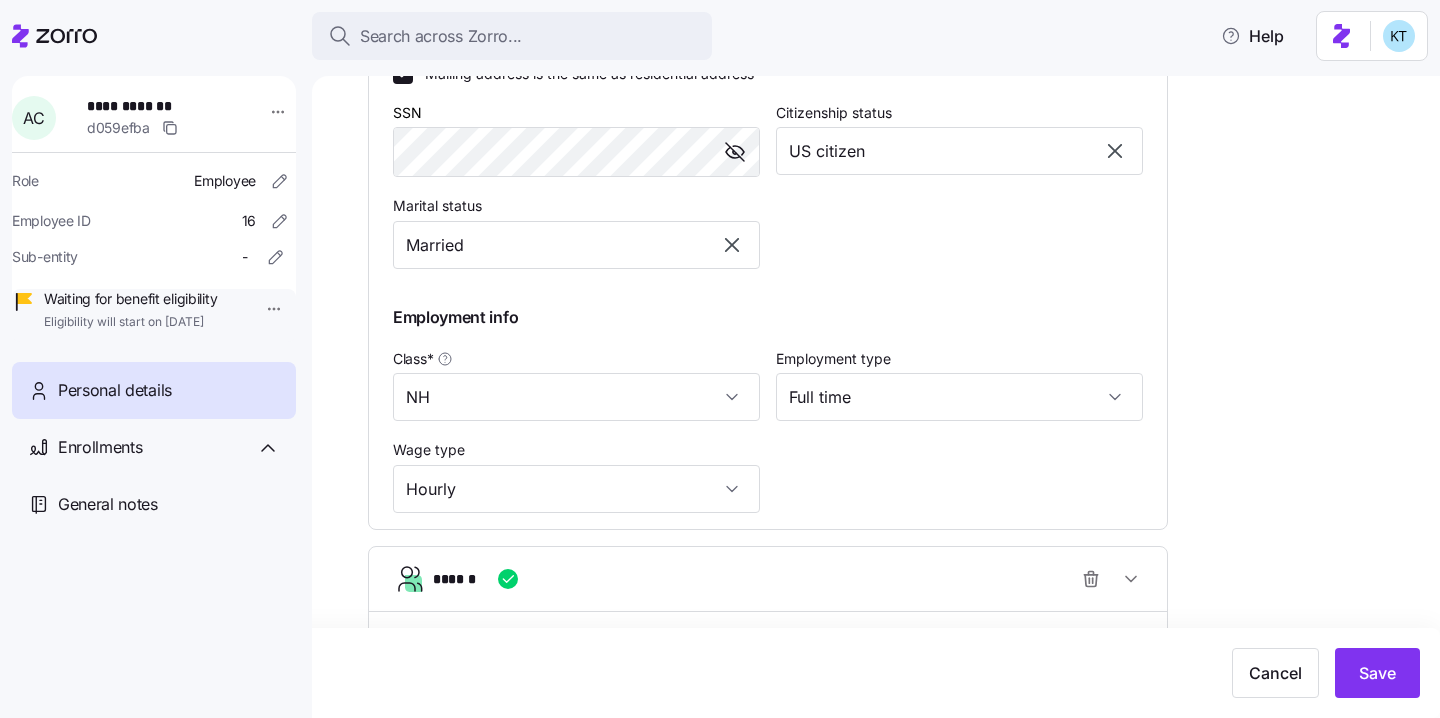 scroll, scrollTop: 522, scrollLeft: 0, axis: vertical 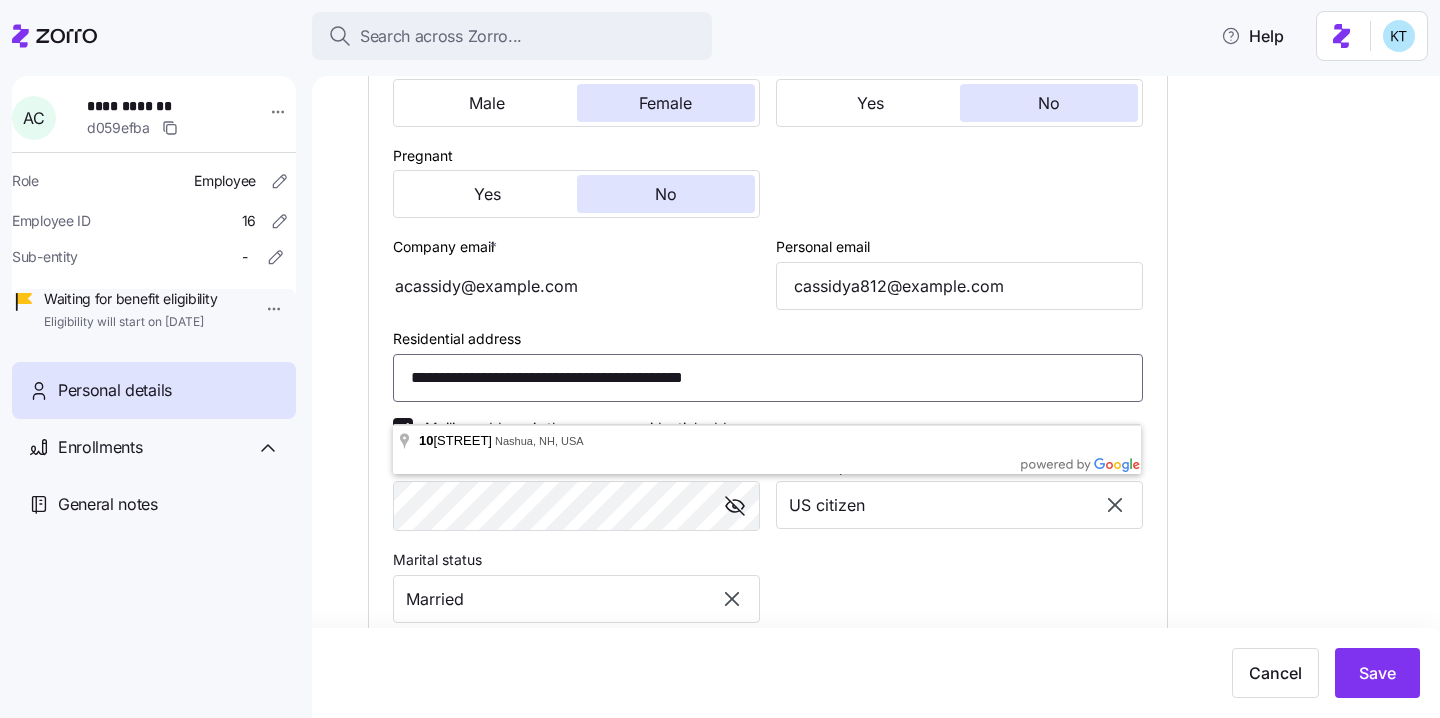 drag, startPoint x: 551, startPoint y: 404, endPoint x: 383, endPoint y: 395, distance: 168.2409 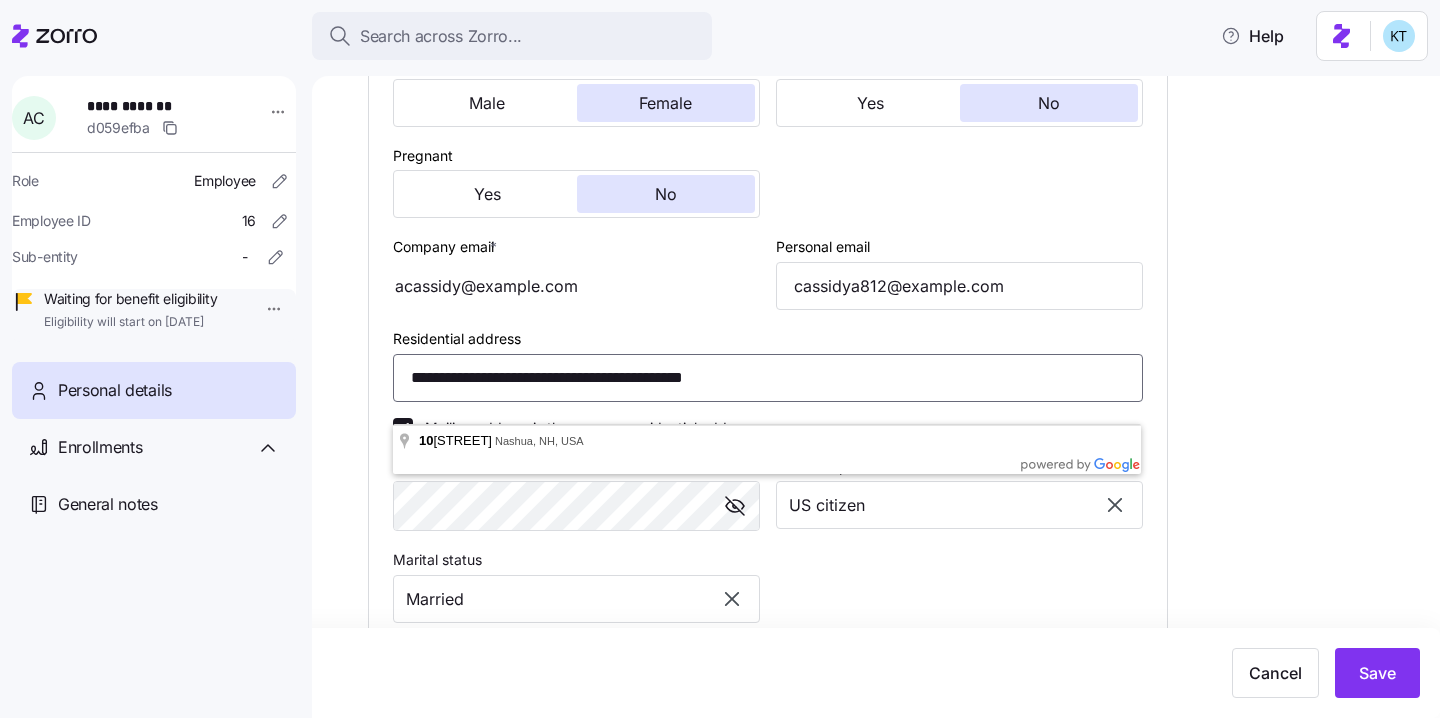 click on "**********" at bounding box center (768, 378) 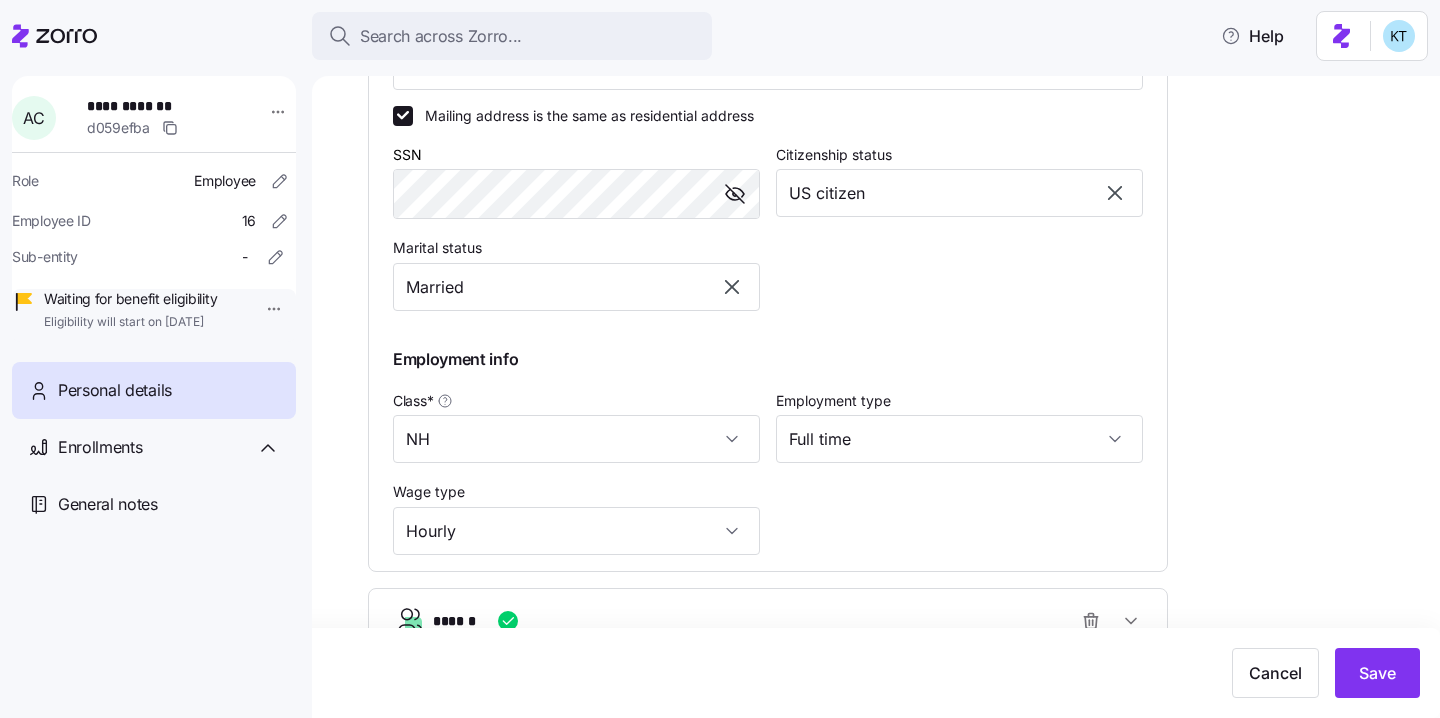 click on "**********" at bounding box center (890, 554) 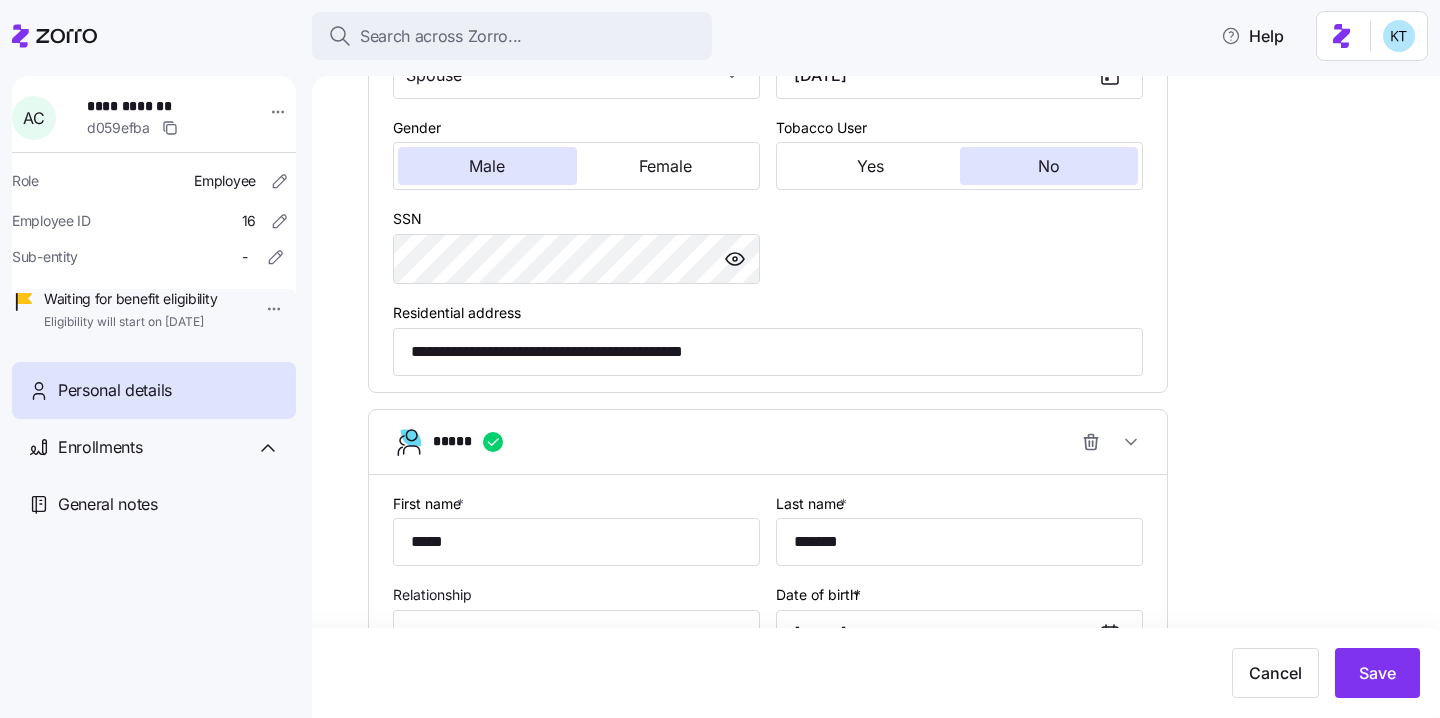 scroll, scrollTop: 1537, scrollLeft: 0, axis: vertical 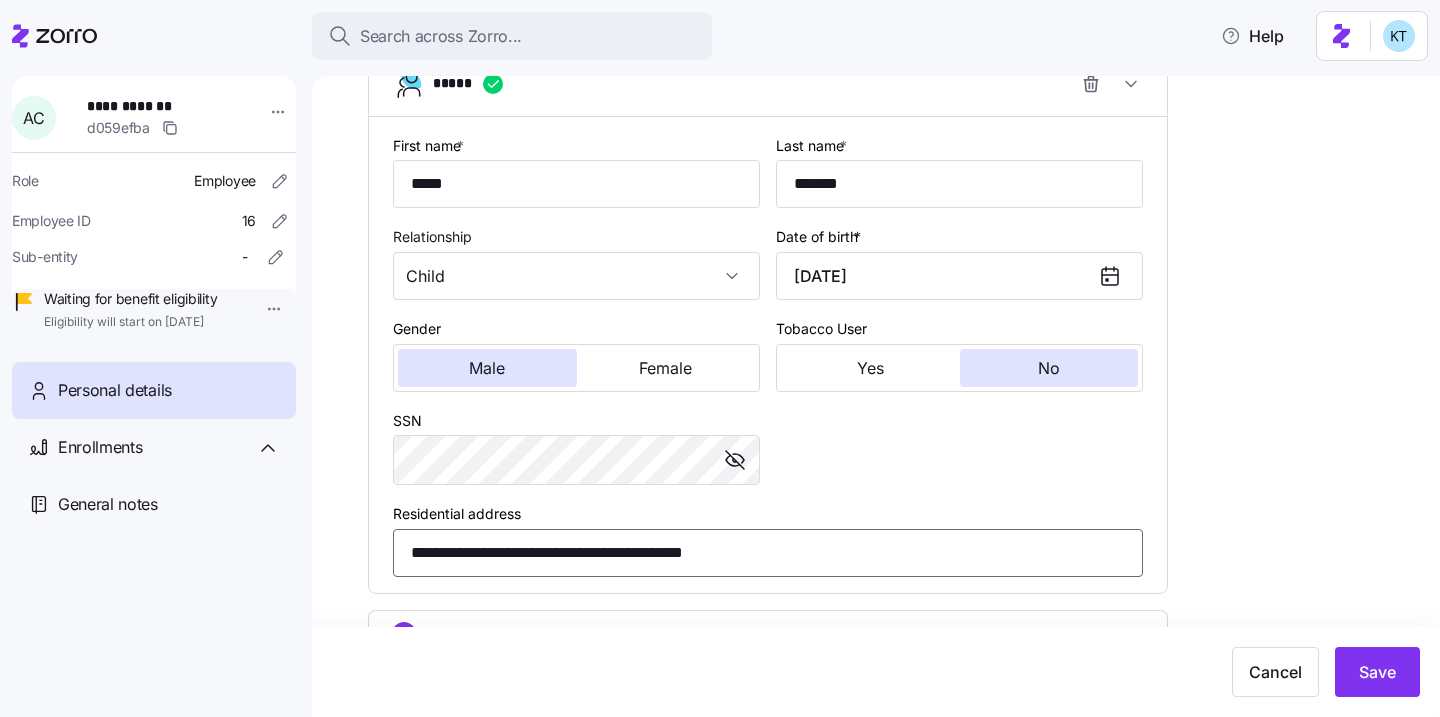 click on "**********" at bounding box center [768, 553] 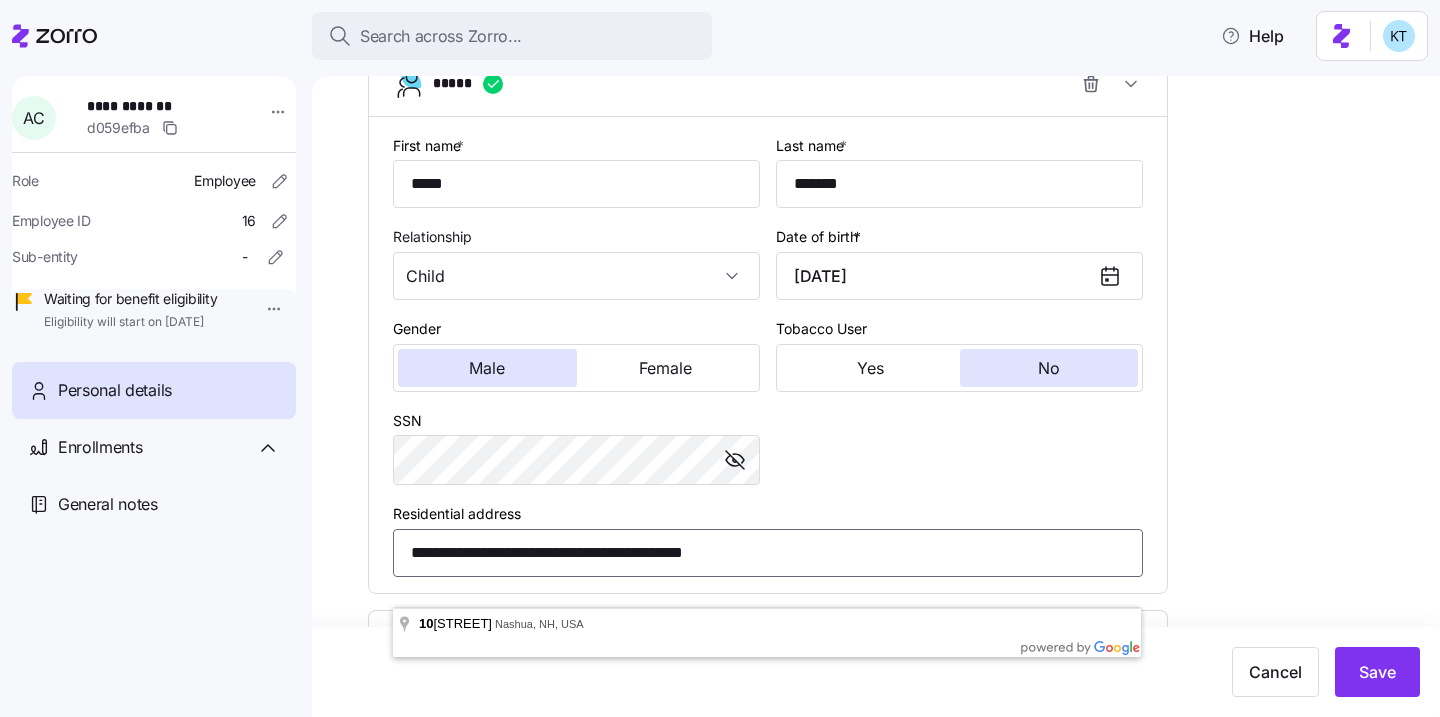 click on "**********" at bounding box center (768, 553) 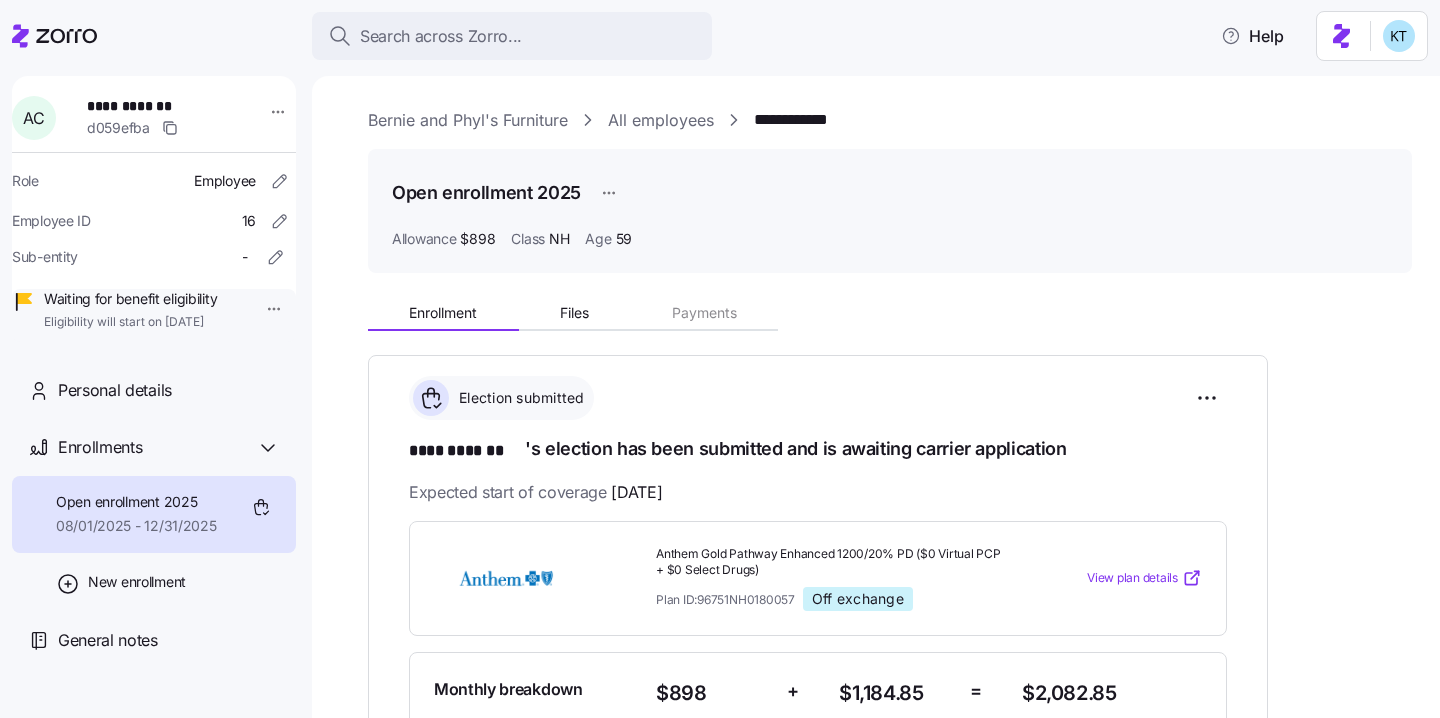 scroll, scrollTop: 0, scrollLeft: 0, axis: both 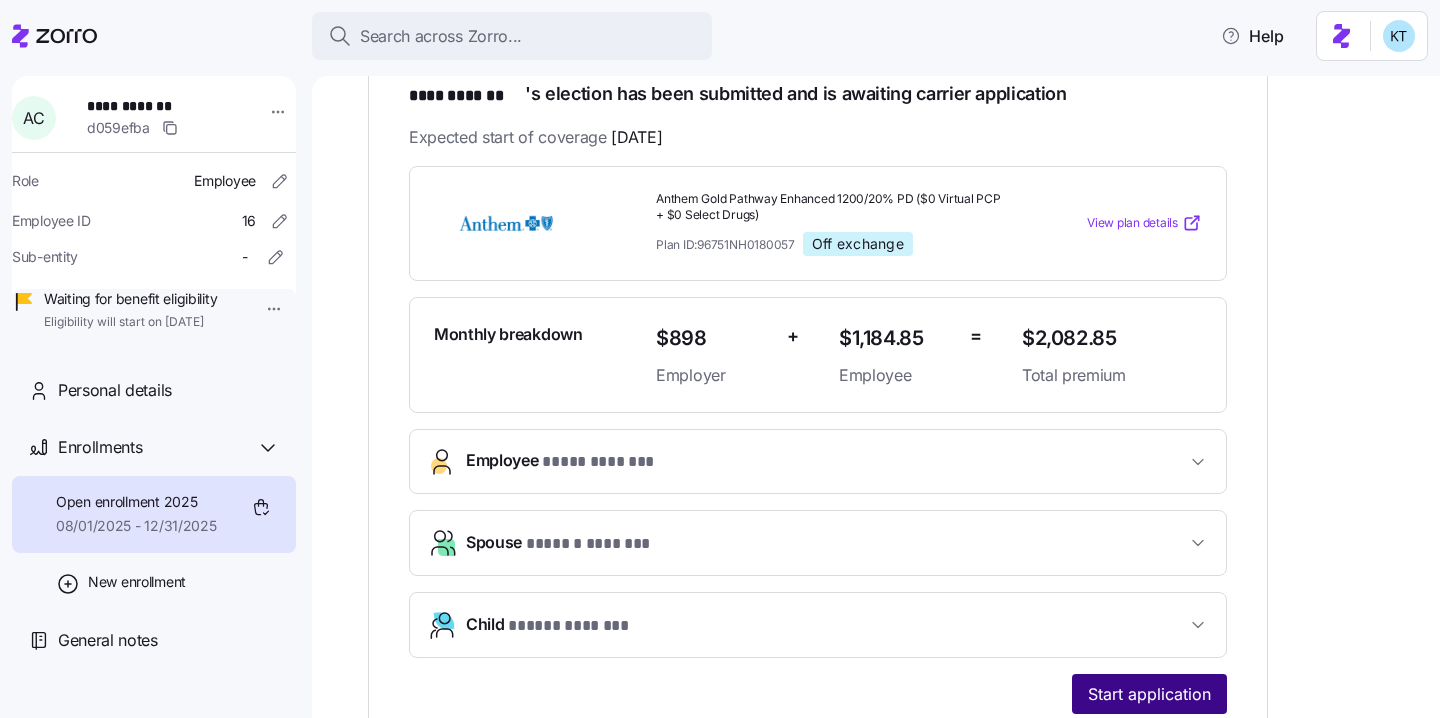 click on "Start application" at bounding box center (1149, 694) 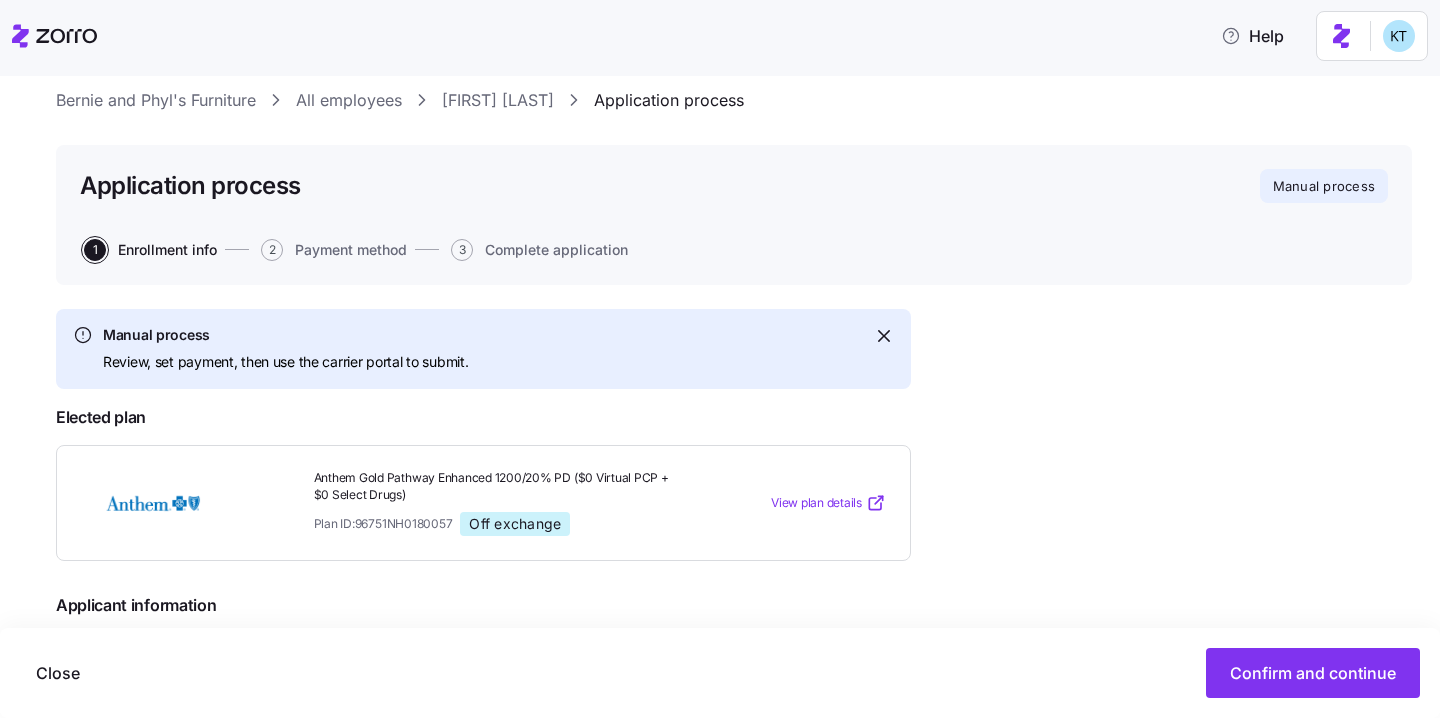 scroll, scrollTop: 279, scrollLeft: 0, axis: vertical 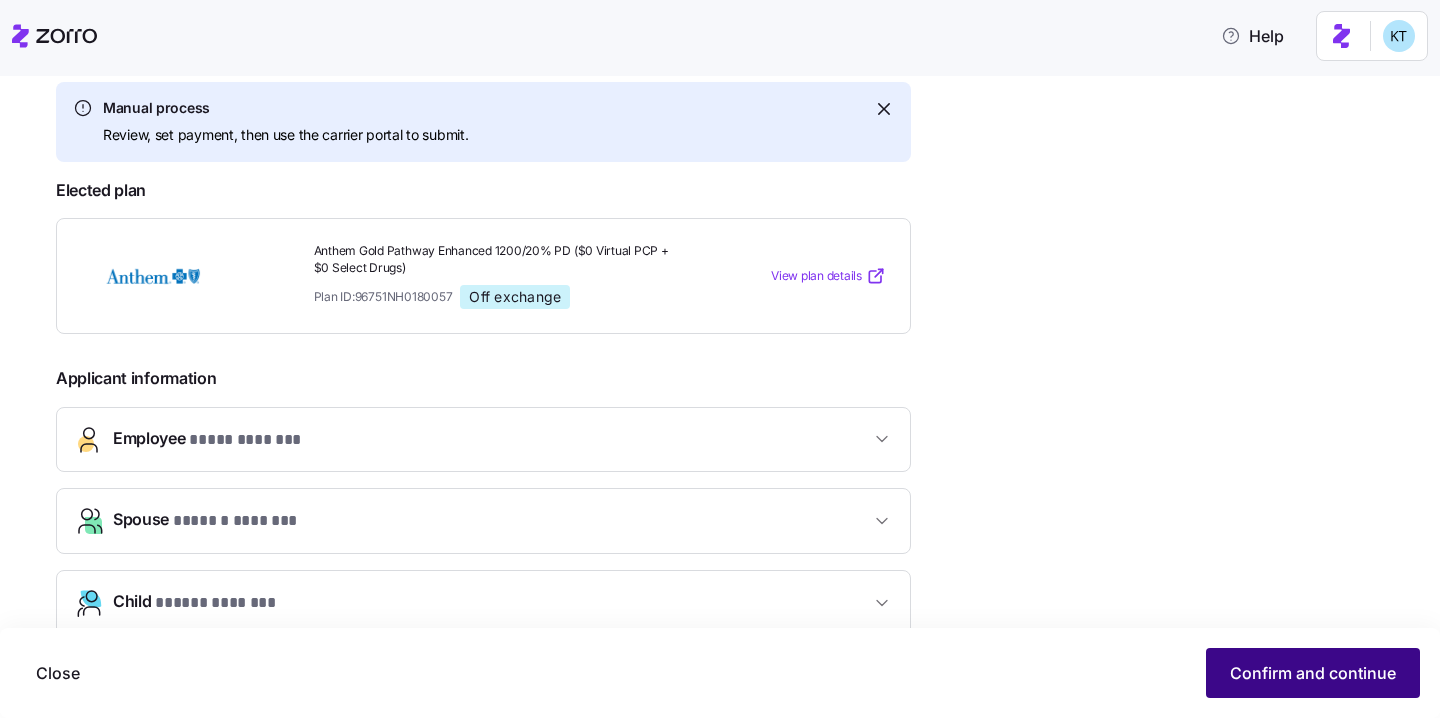 click on "Confirm and continue" at bounding box center (1313, 673) 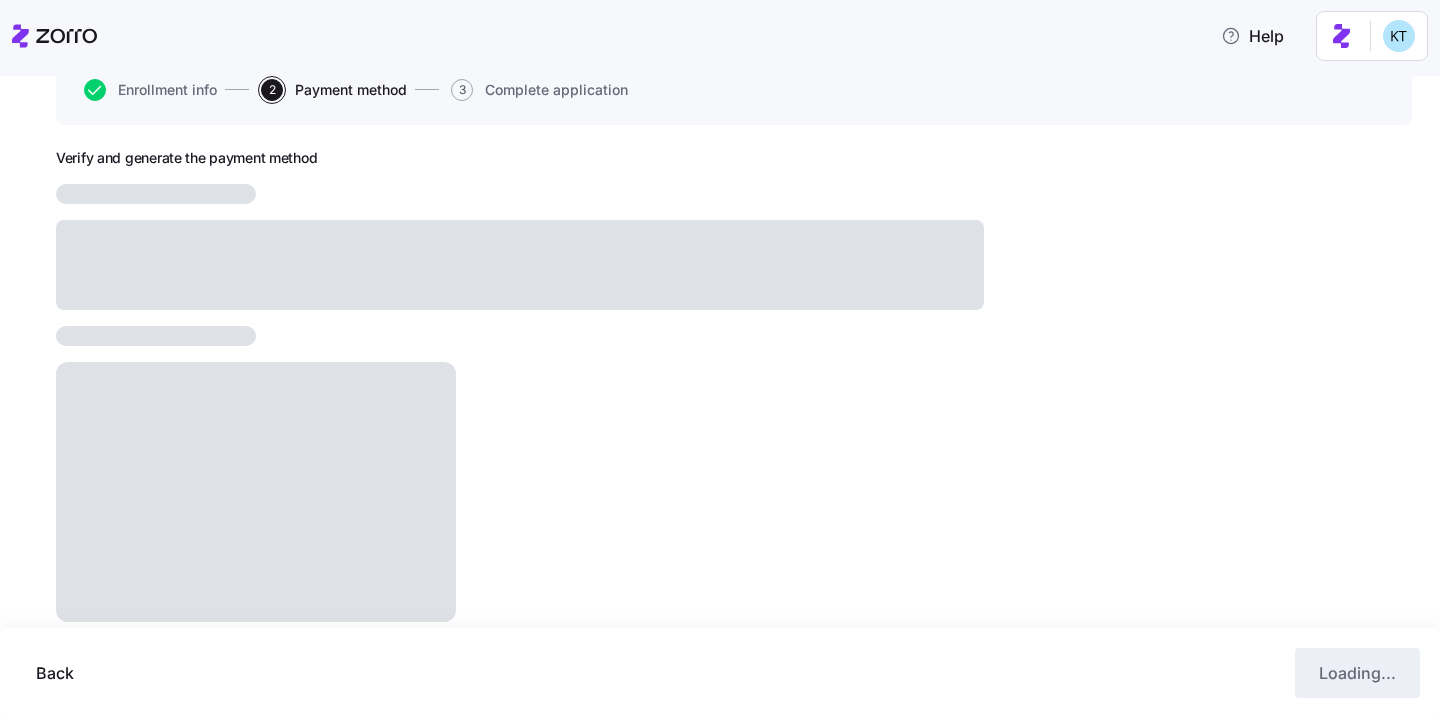 scroll, scrollTop: 212, scrollLeft: 0, axis: vertical 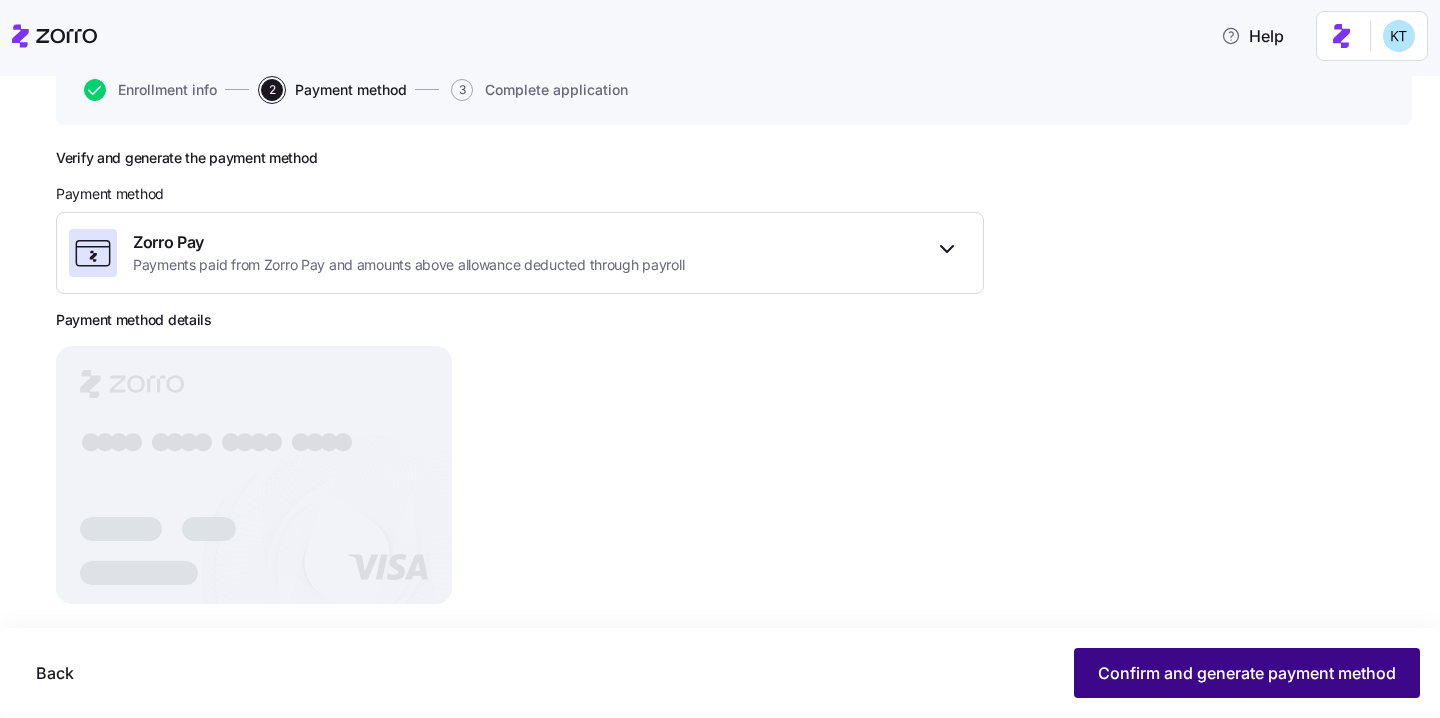 click on "Confirm and generate payment method" at bounding box center [1247, 673] 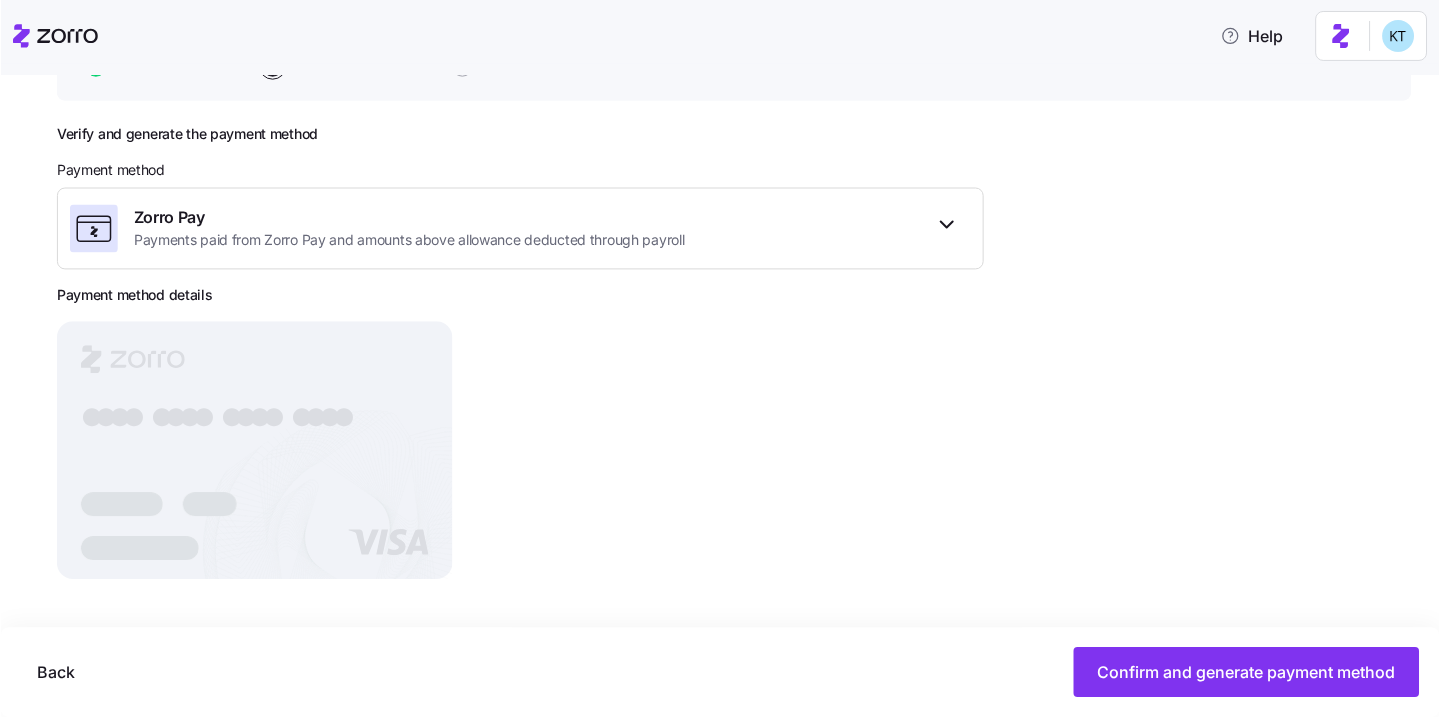 scroll, scrollTop: 237, scrollLeft: 0, axis: vertical 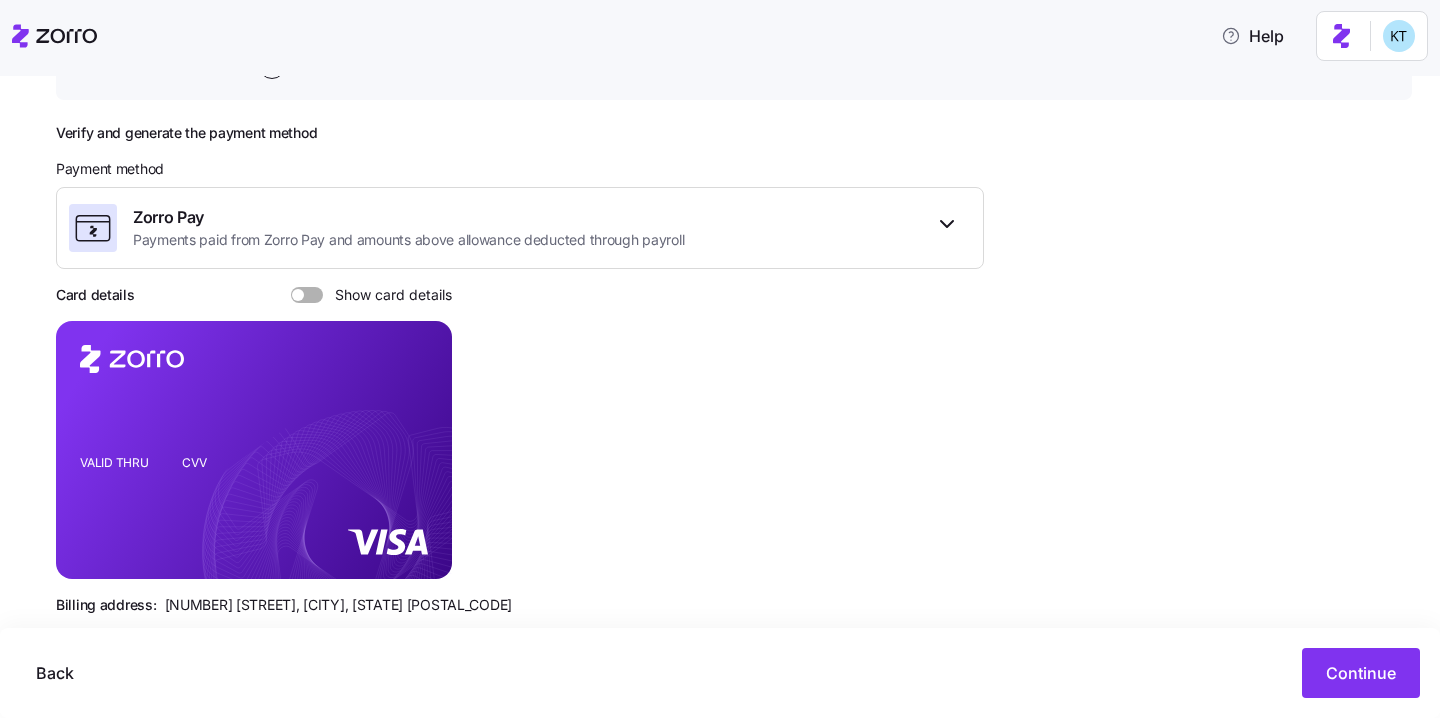 click at bounding box center (314, 295) 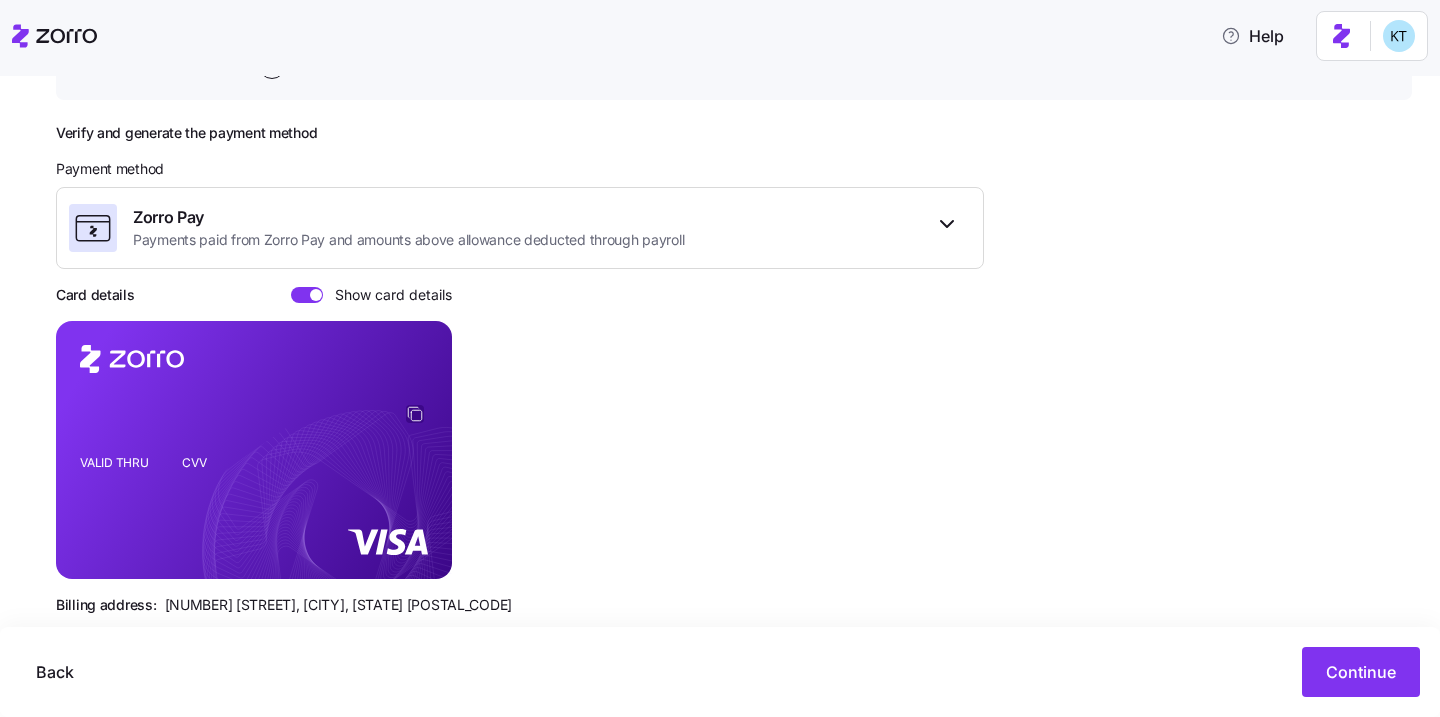 click 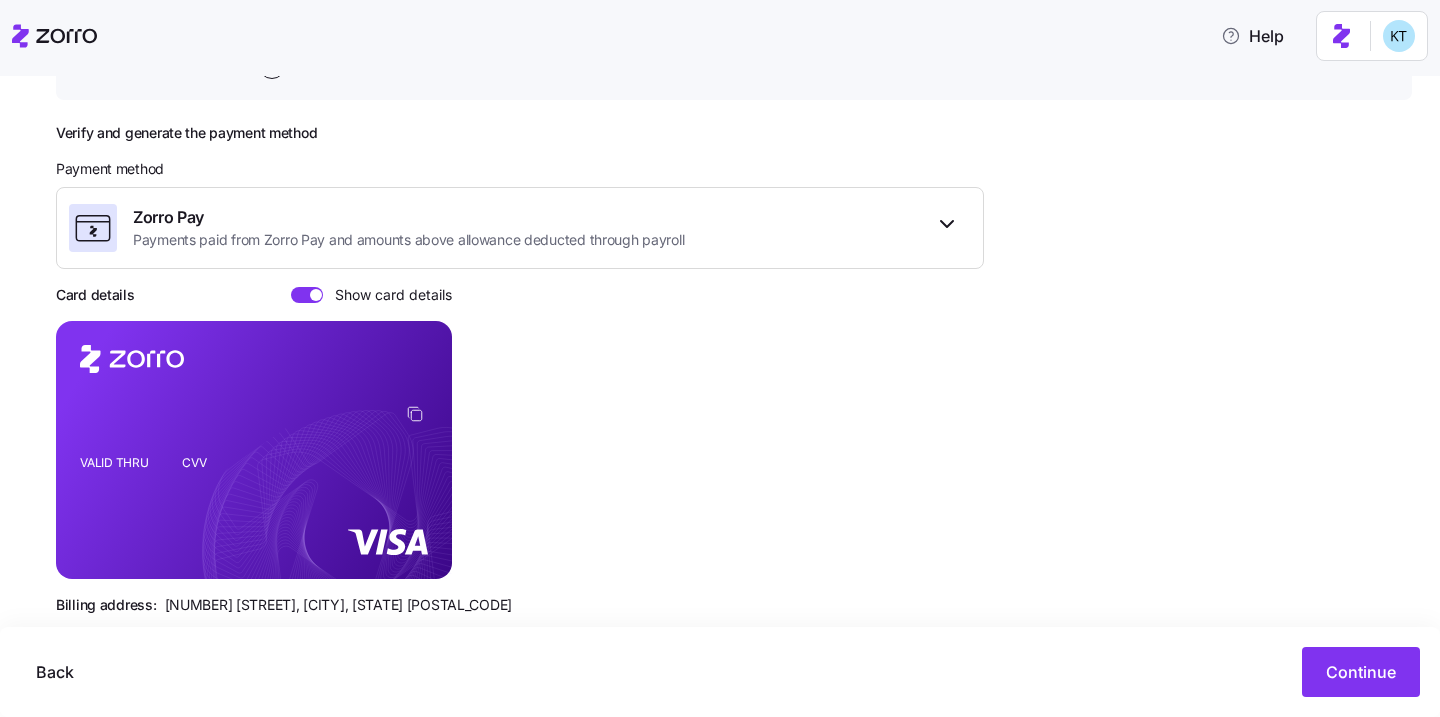 scroll, scrollTop: 275, scrollLeft: 0, axis: vertical 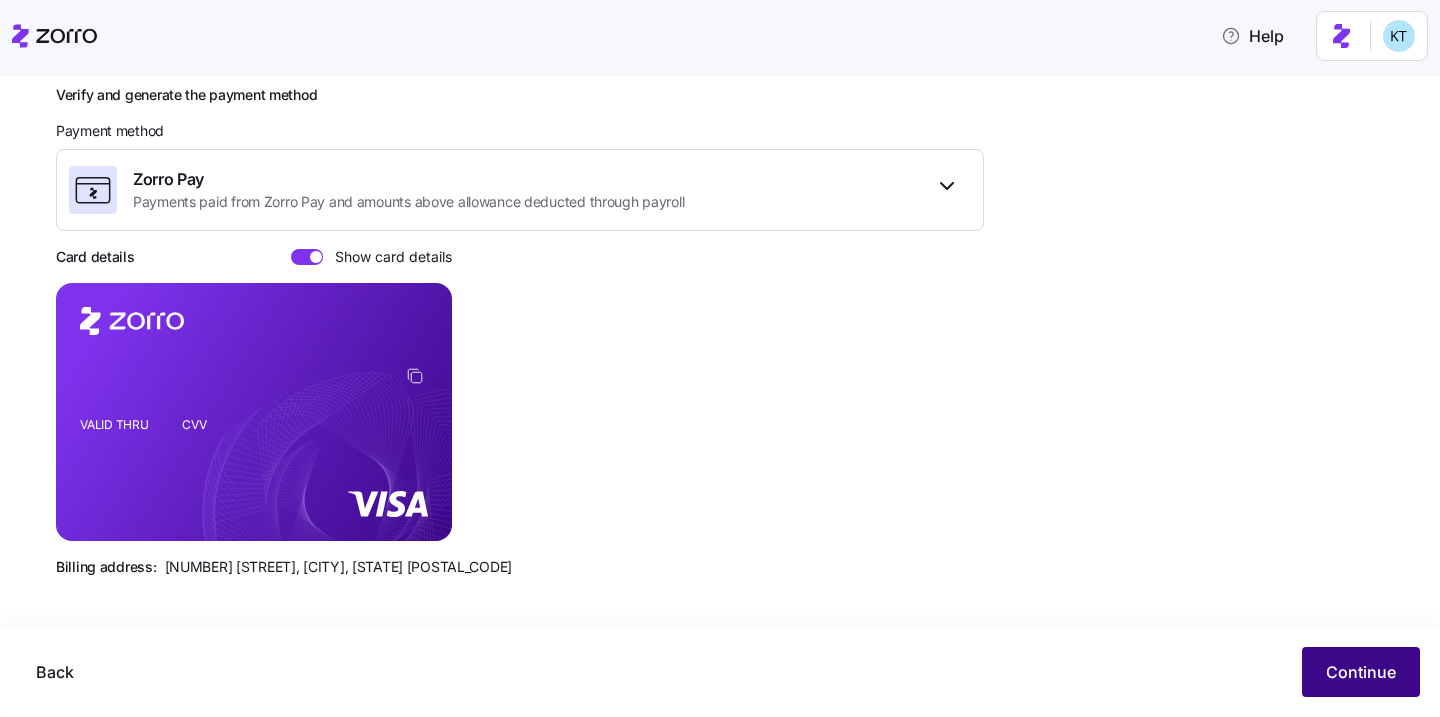 click on "Continue" at bounding box center (1361, 672) 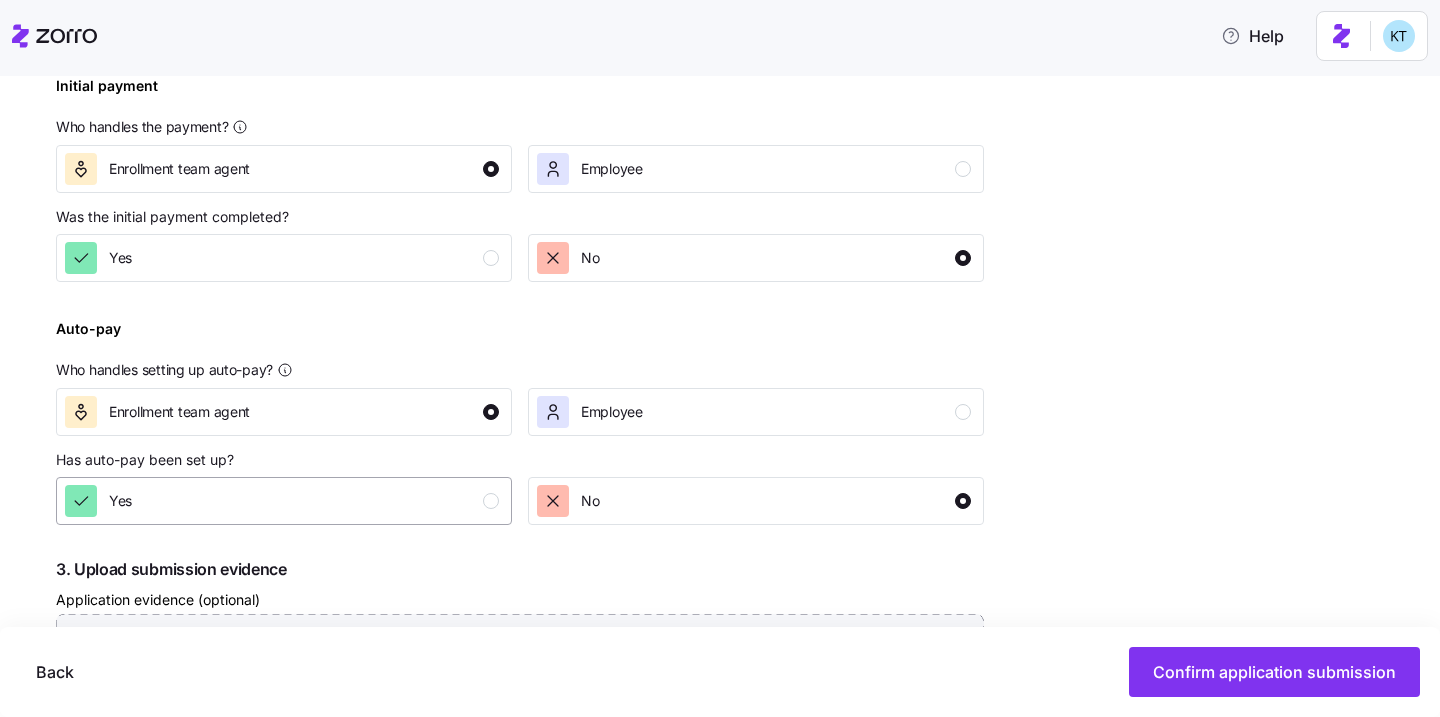scroll, scrollTop: 705, scrollLeft: 0, axis: vertical 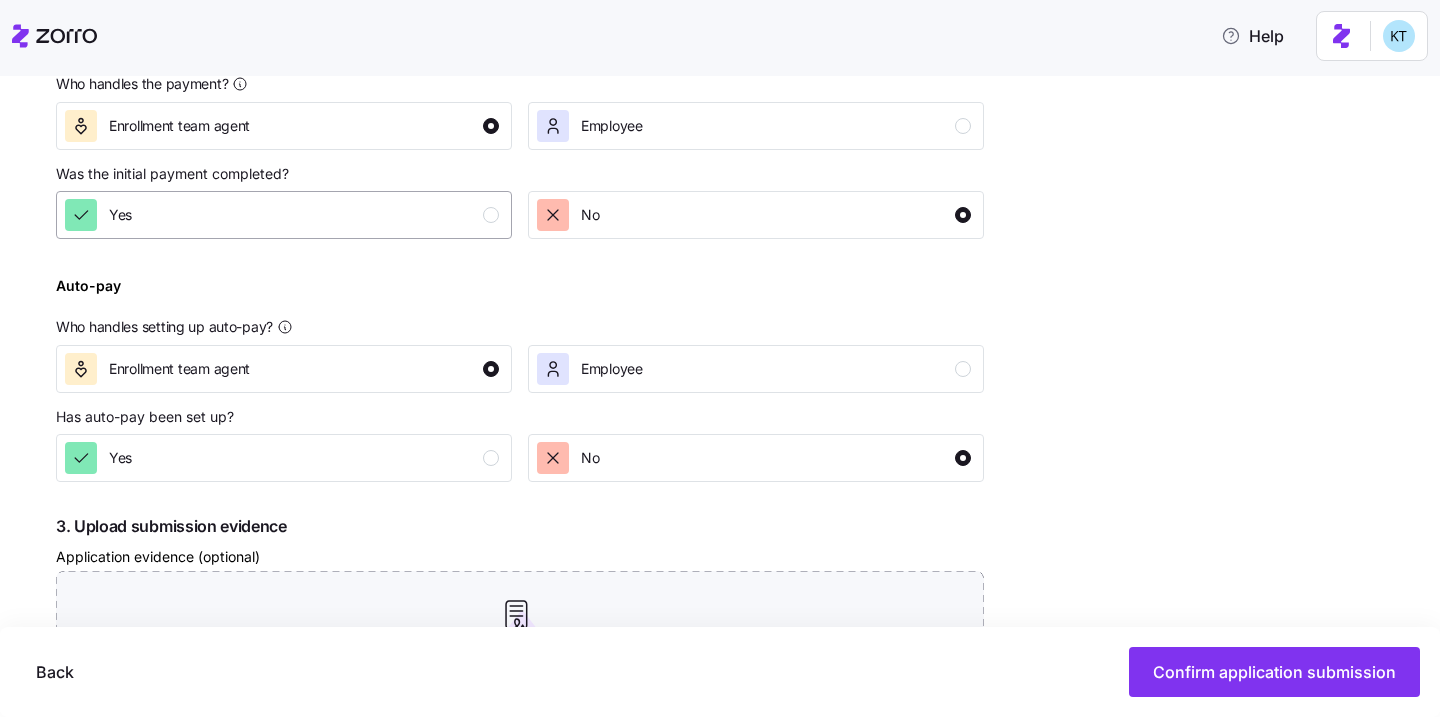 click on "Yes" at bounding box center (282, 215) 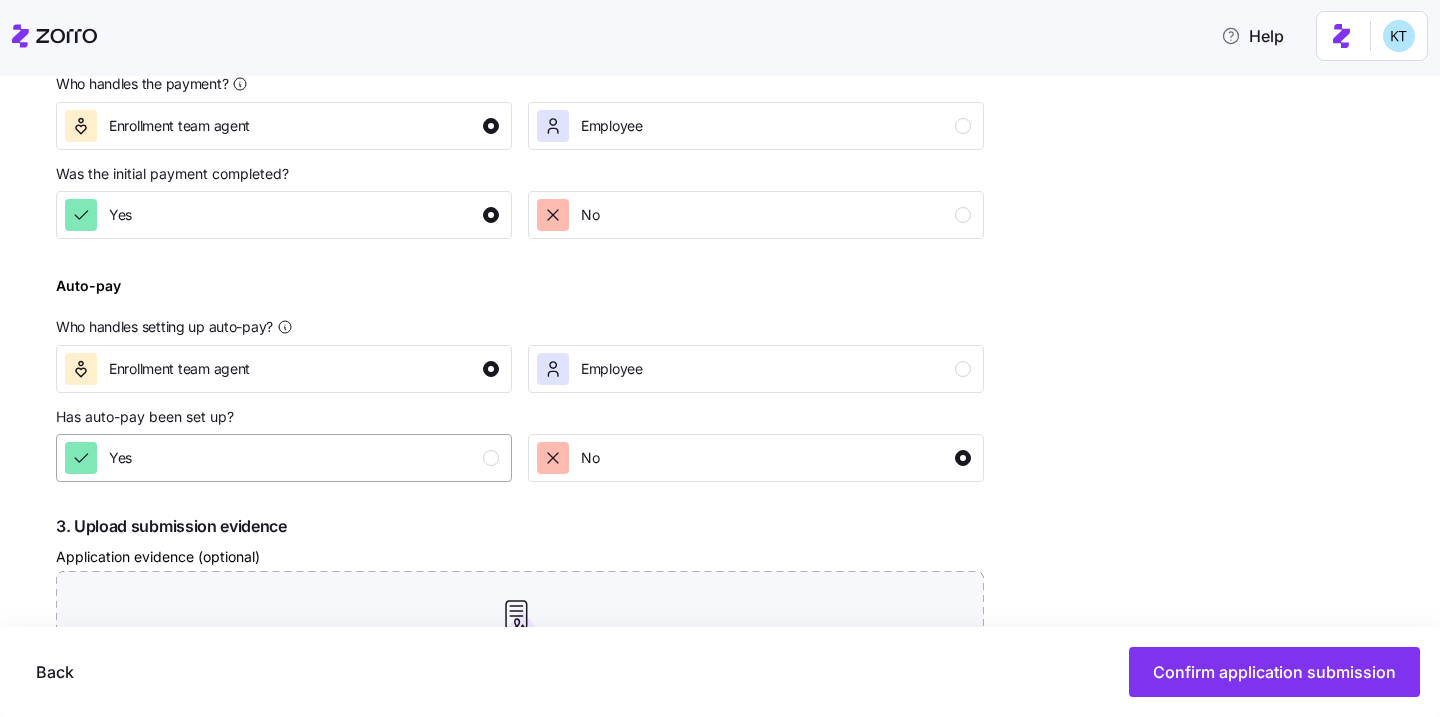click on "Yes" at bounding box center [282, 458] 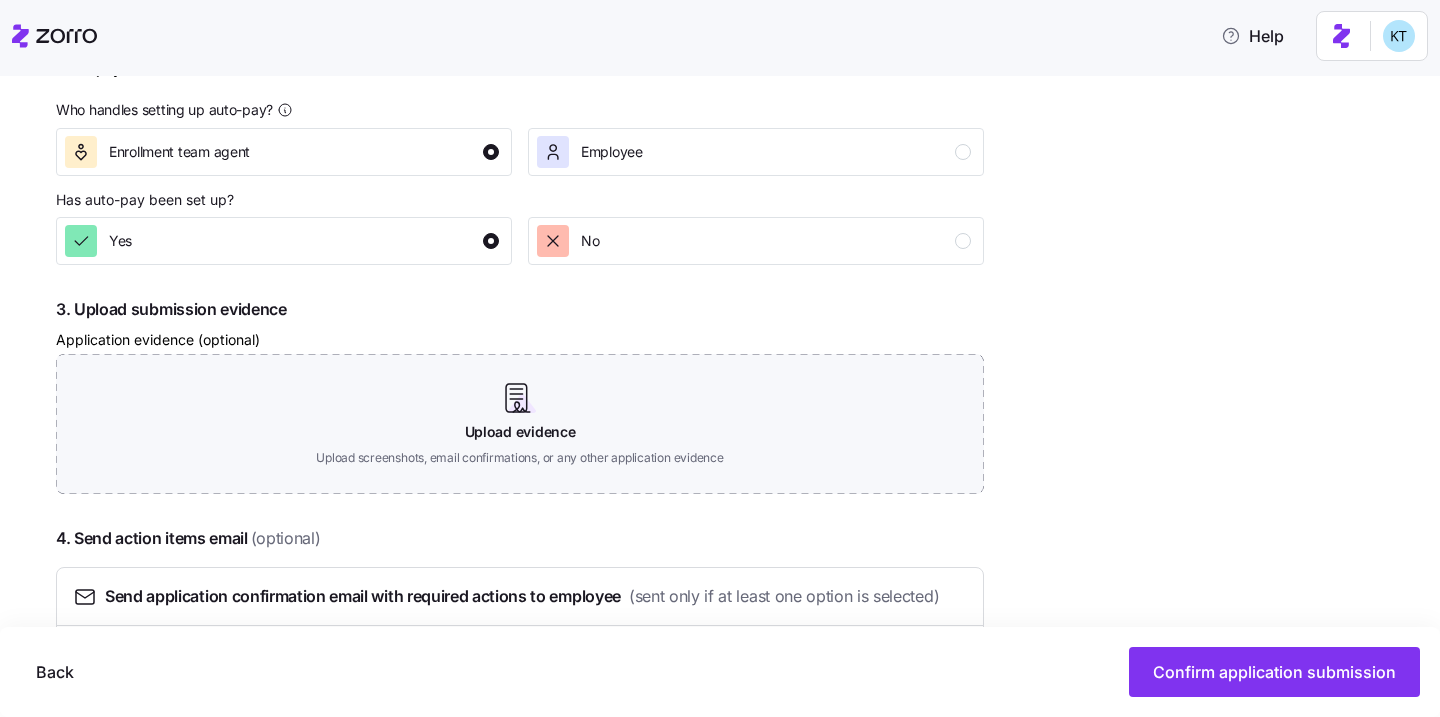 scroll, scrollTop: 1049, scrollLeft: 0, axis: vertical 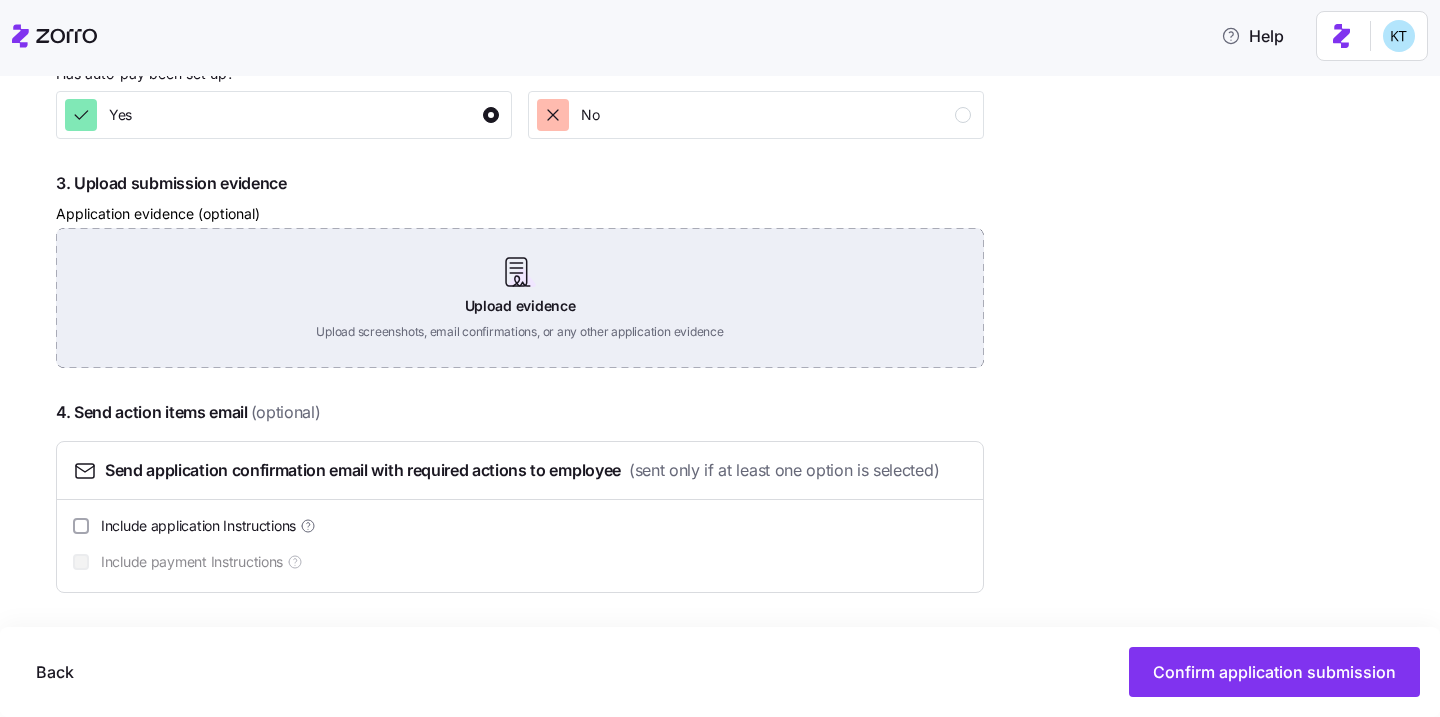 click on "Upload evidence Upload screenshots, email confirmations, or any other application evidence" at bounding box center [520, 298] 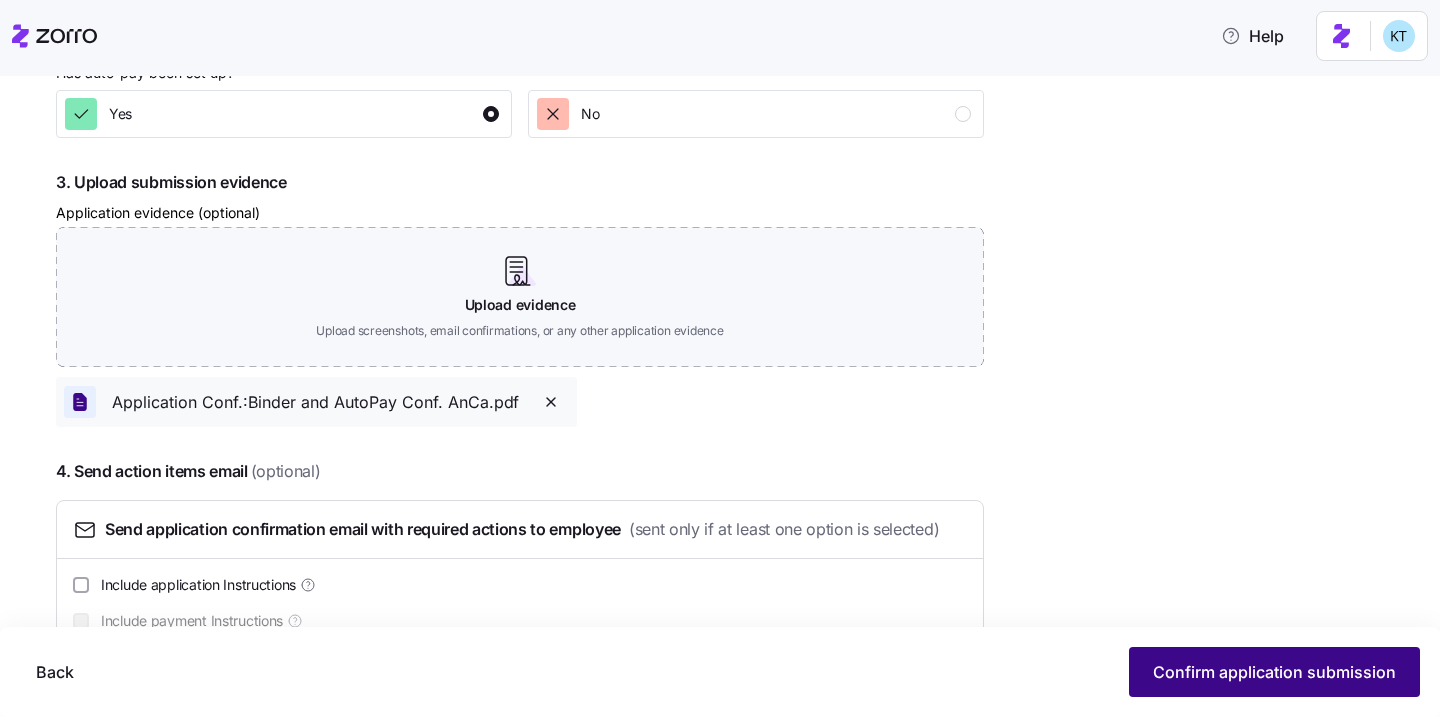 click on "Confirm application submission" at bounding box center (1274, 672) 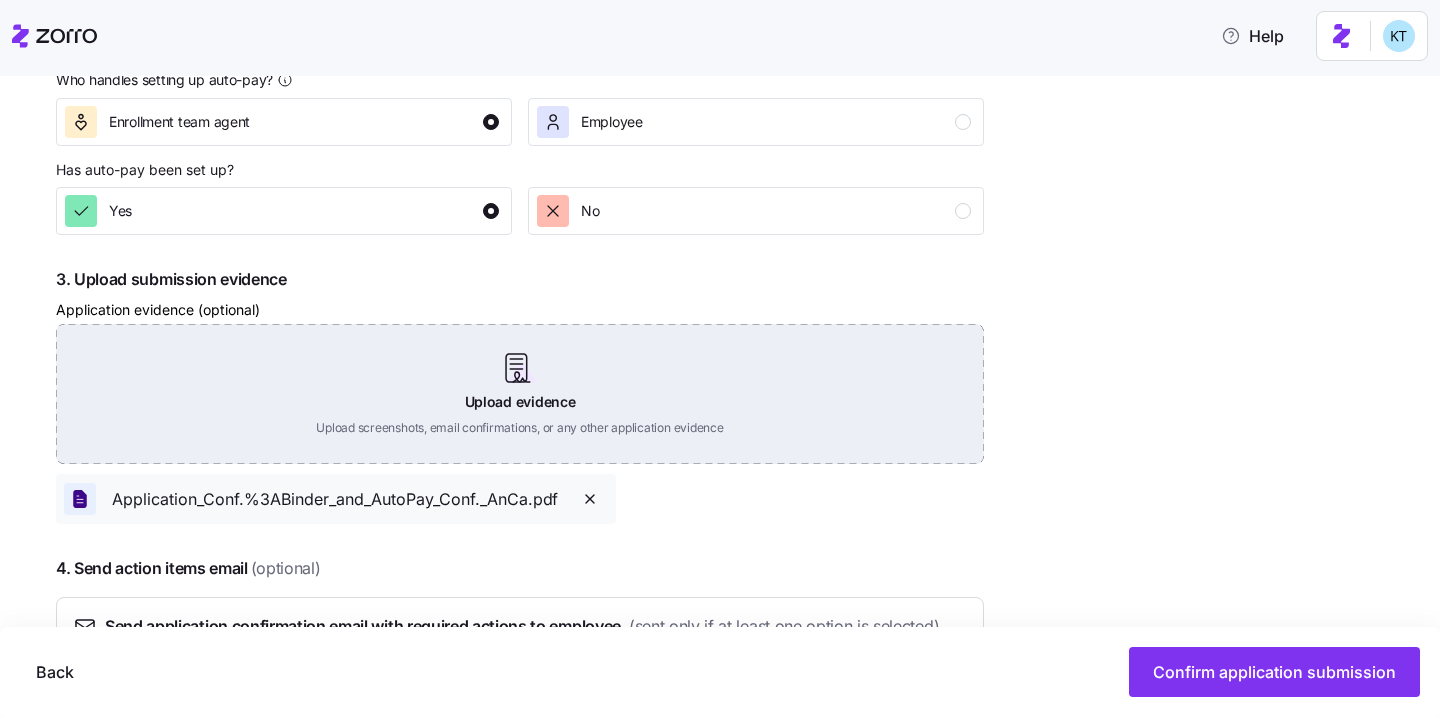 scroll, scrollTop: 1049, scrollLeft: 0, axis: vertical 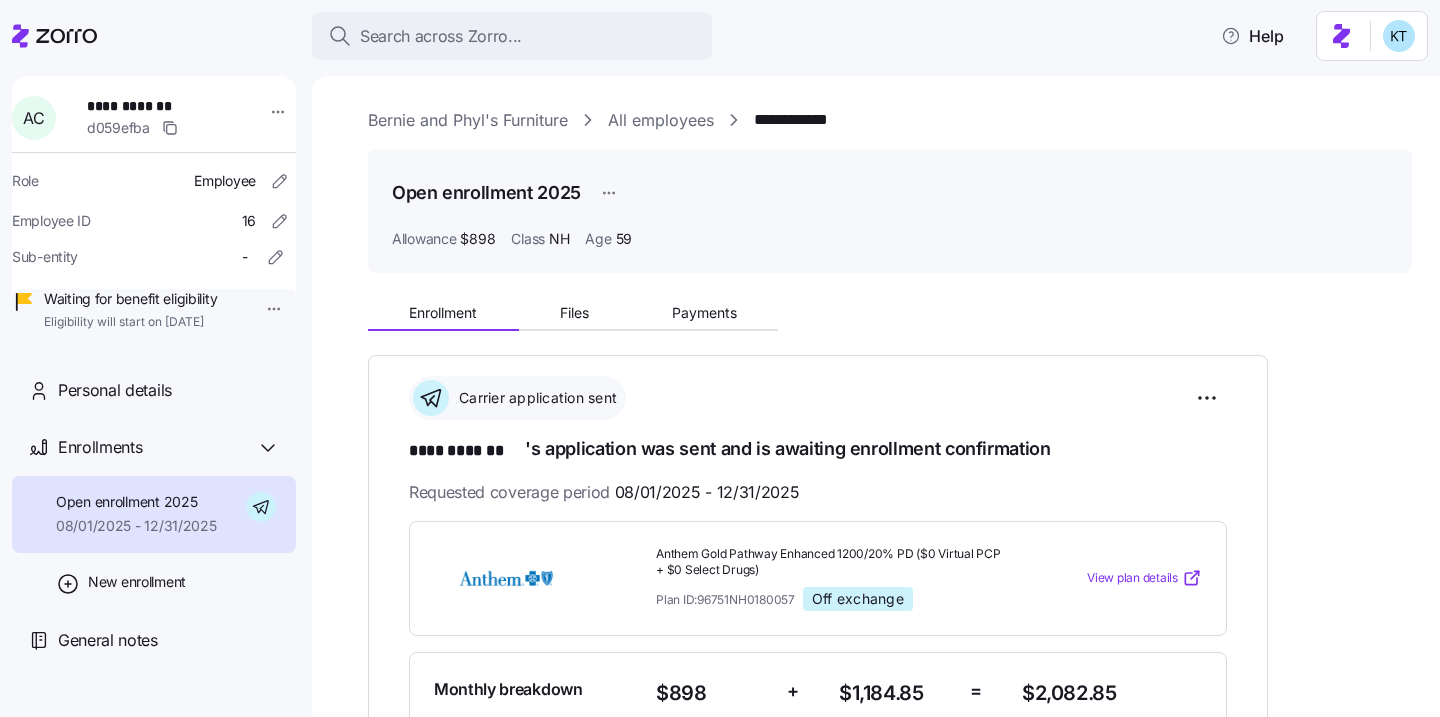 click on "**********" at bounding box center (890, 824) 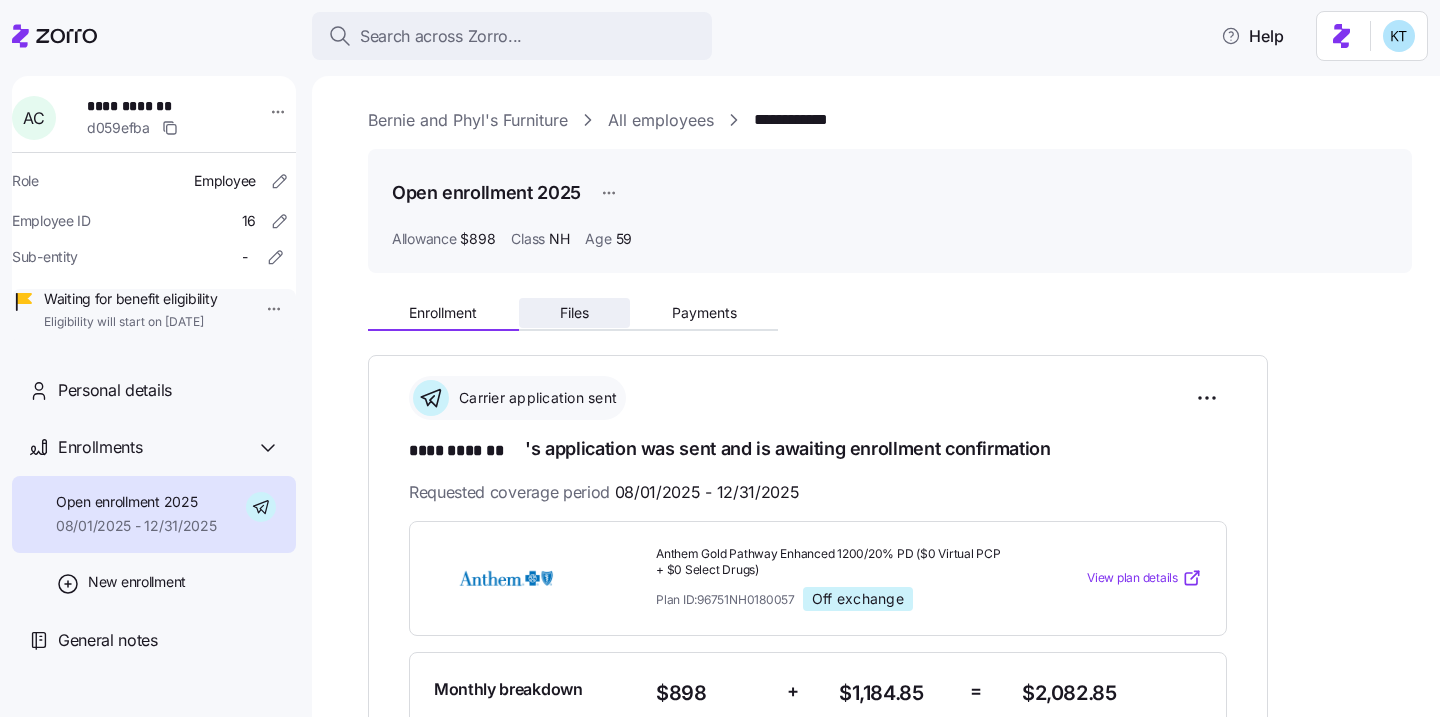 click on "Files" at bounding box center (574, 313) 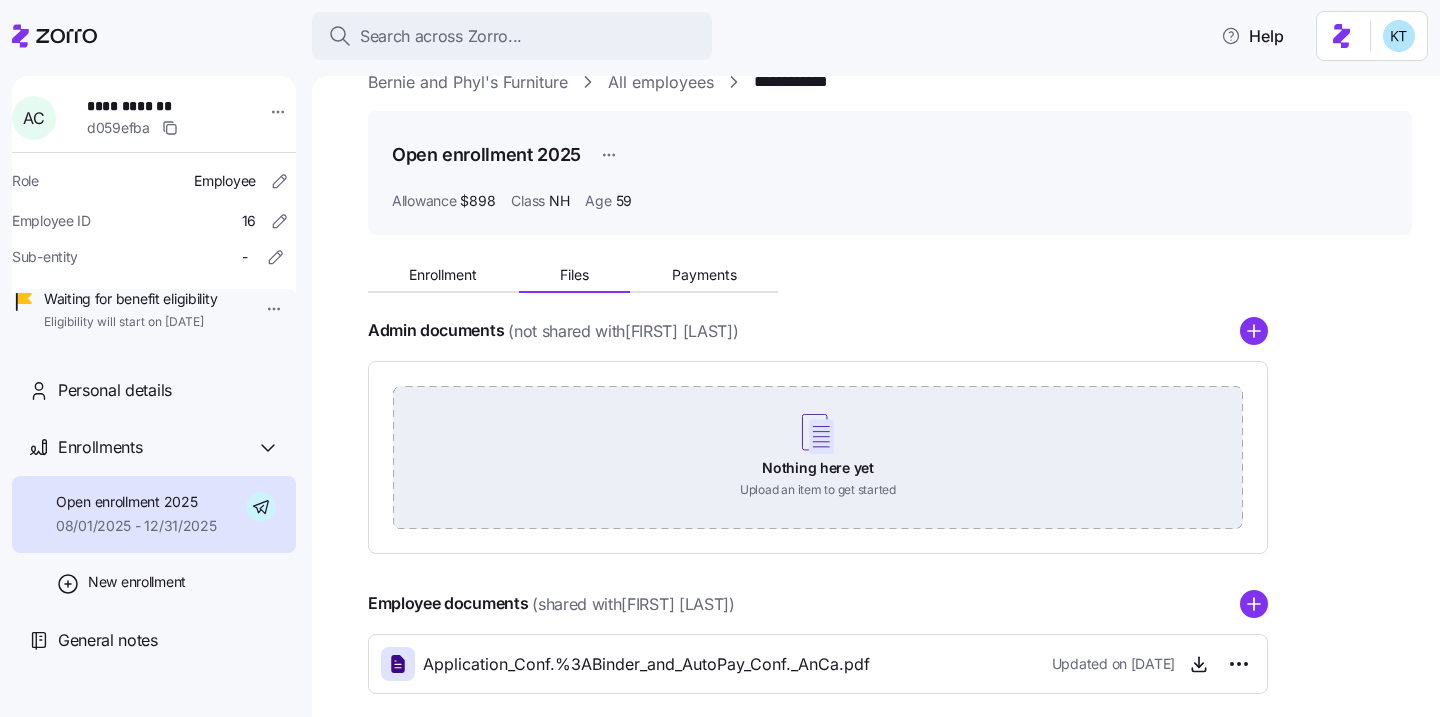 scroll, scrollTop: 40, scrollLeft: 0, axis: vertical 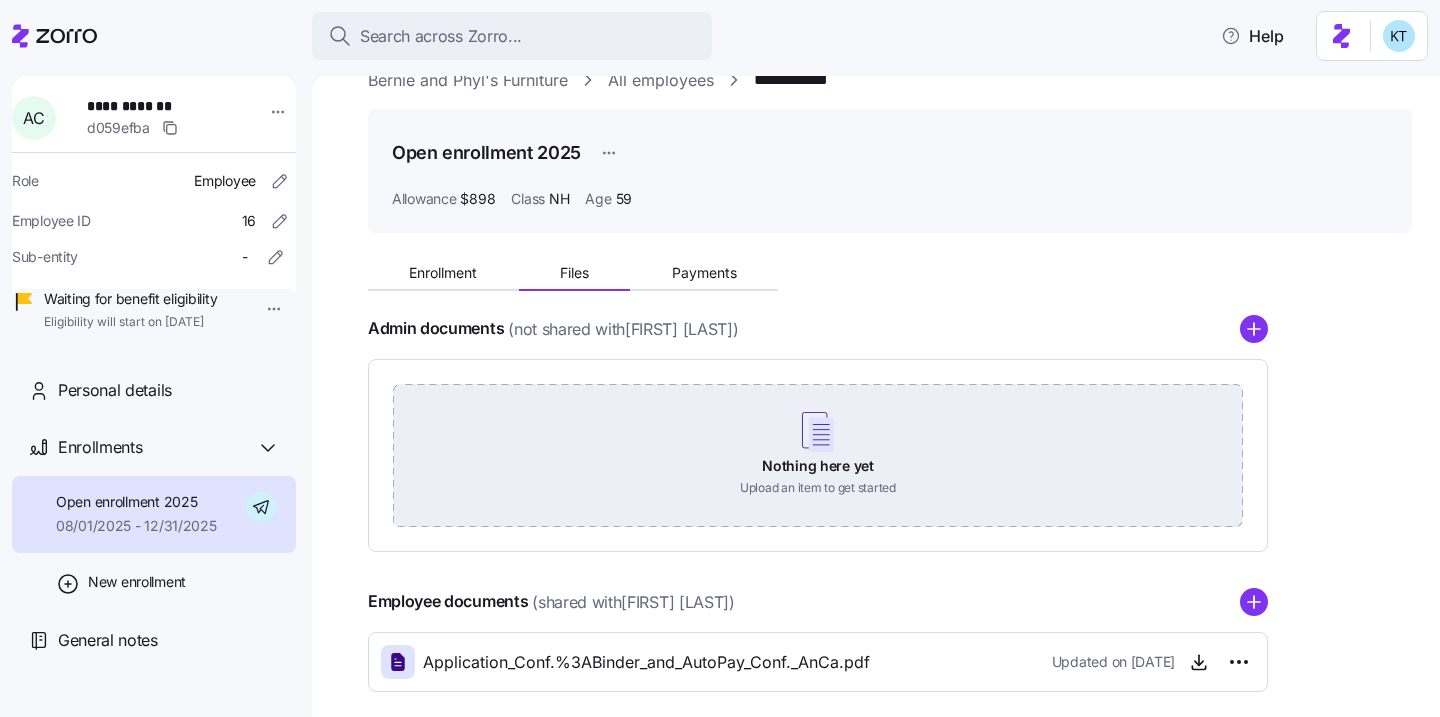 click on "Nothing here yet Upload an item to get started" at bounding box center [818, 454] 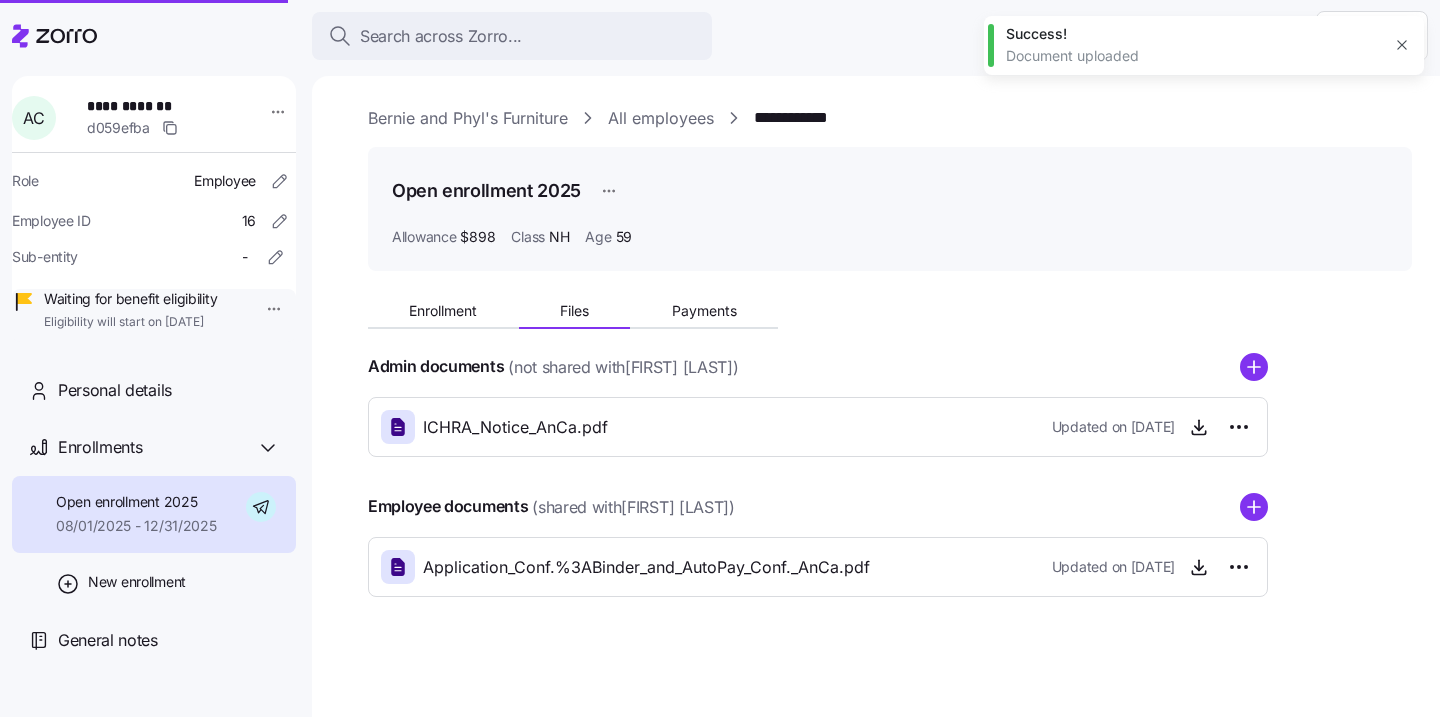 scroll, scrollTop: 2, scrollLeft: 0, axis: vertical 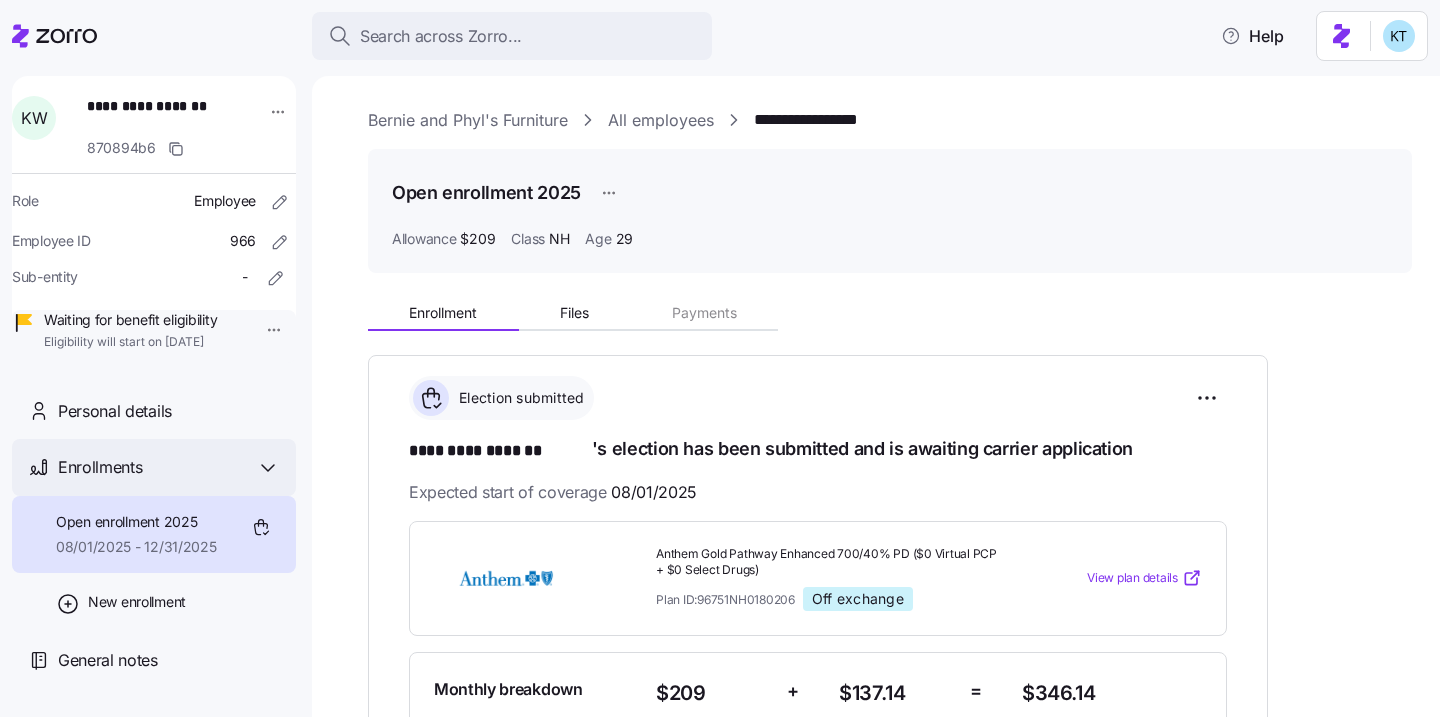 click on "Enrollments" at bounding box center (154, 467) 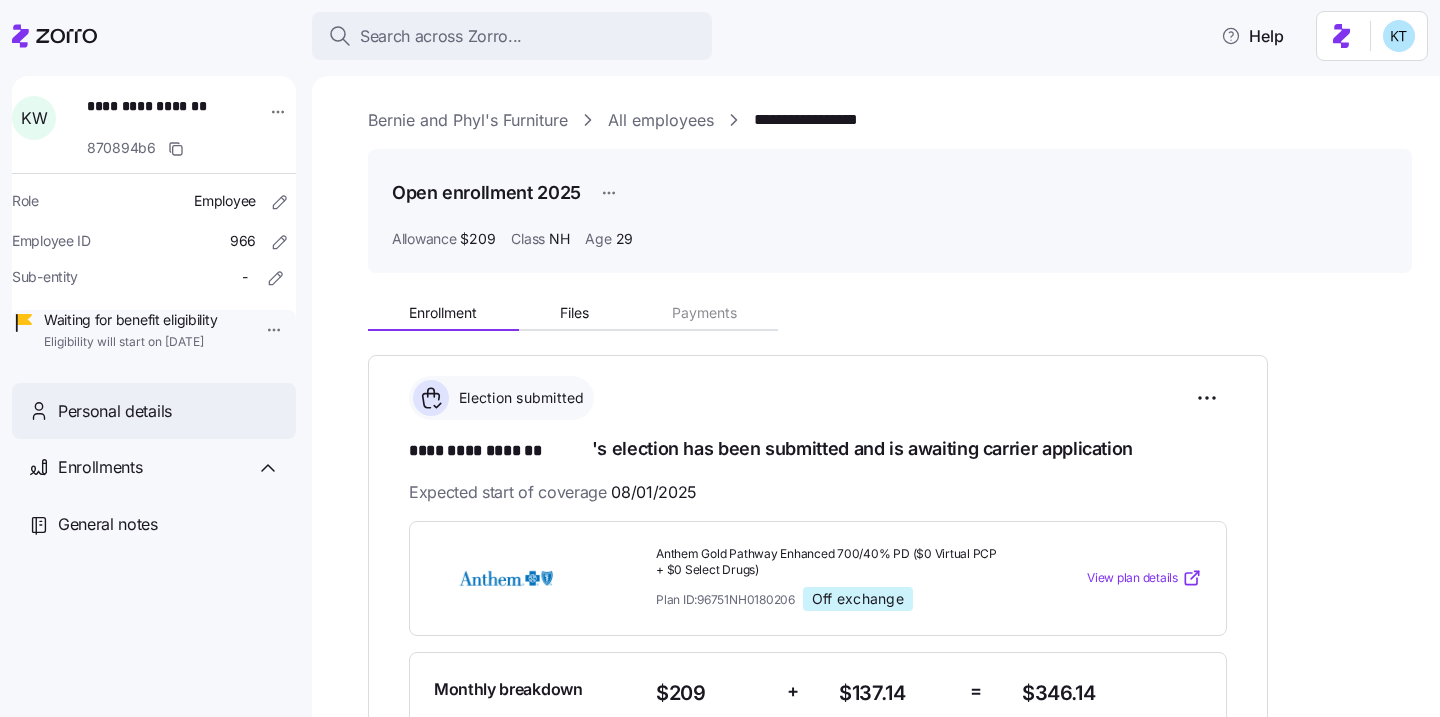 click on "Personal details" at bounding box center (154, 411) 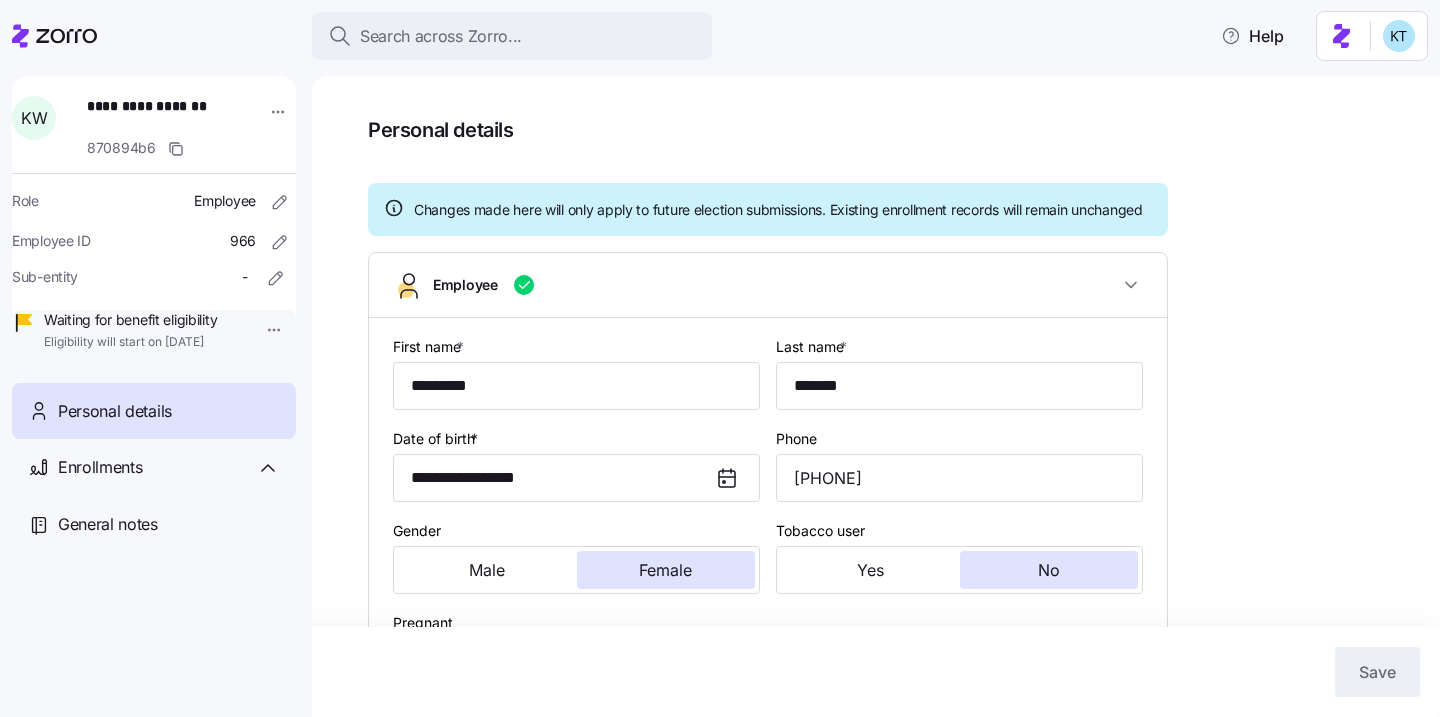 type on "NH" 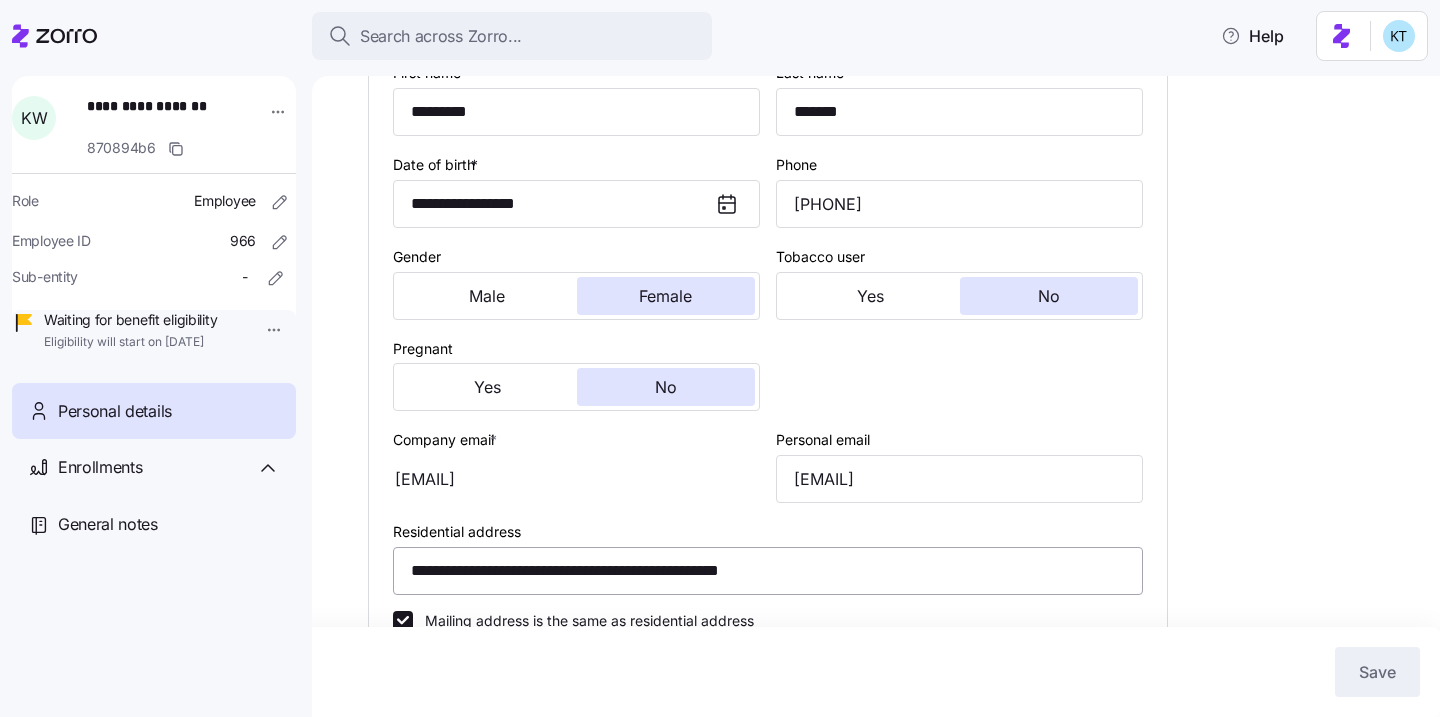 scroll, scrollTop: 364, scrollLeft: 0, axis: vertical 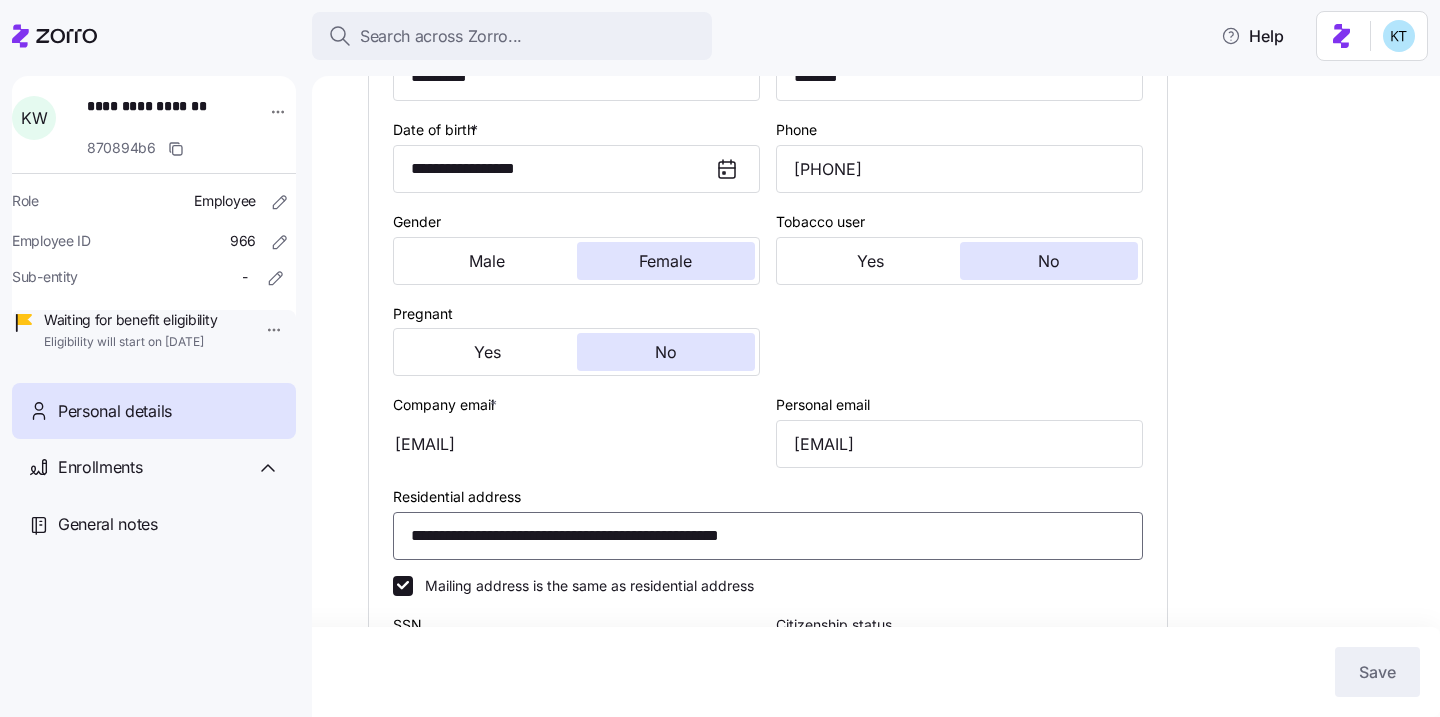 click on "**********" at bounding box center (768, 536) 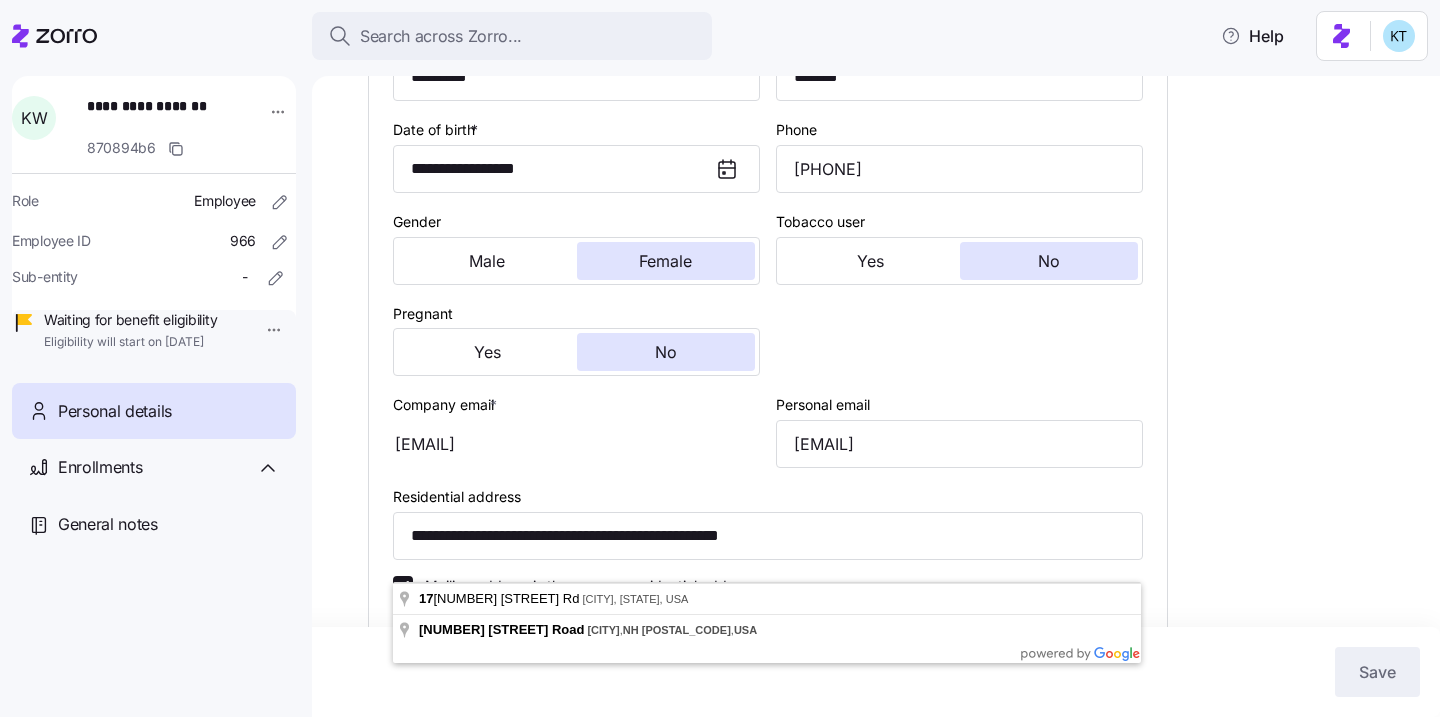 click on "**********" at bounding box center [157, 116] 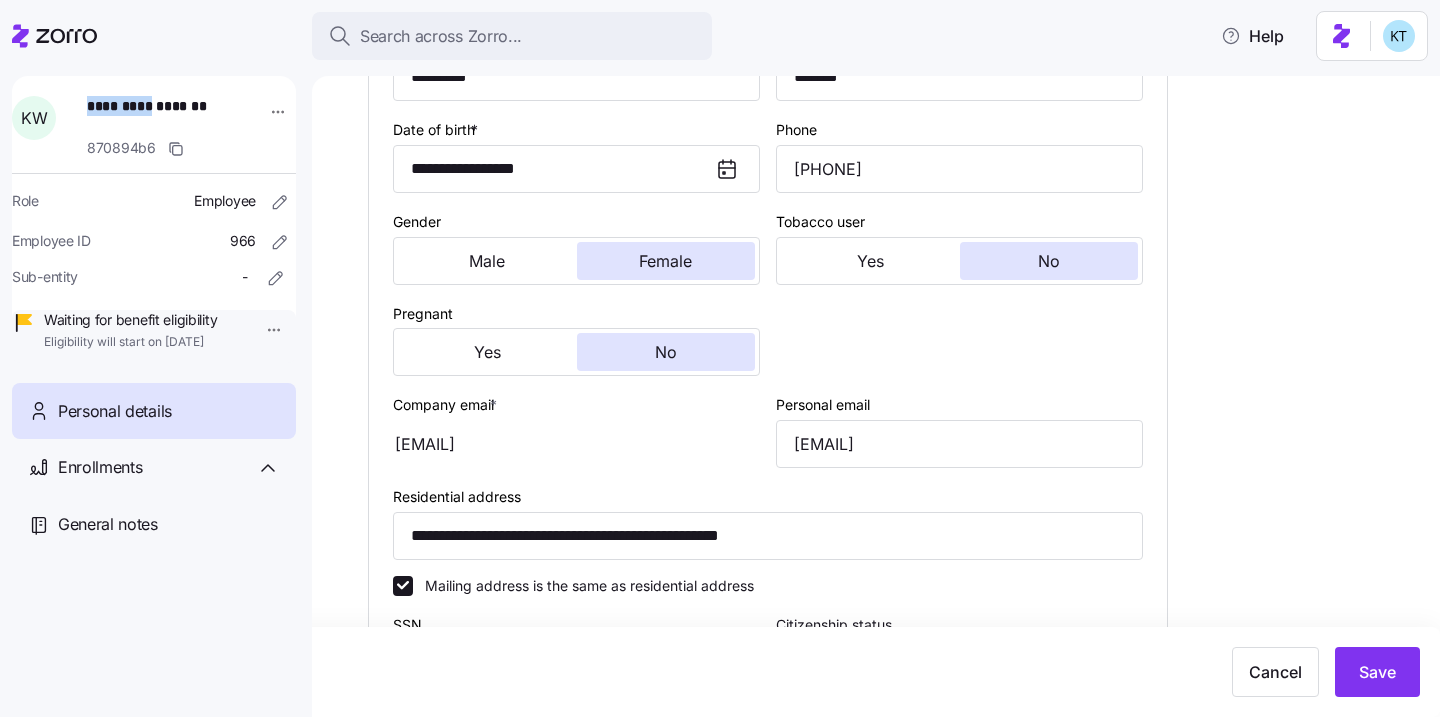 click on "**********" at bounding box center [157, 116] 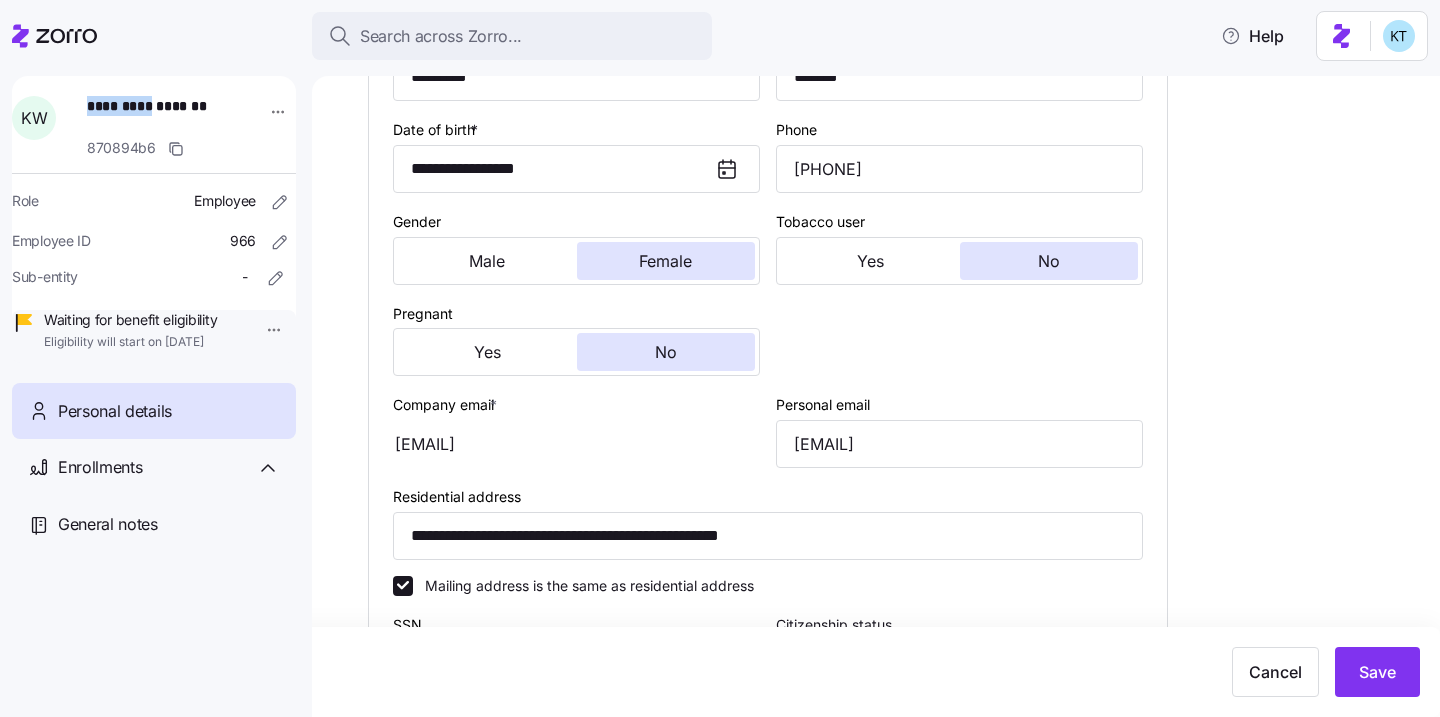 copy on "*********" 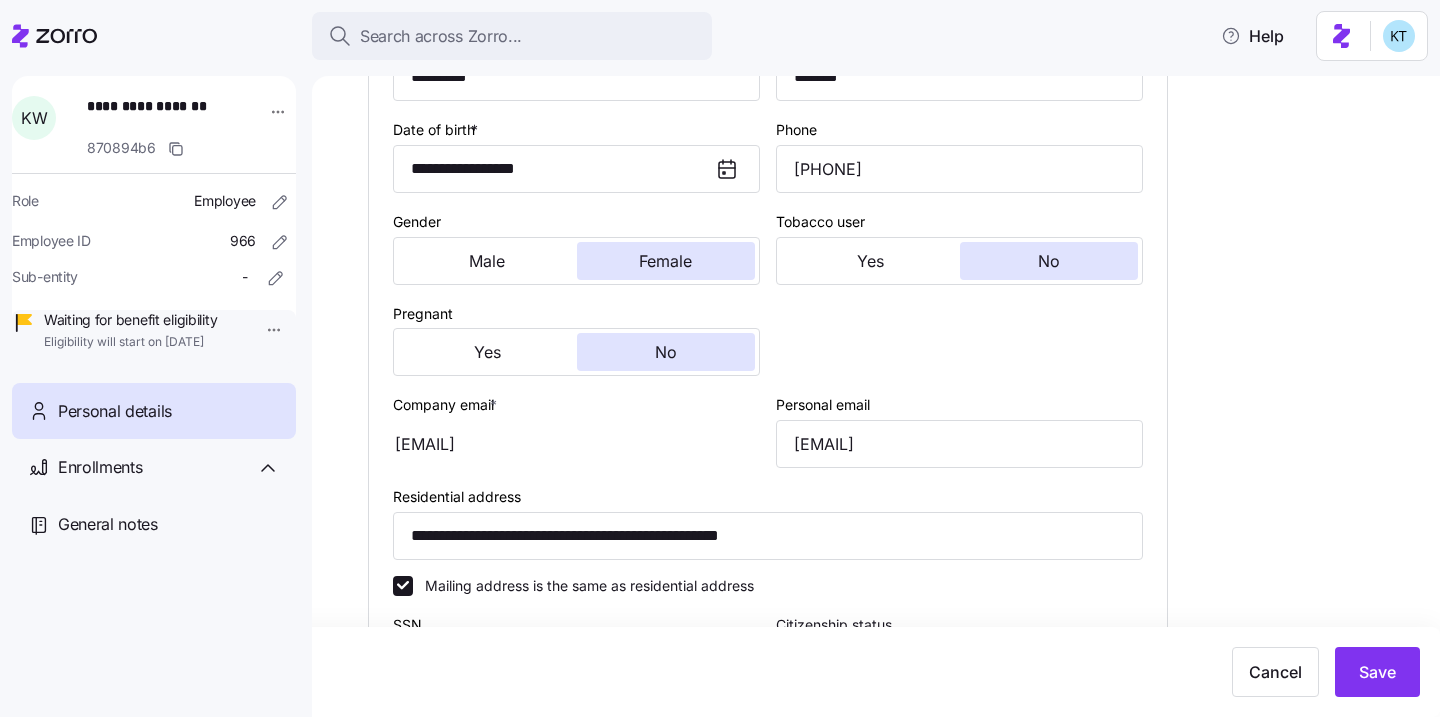click on "**********" at bounding box center (157, 116) 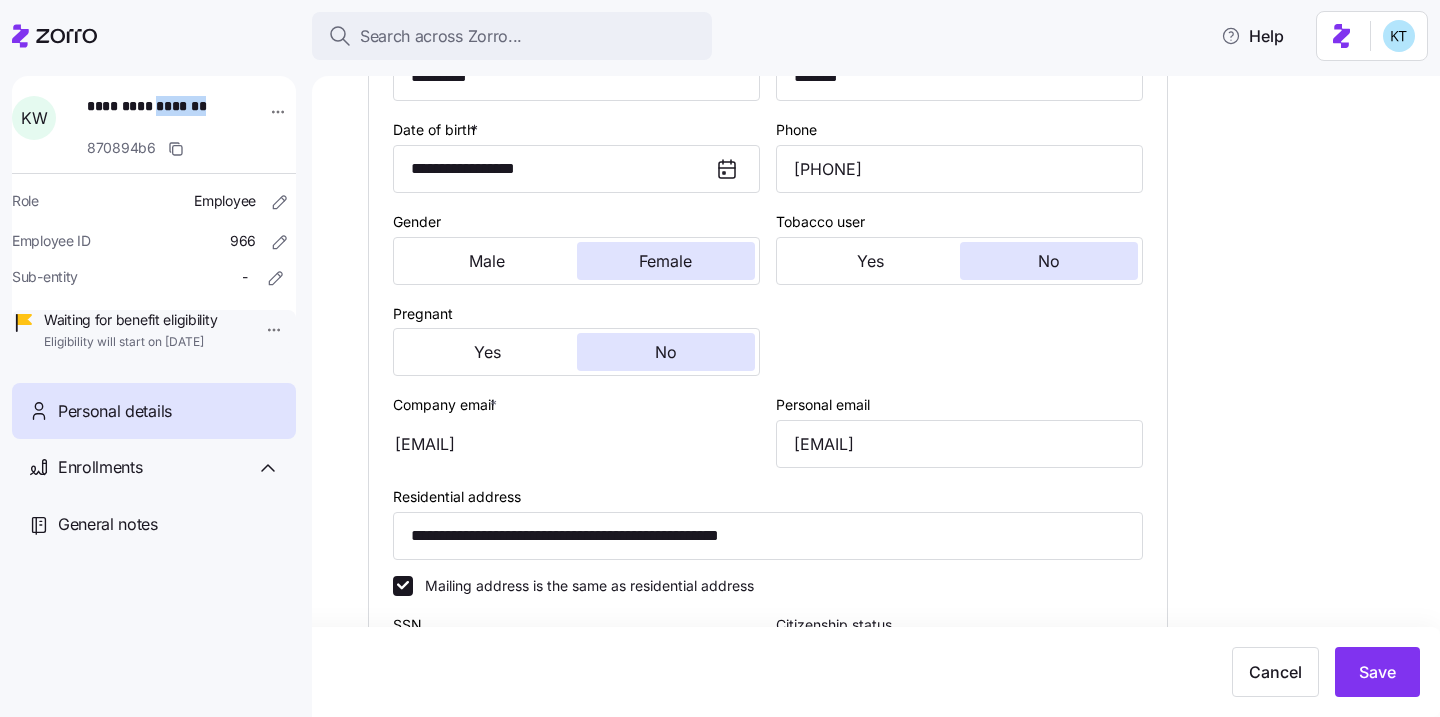 click on "**********" at bounding box center [157, 116] 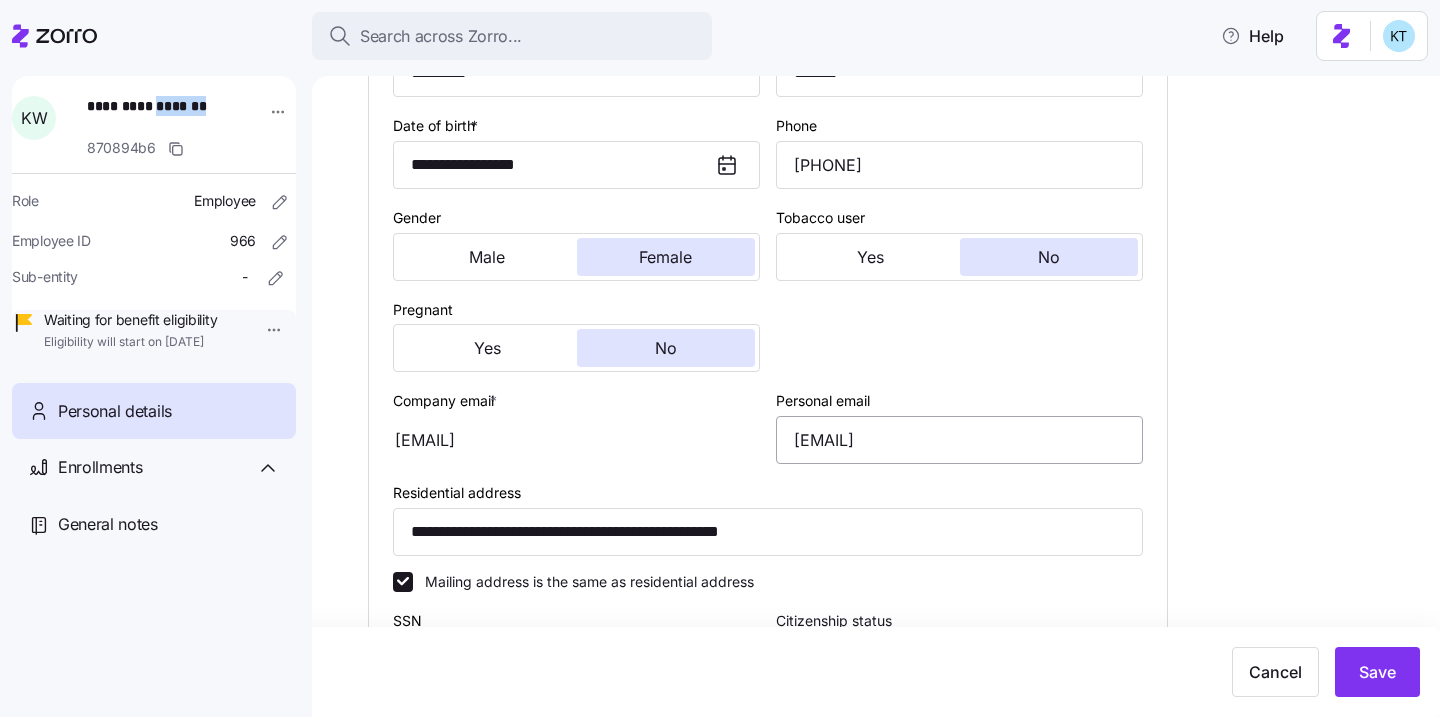 scroll, scrollTop: 368, scrollLeft: 0, axis: vertical 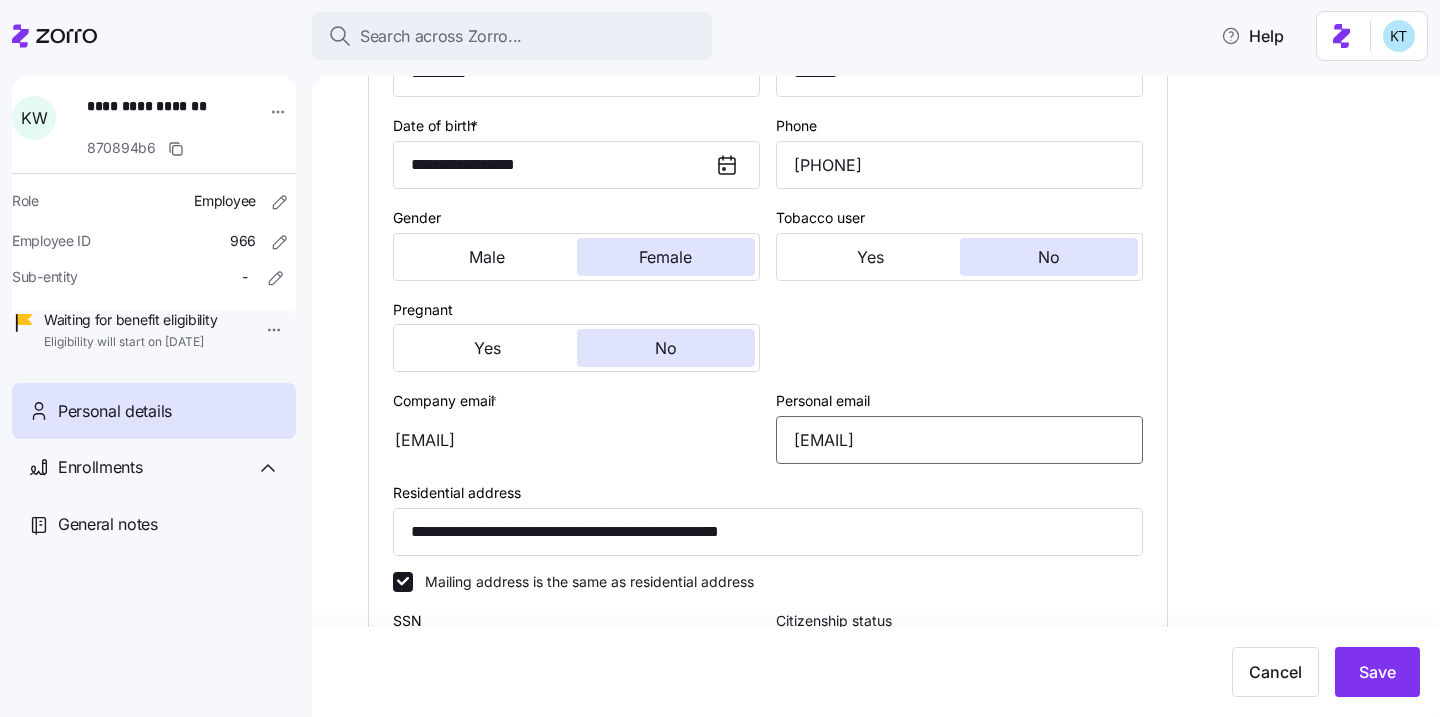 click on "[EMAIL]" at bounding box center [959, 440] 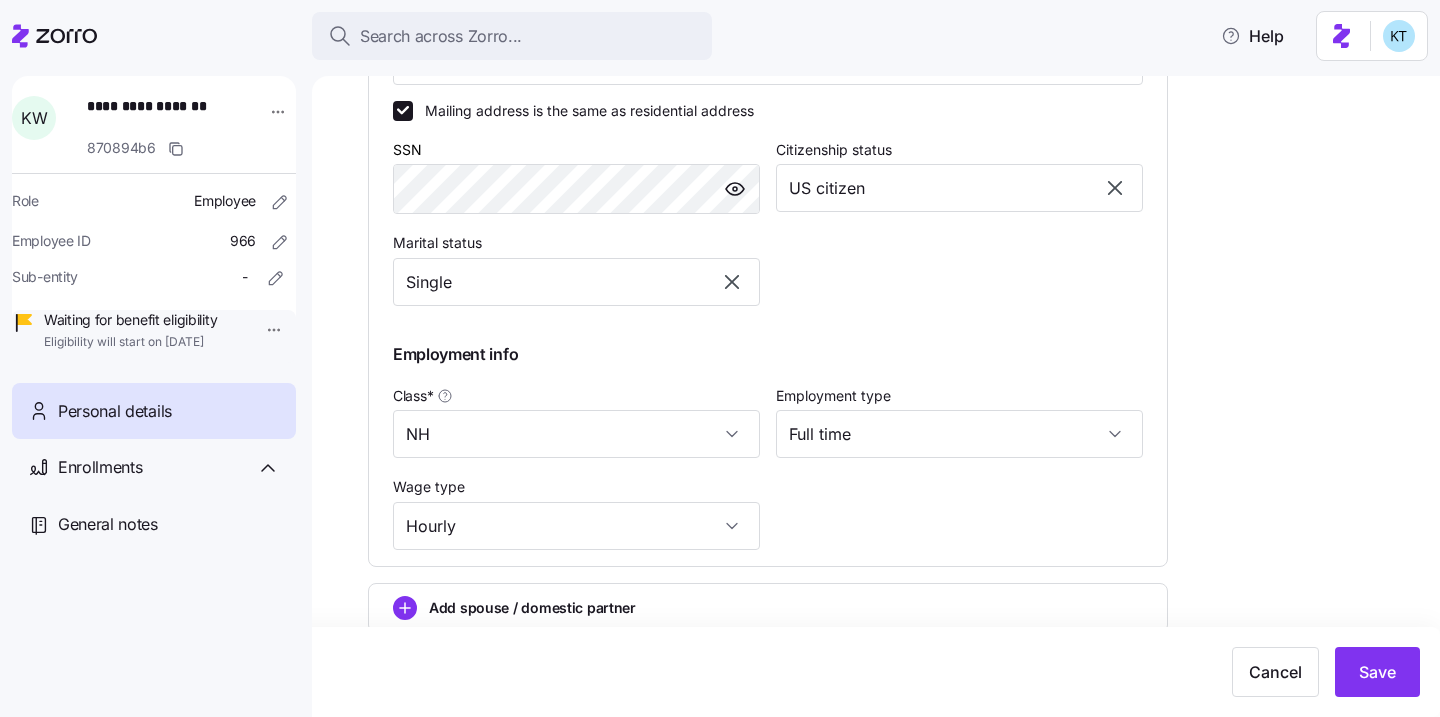 scroll, scrollTop: 948, scrollLeft: 0, axis: vertical 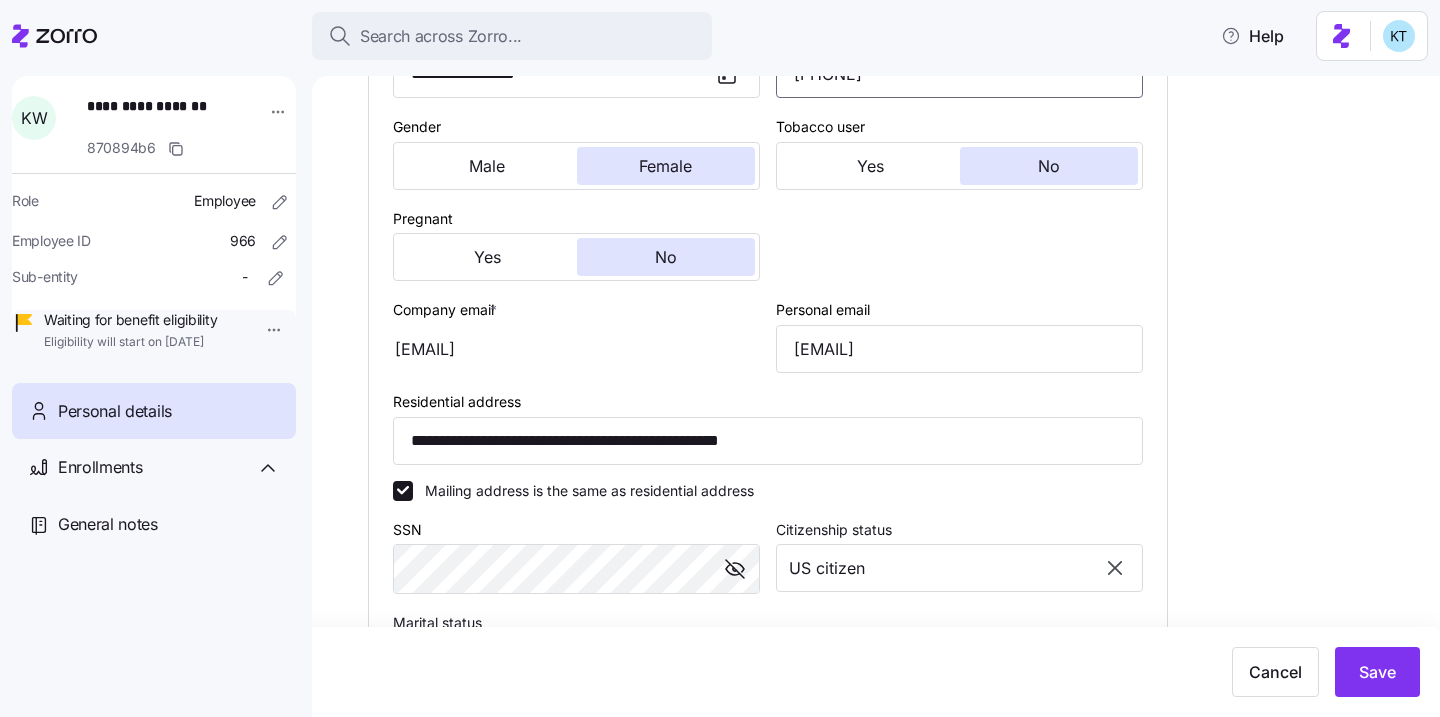 click on "[PHONE]" at bounding box center [959, 74] 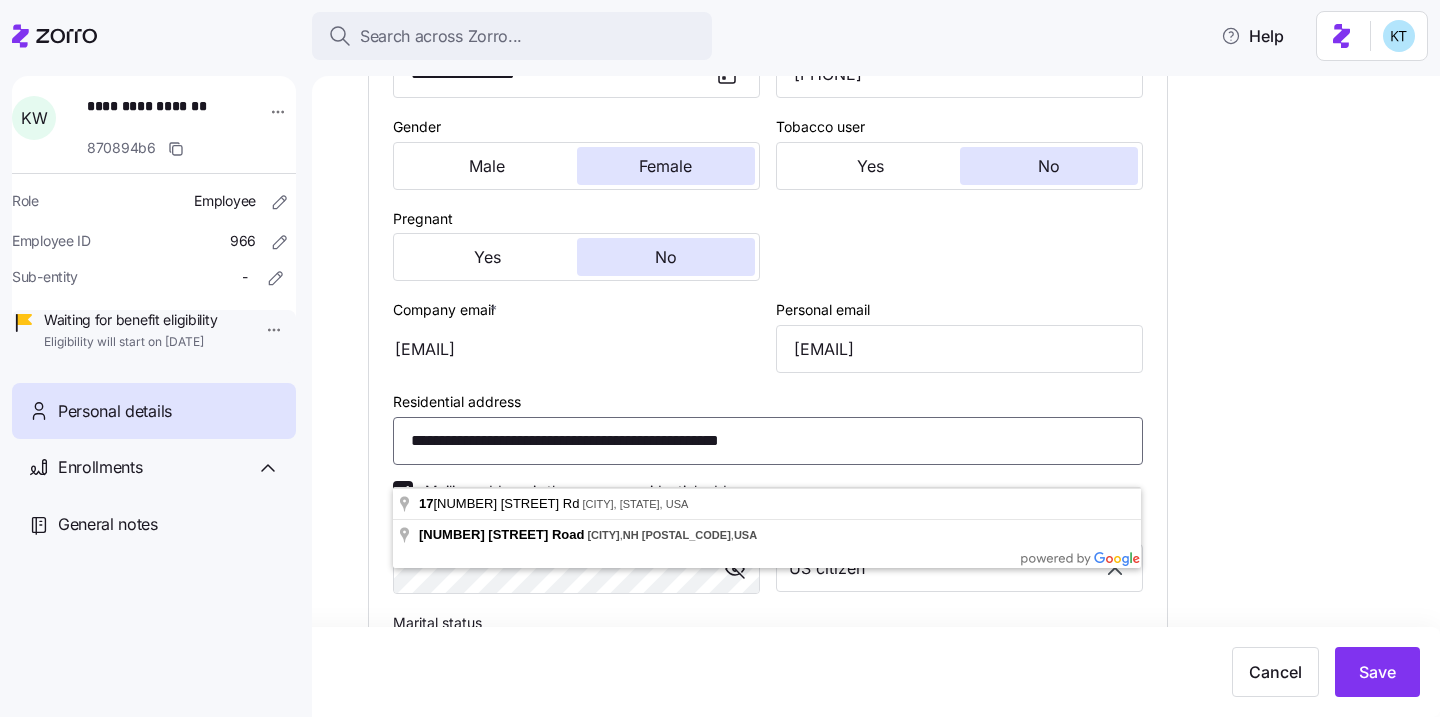 drag, startPoint x: 576, startPoint y: 464, endPoint x: 407, endPoint y: 463, distance: 169.00296 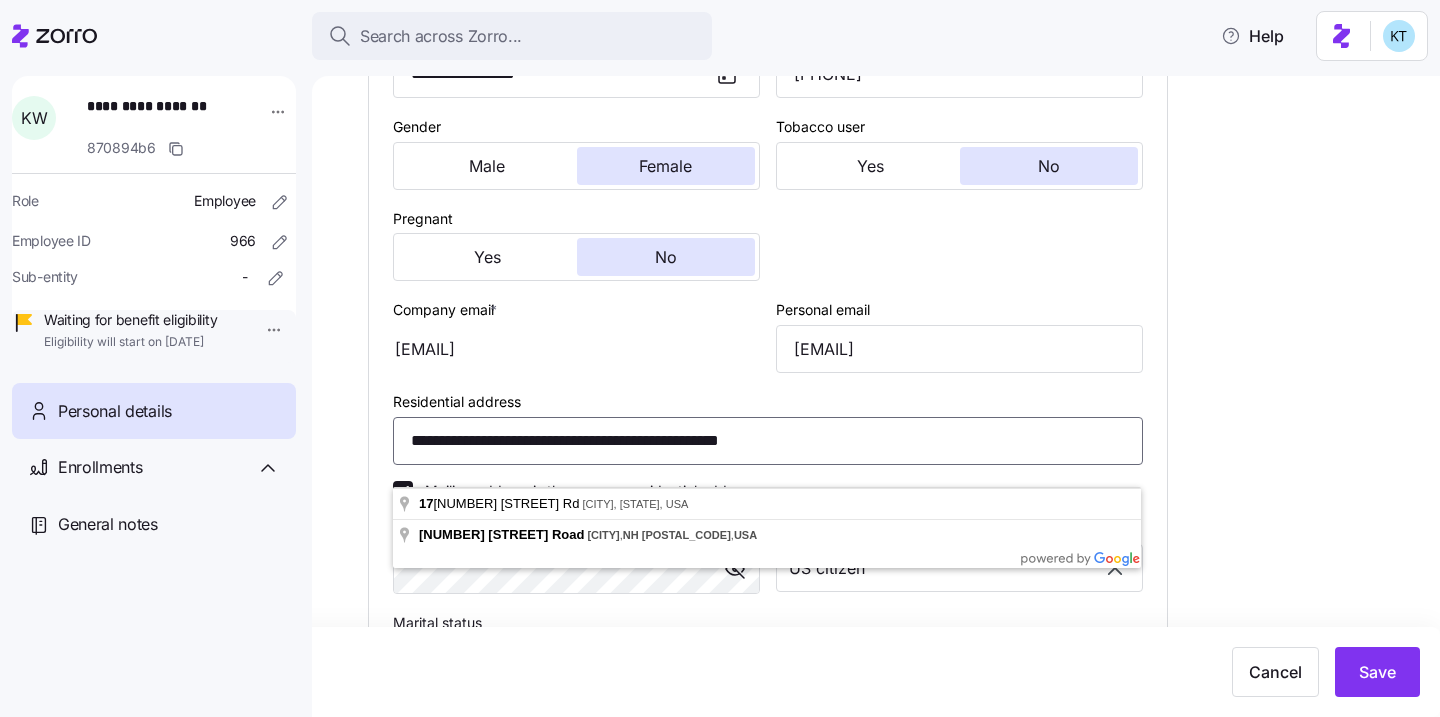 click on "**********" at bounding box center [768, 441] 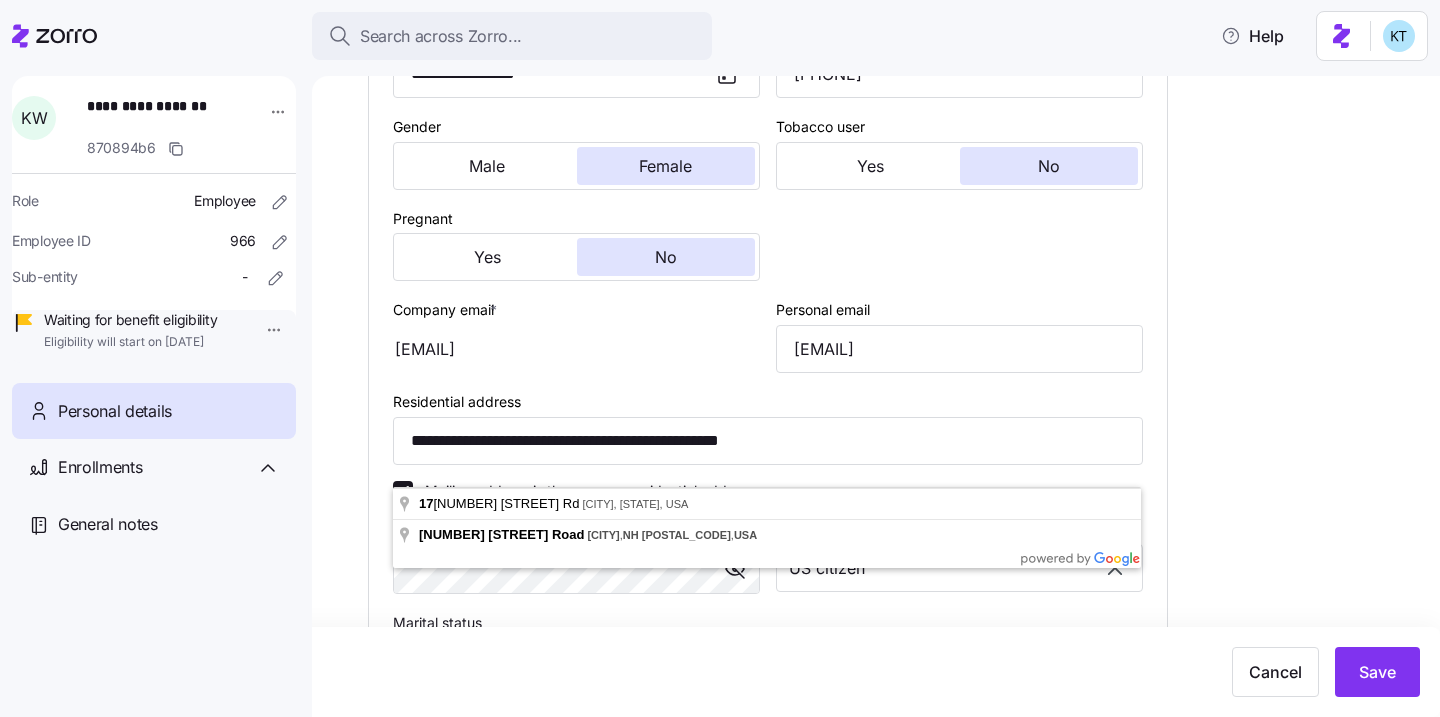 click on "**********" at bounding box center [890, 403] 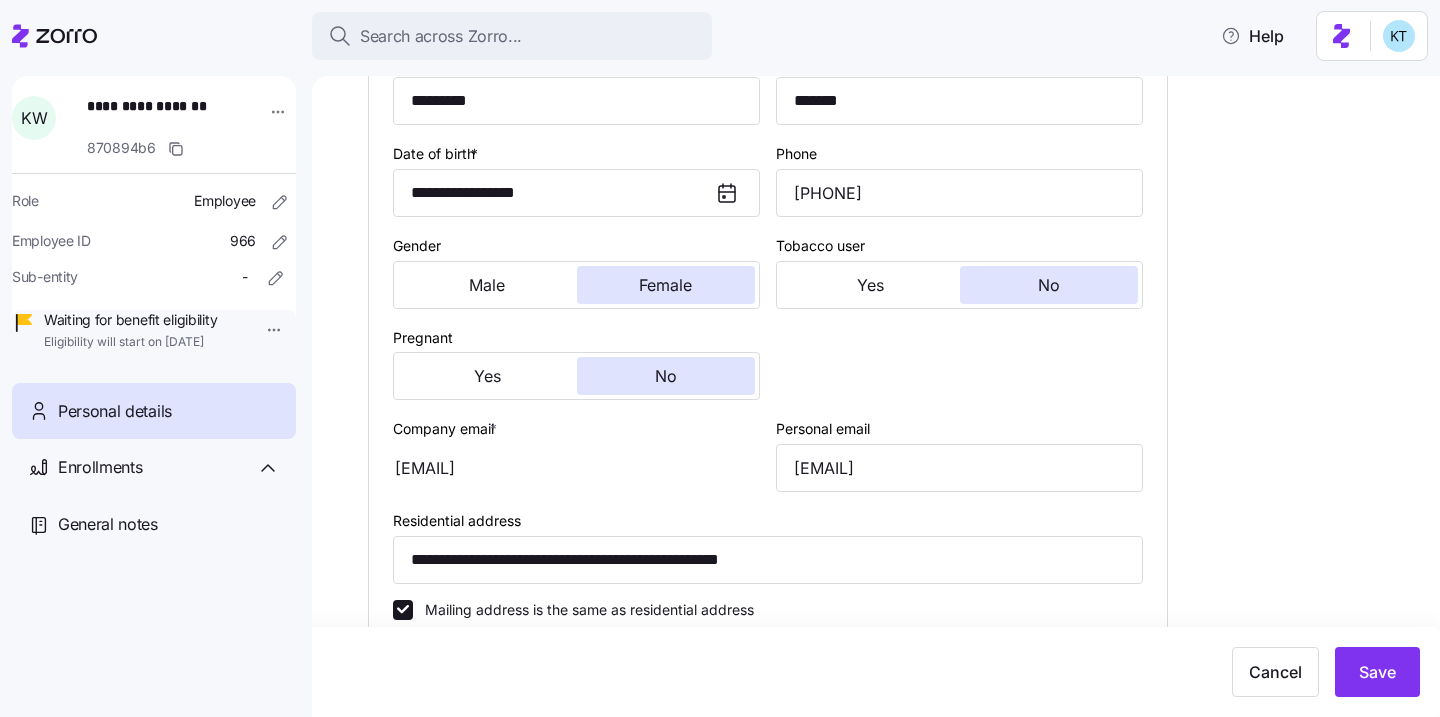 scroll, scrollTop: 733, scrollLeft: 0, axis: vertical 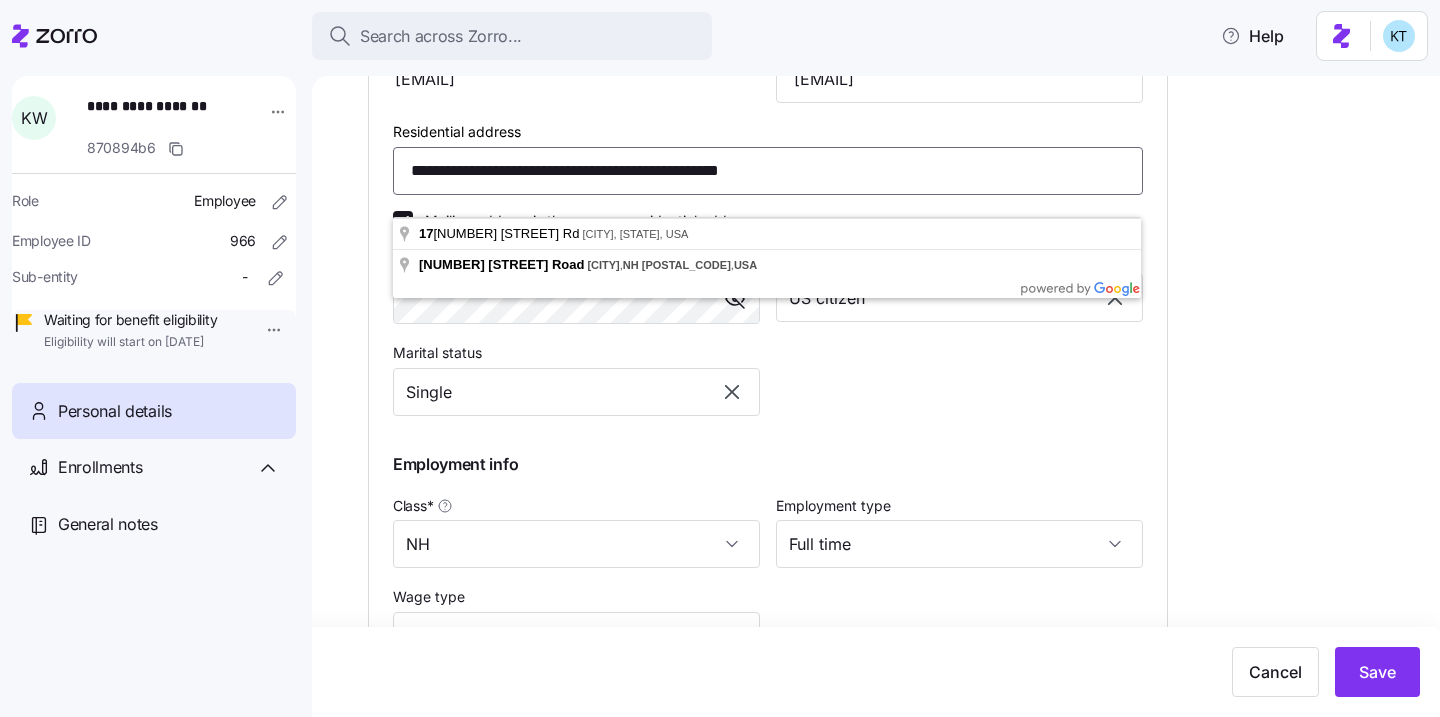 click on "**********" at bounding box center (768, 171) 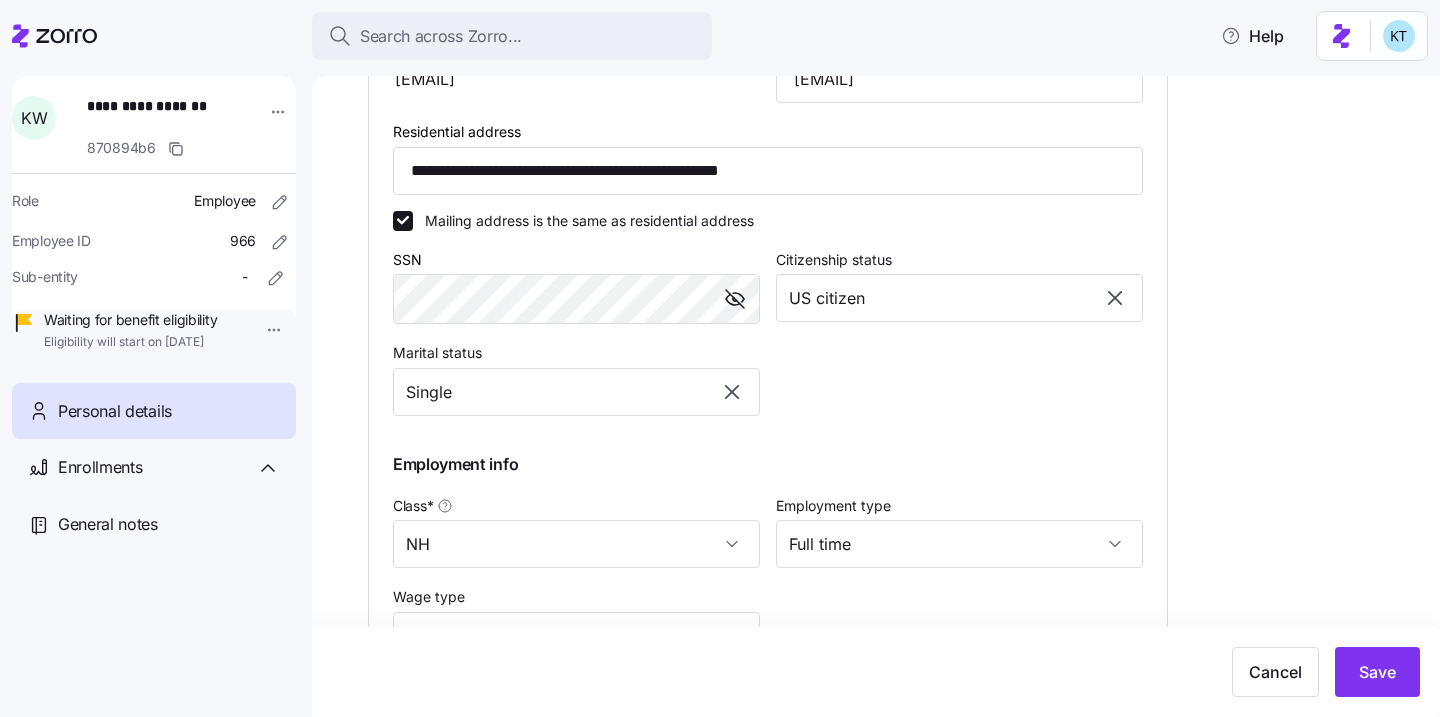 click on "**********" at bounding box center (890, 133) 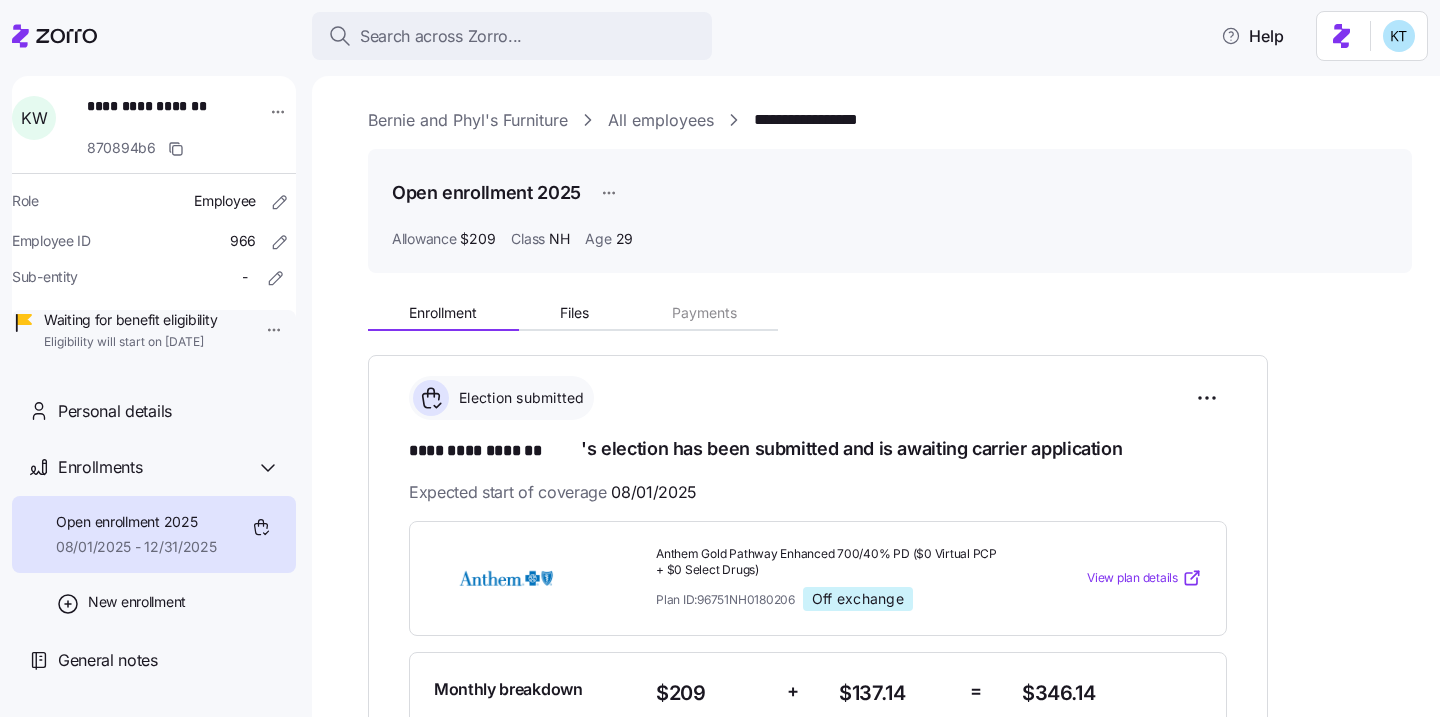 scroll, scrollTop: 0, scrollLeft: 0, axis: both 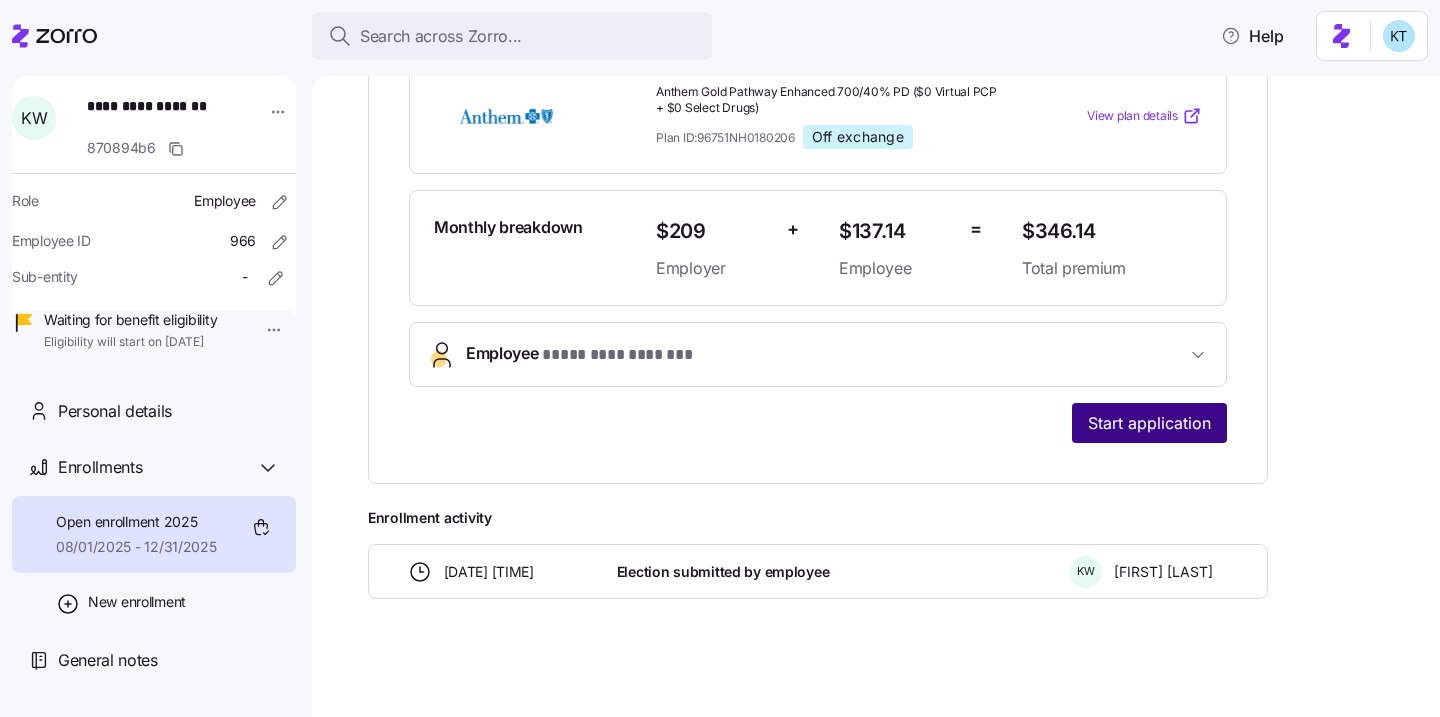 click on "Start application" at bounding box center (1149, 423) 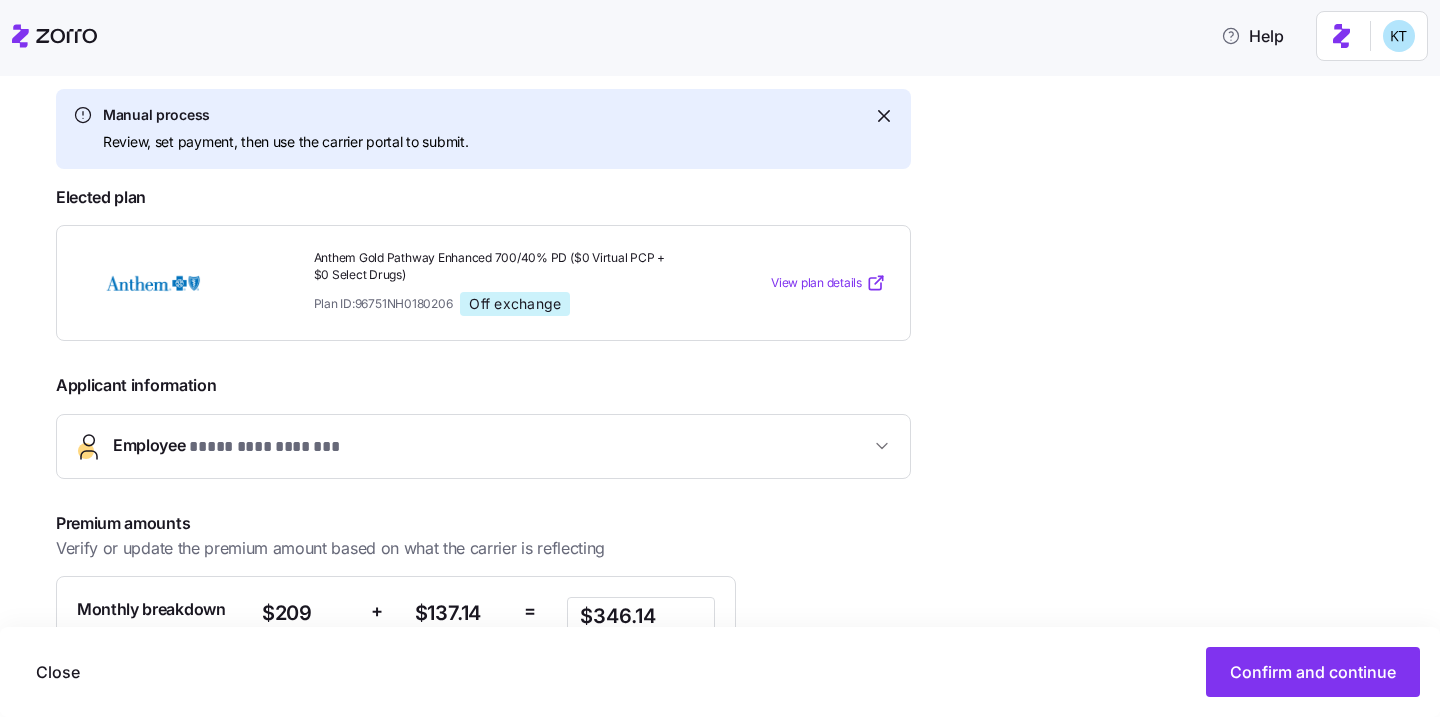 scroll, scrollTop: 401, scrollLeft: 0, axis: vertical 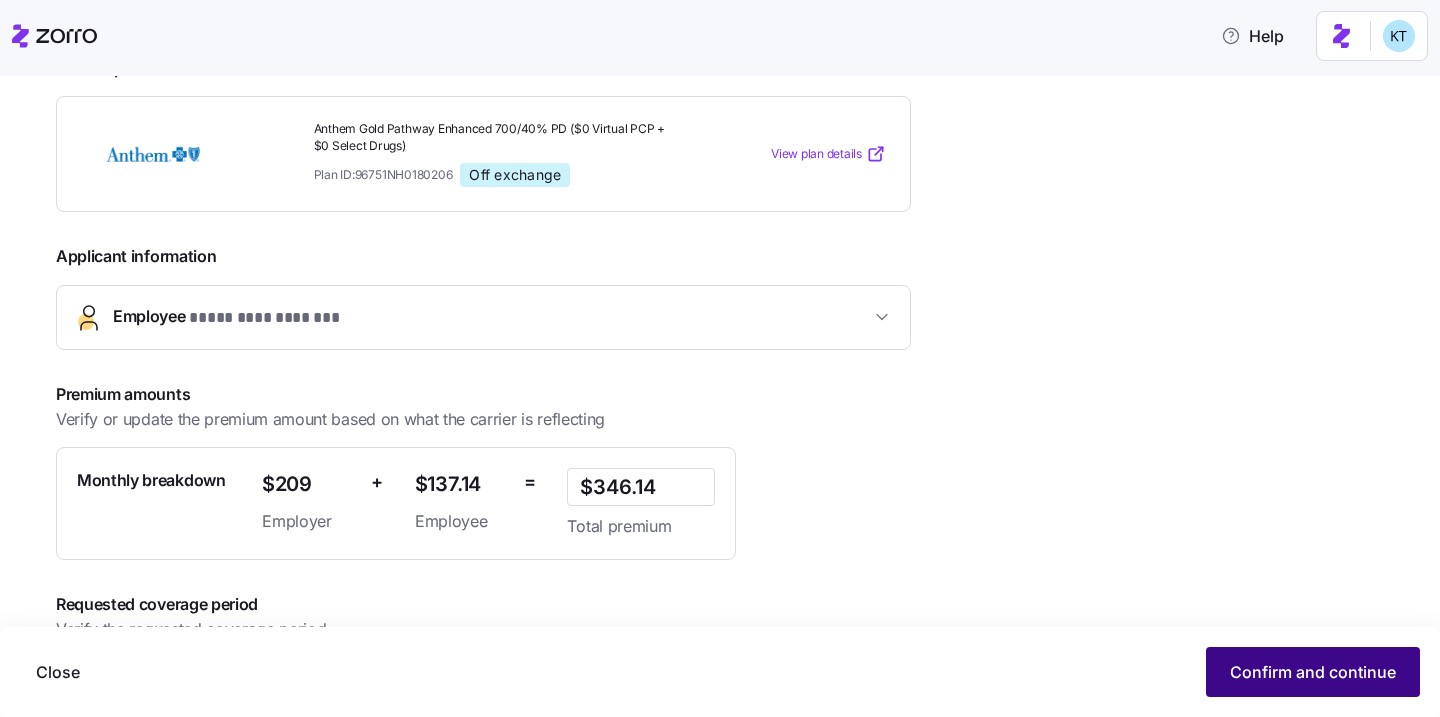 click on "Confirm and continue" at bounding box center [1313, 672] 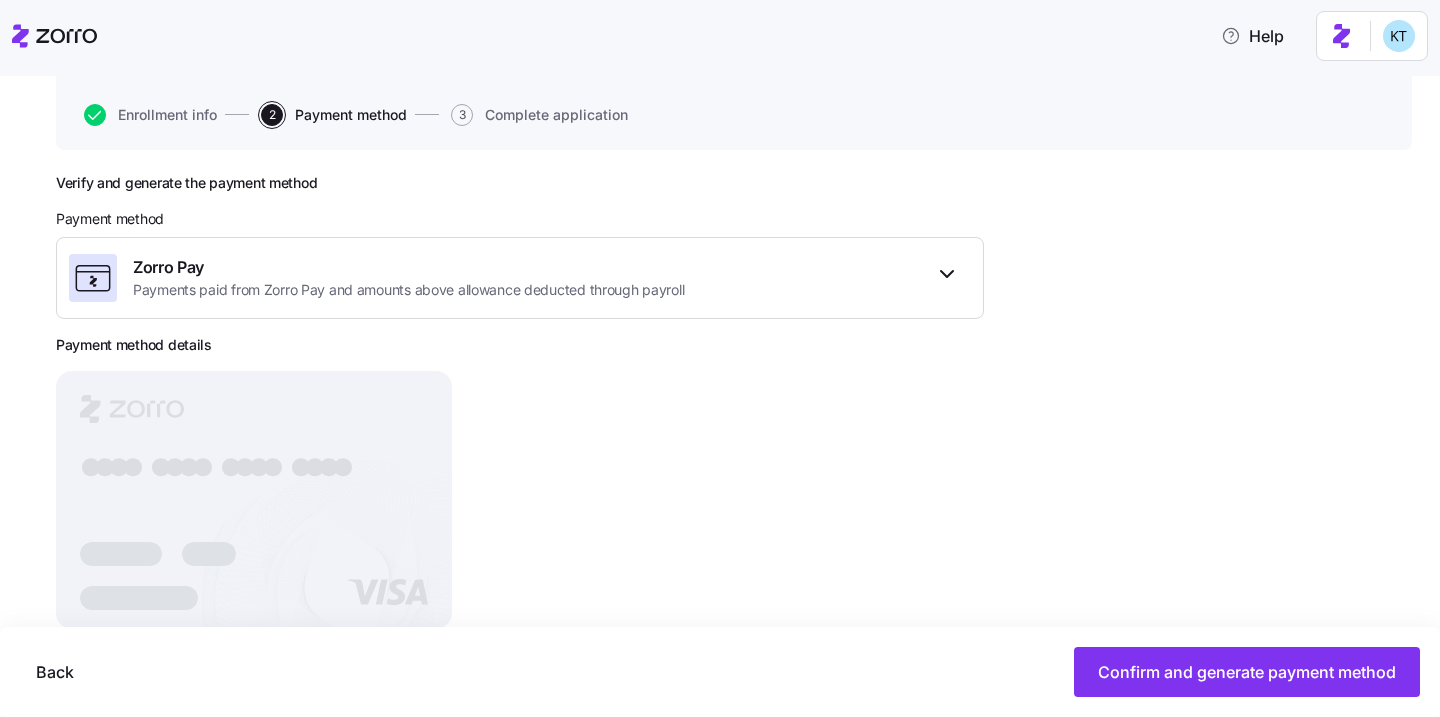 scroll, scrollTop: 238, scrollLeft: 0, axis: vertical 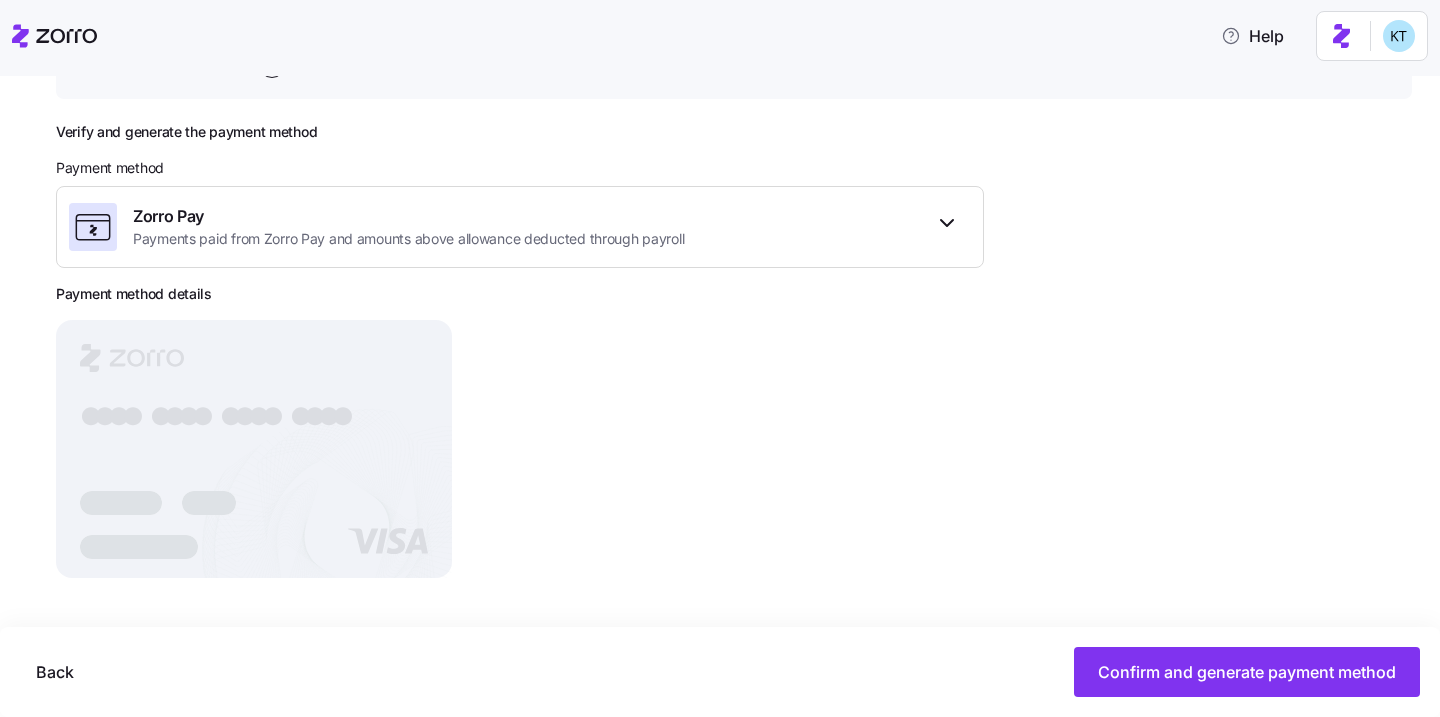 click on "Back Confirm and generate payment method" at bounding box center (720, 672) 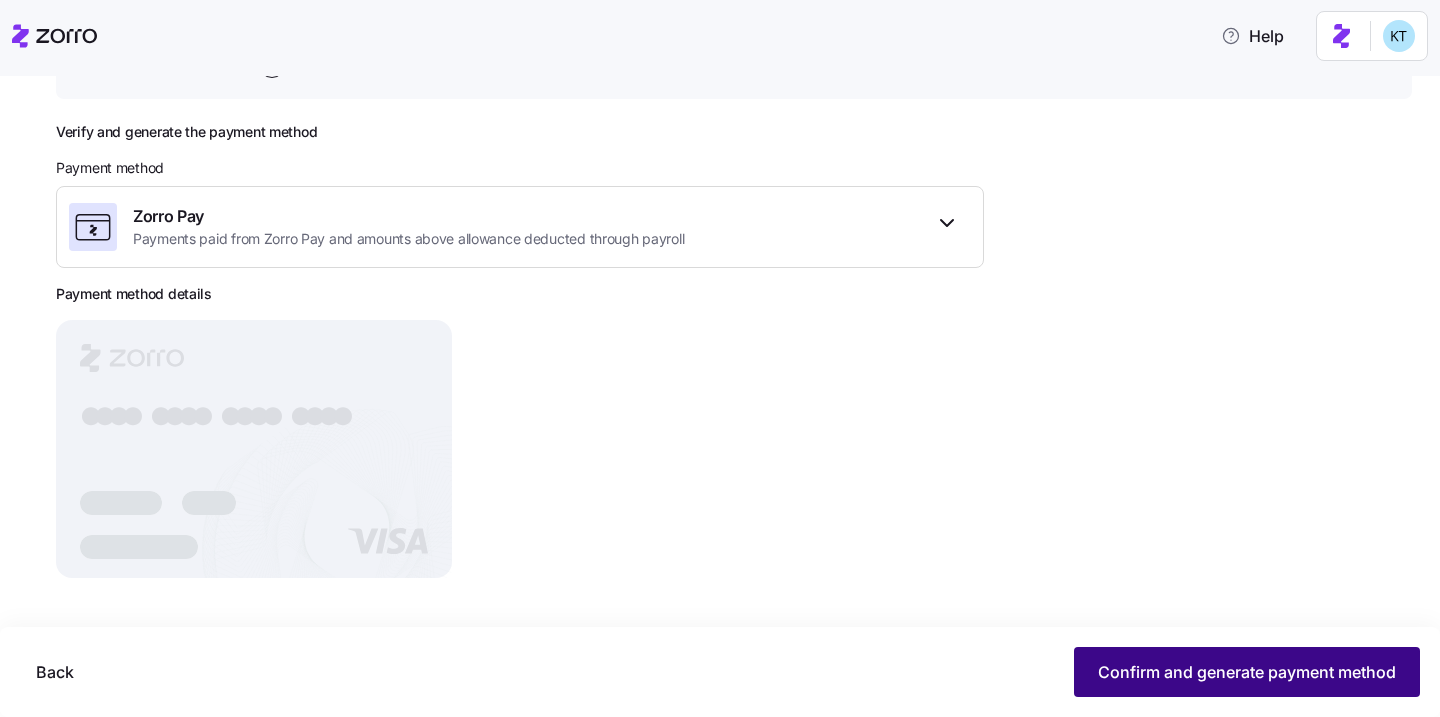 click on "Confirm and generate payment method" at bounding box center [1247, 672] 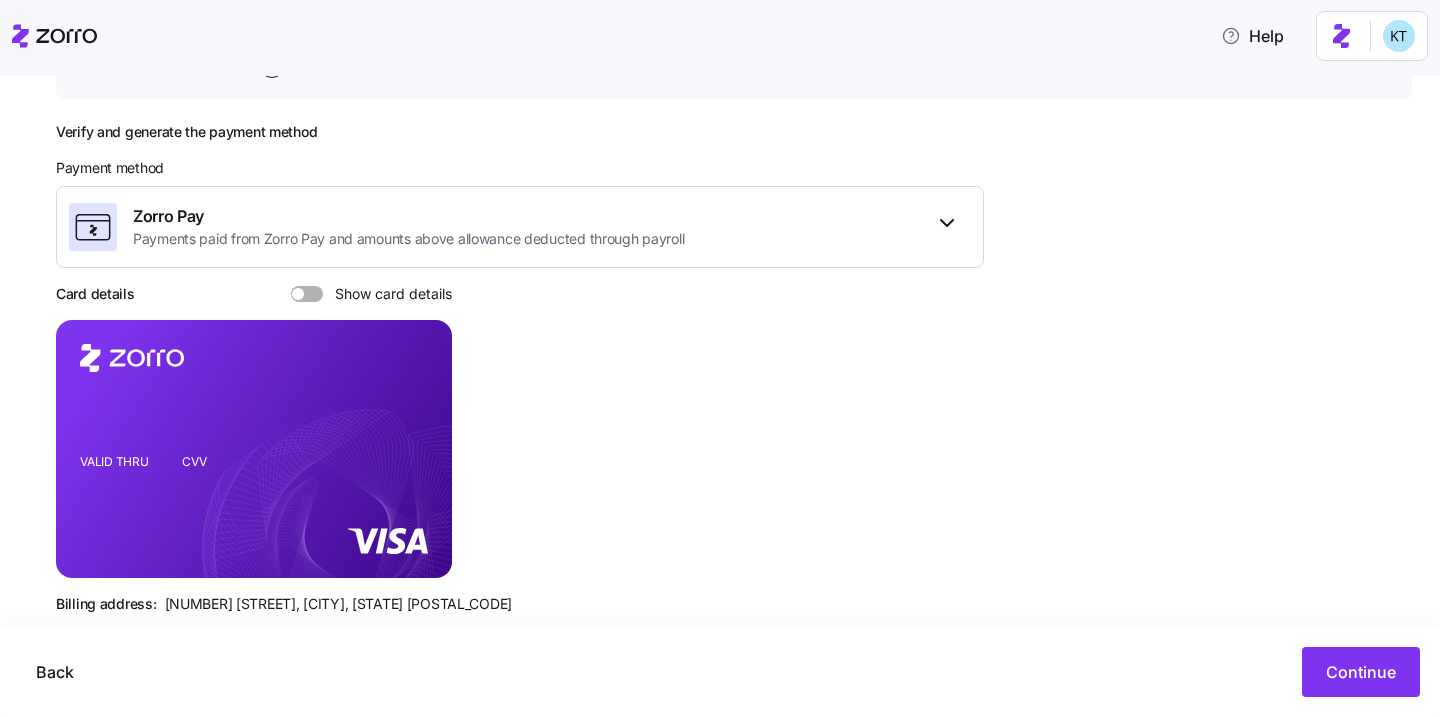 click on "Show card details" at bounding box center [387, 294] 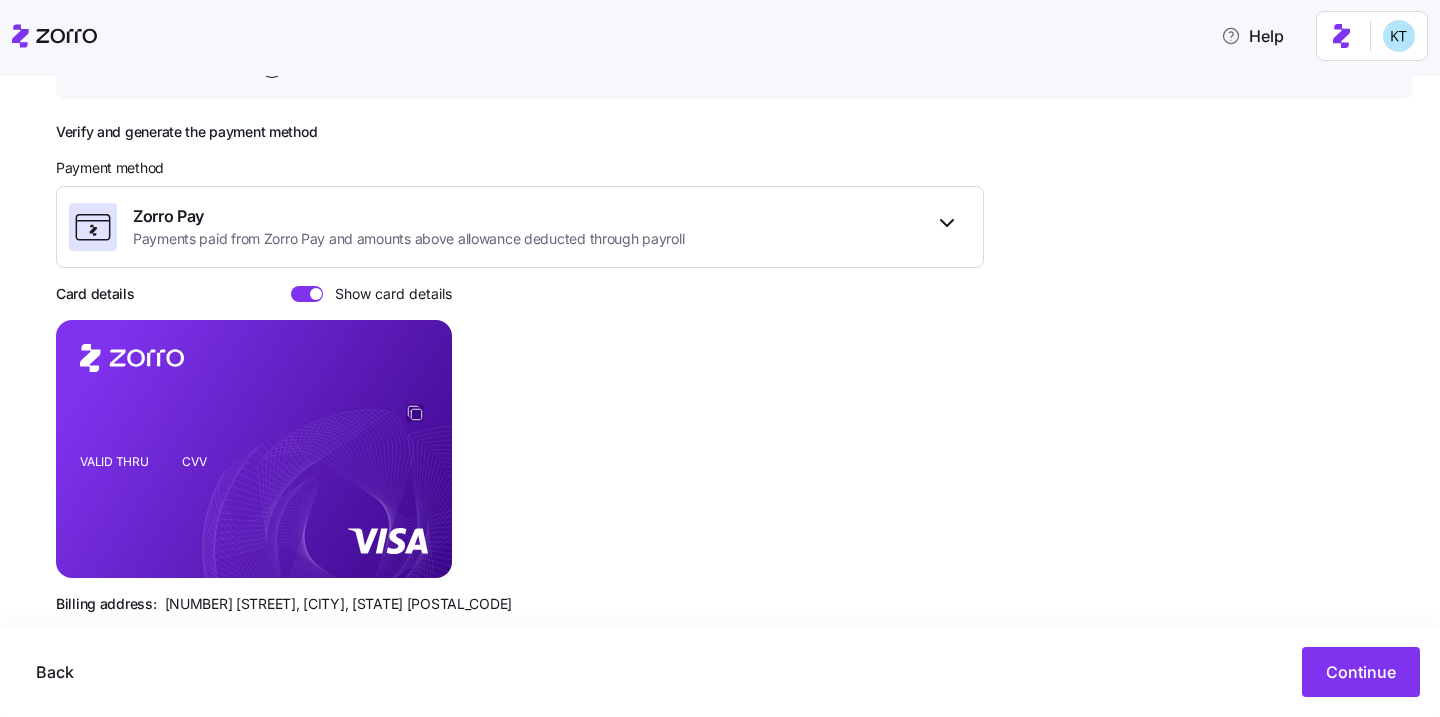 click 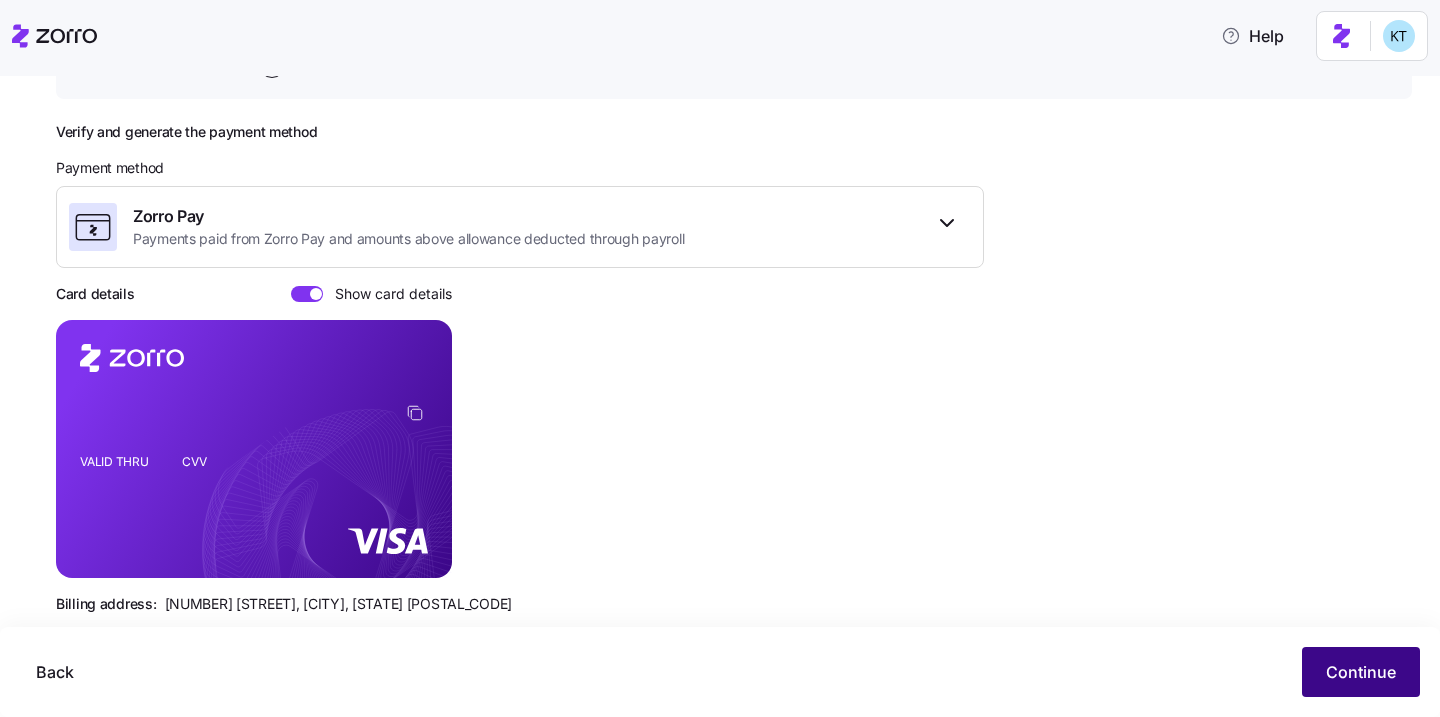 click on "Continue" at bounding box center (1361, 672) 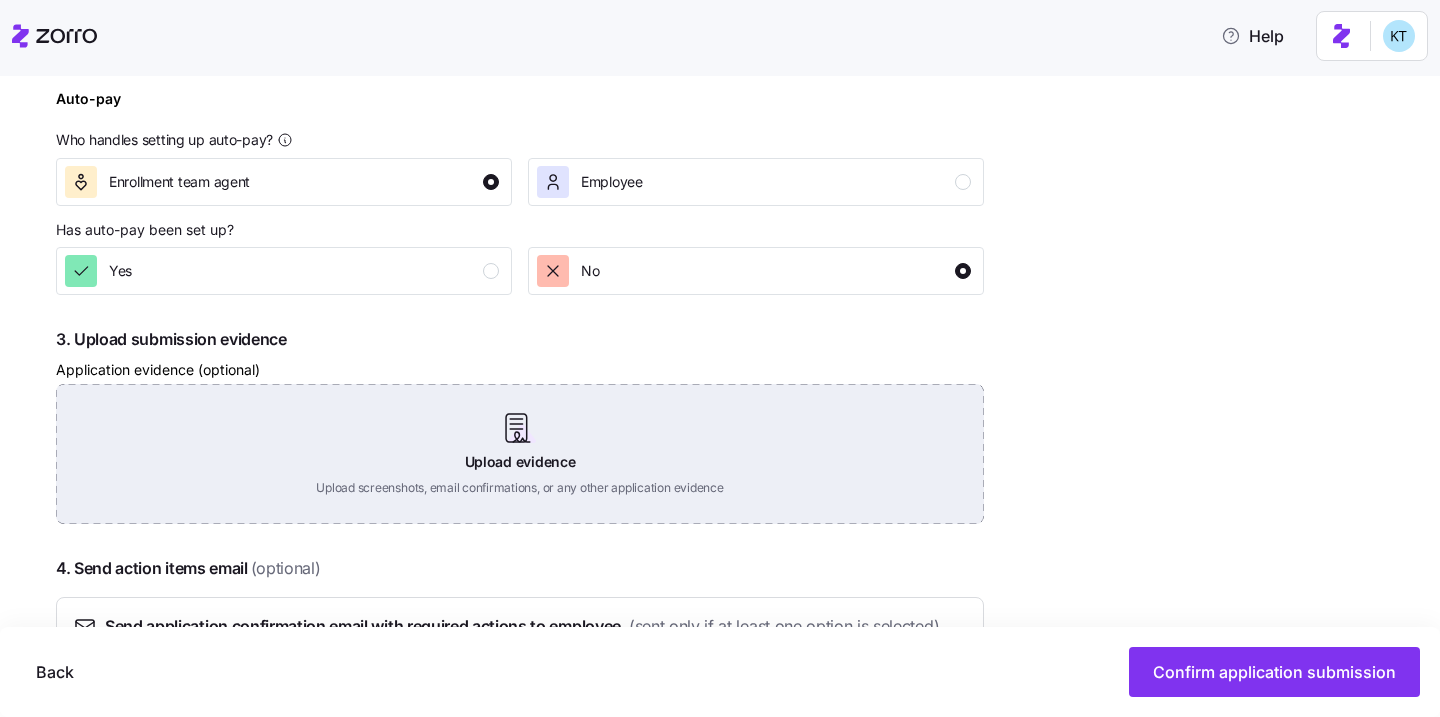 scroll, scrollTop: 894, scrollLeft: 0, axis: vertical 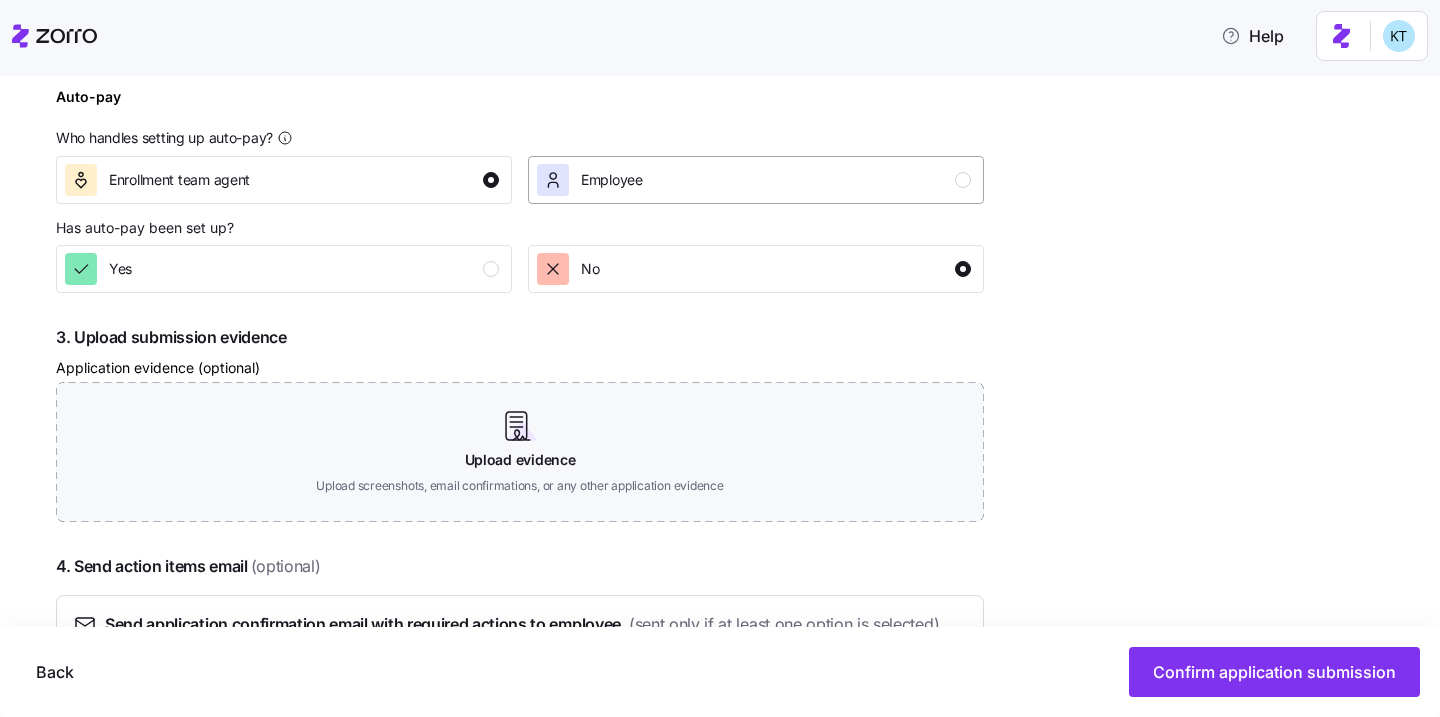 drag, startPoint x: 940, startPoint y: 117, endPoint x: 782, endPoint y: 181, distance: 170.46994 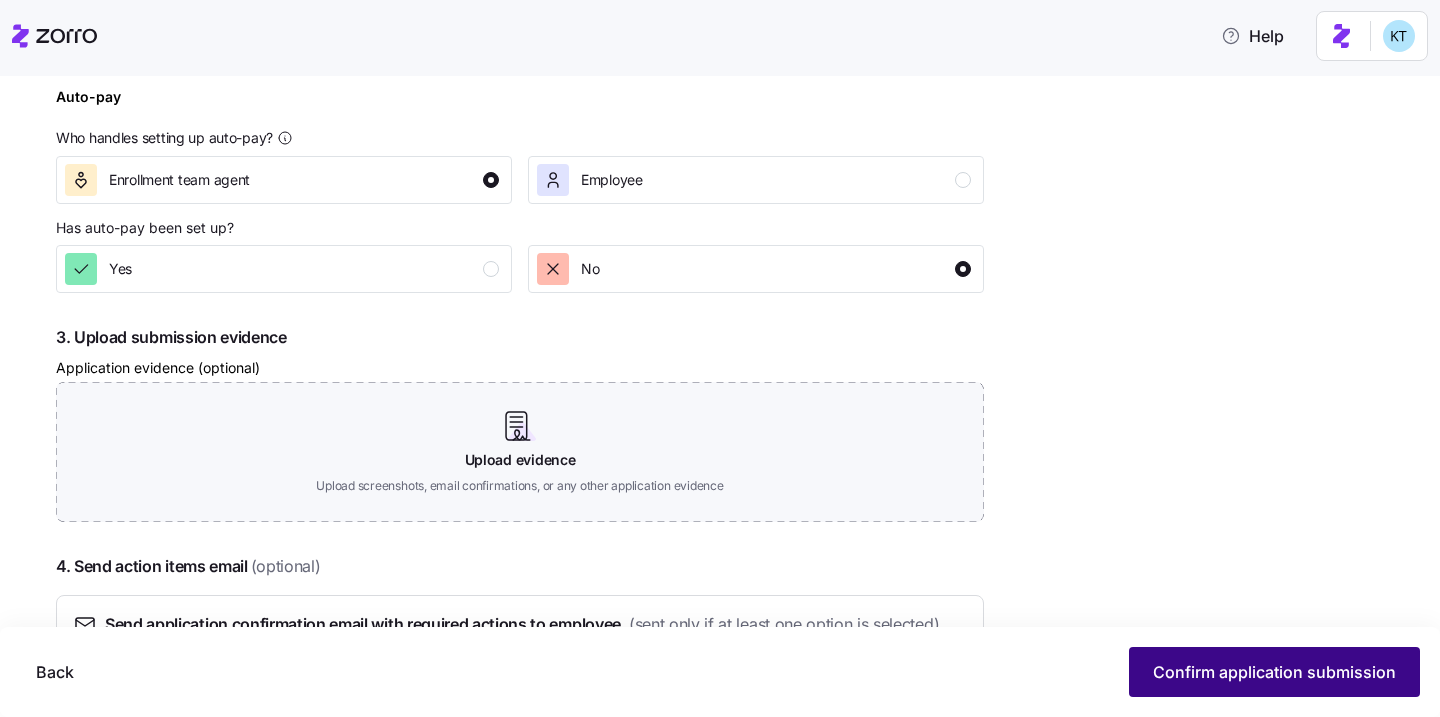 click on "Confirm application submission" at bounding box center (1274, 672) 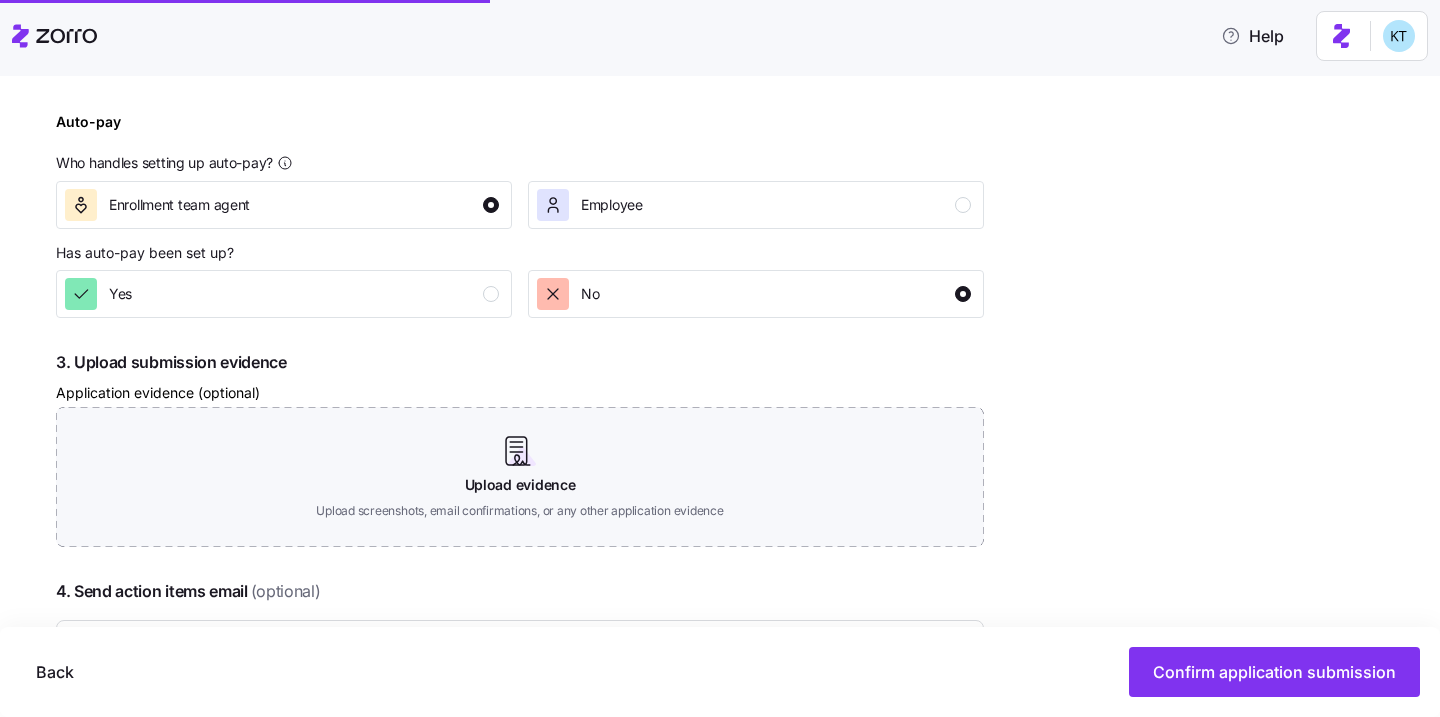 scroll, scrollTop: 912, scrollLeft: 0, axis: vertical 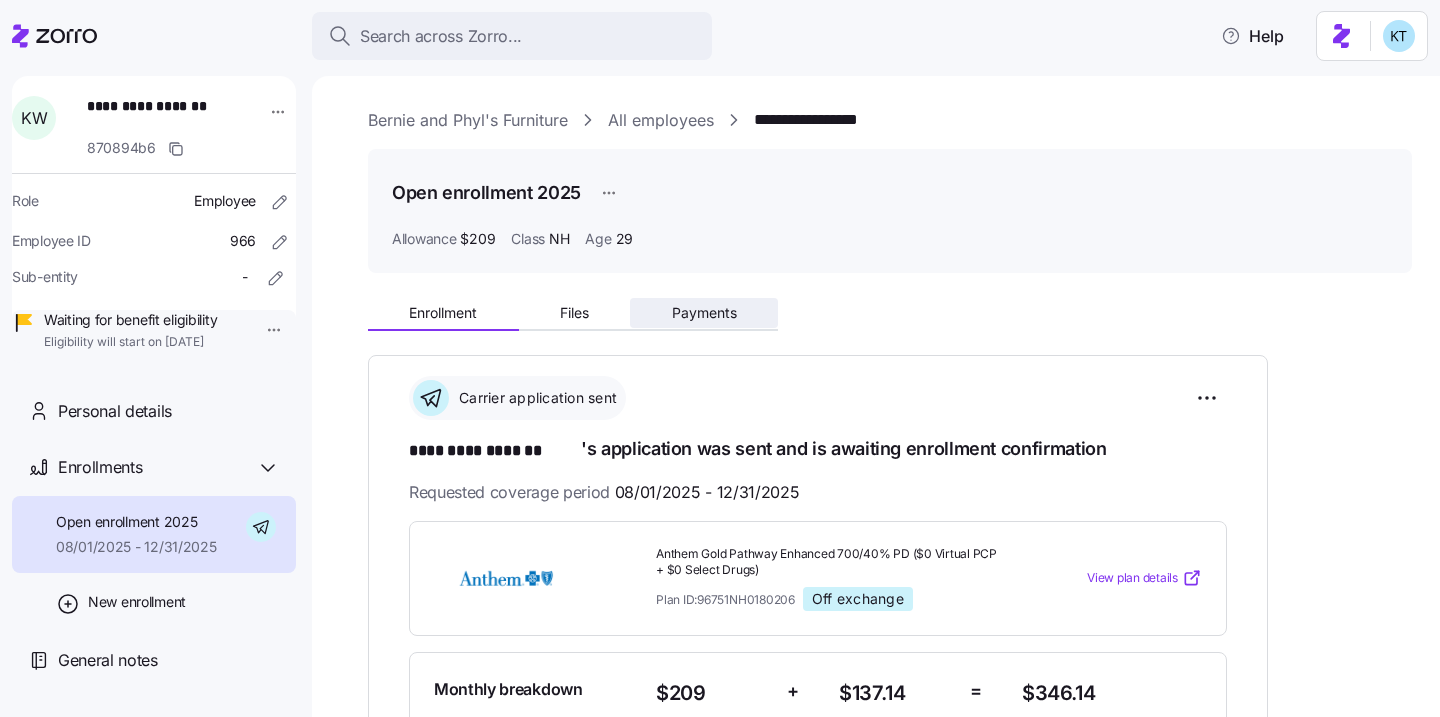 click on "Payments" at bounding box center [704, 313] 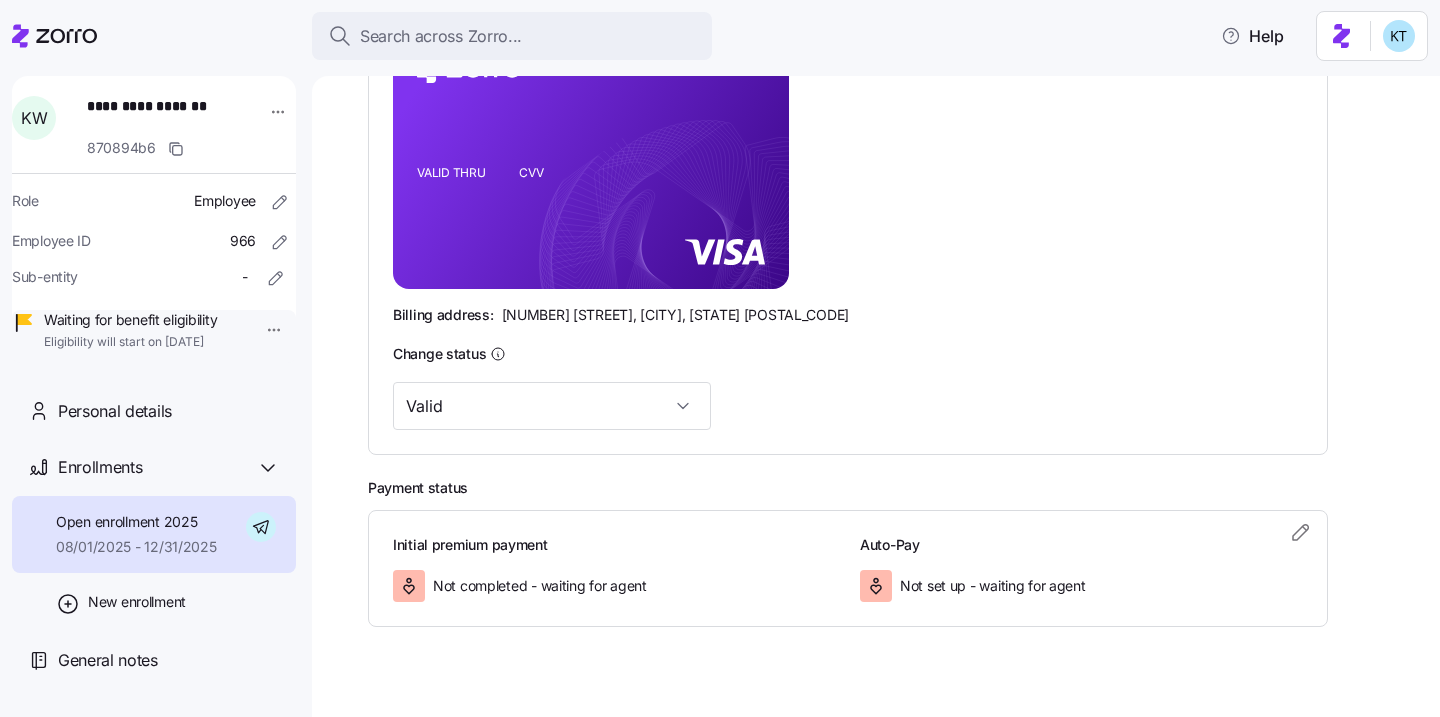 scroll, scrollTop: 544, scrollLeft: 0, axis: vertical 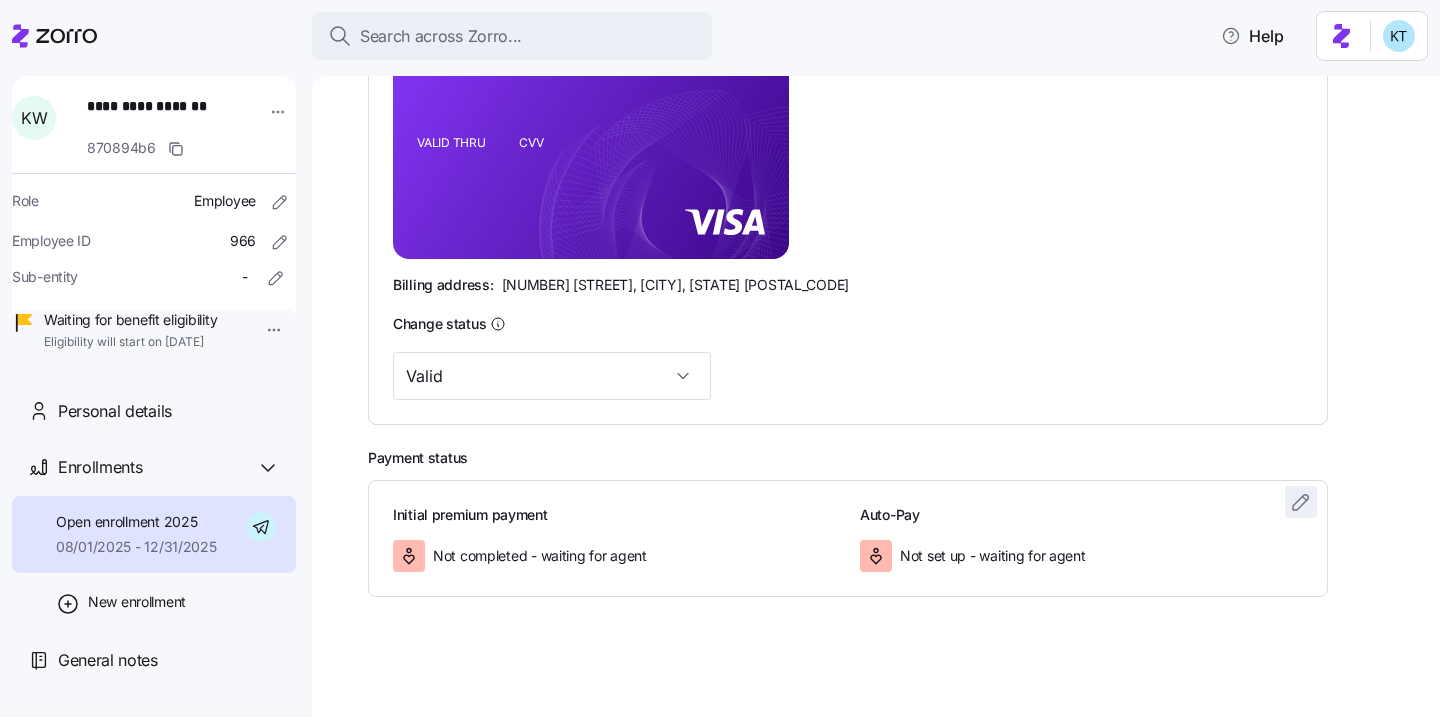 click 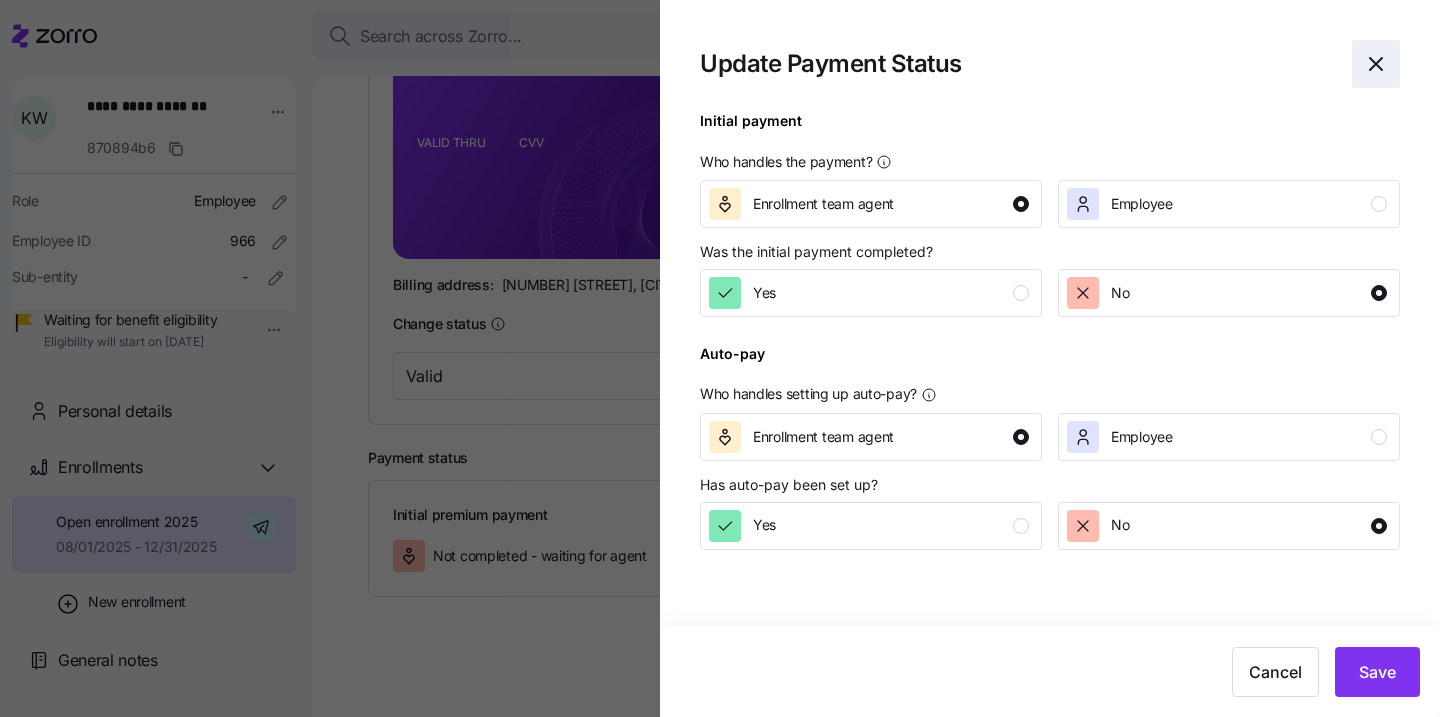 click at bounding box center [1376, 64] 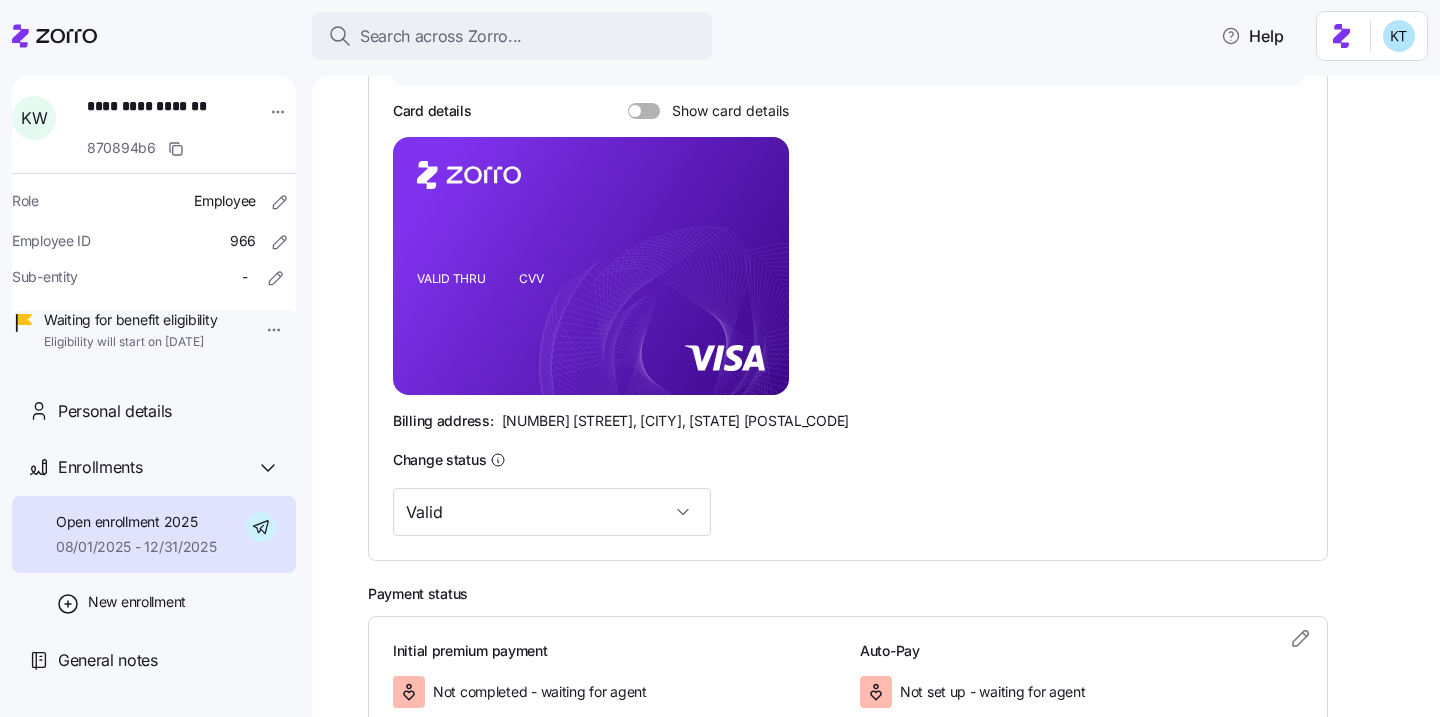 scroll, scrollTop: 378, scrollLeft: 0, axis: vertical 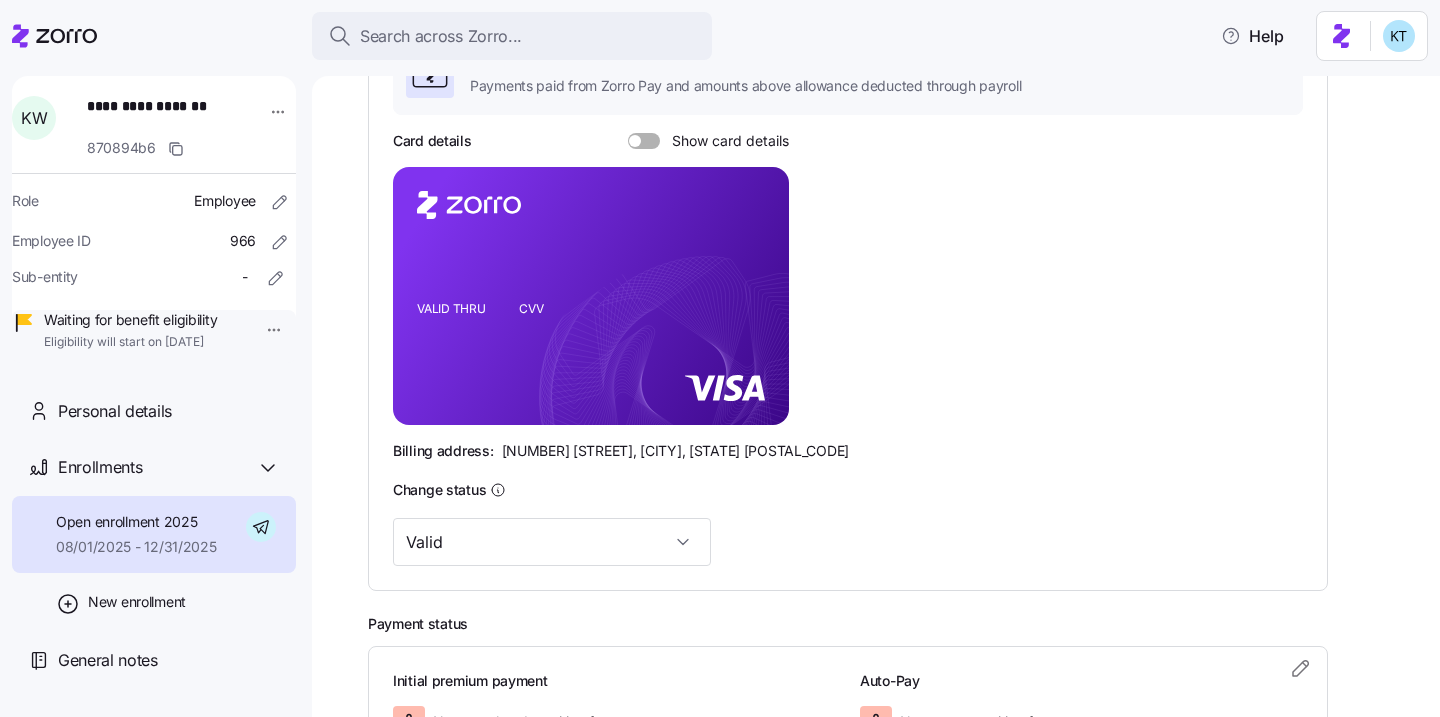 click on "Show card details" at bounding box center (708, 141) 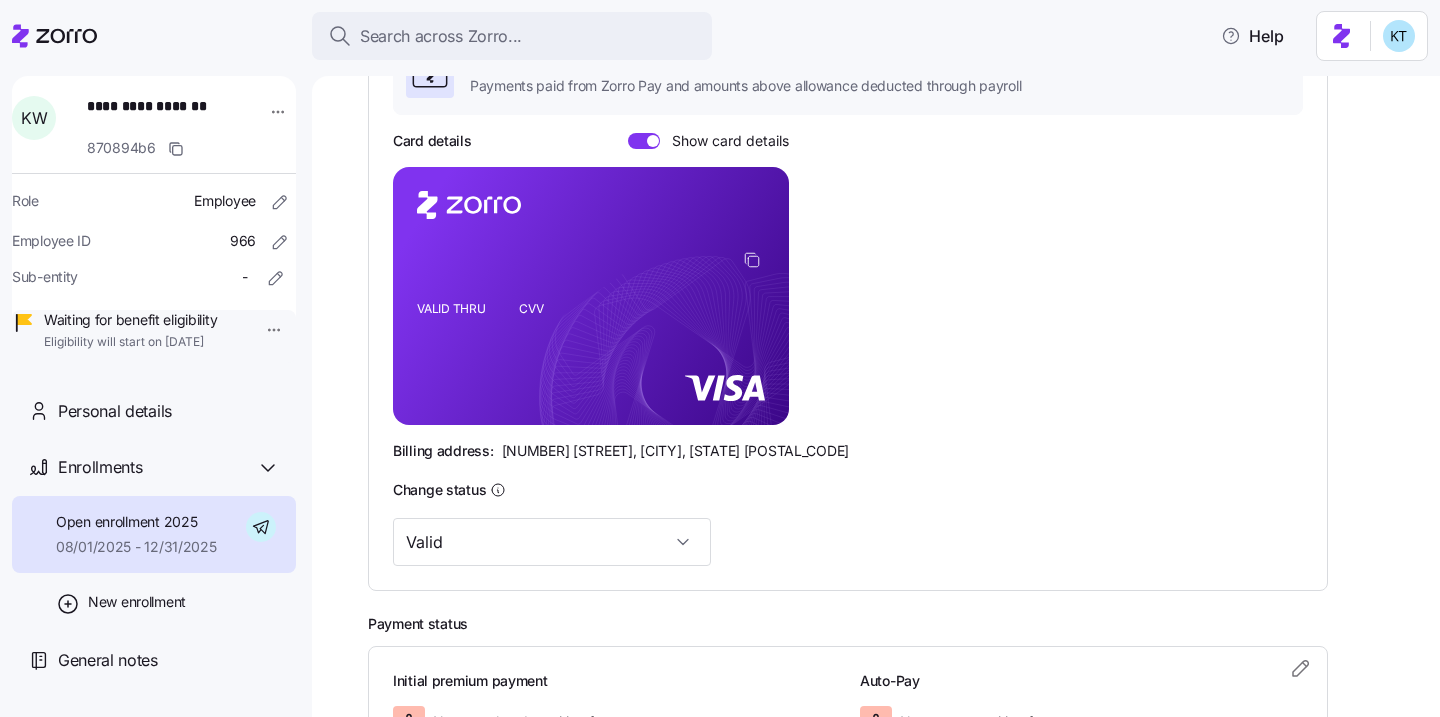click 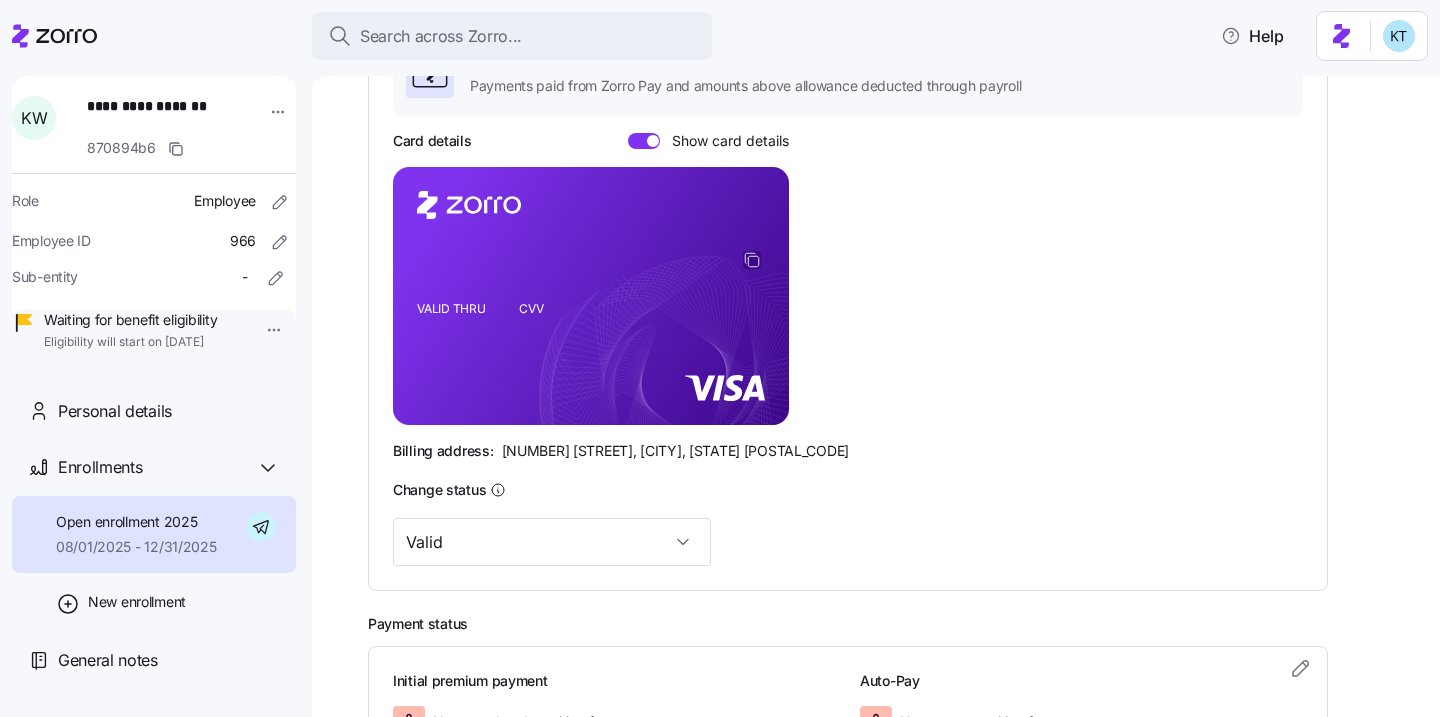 click 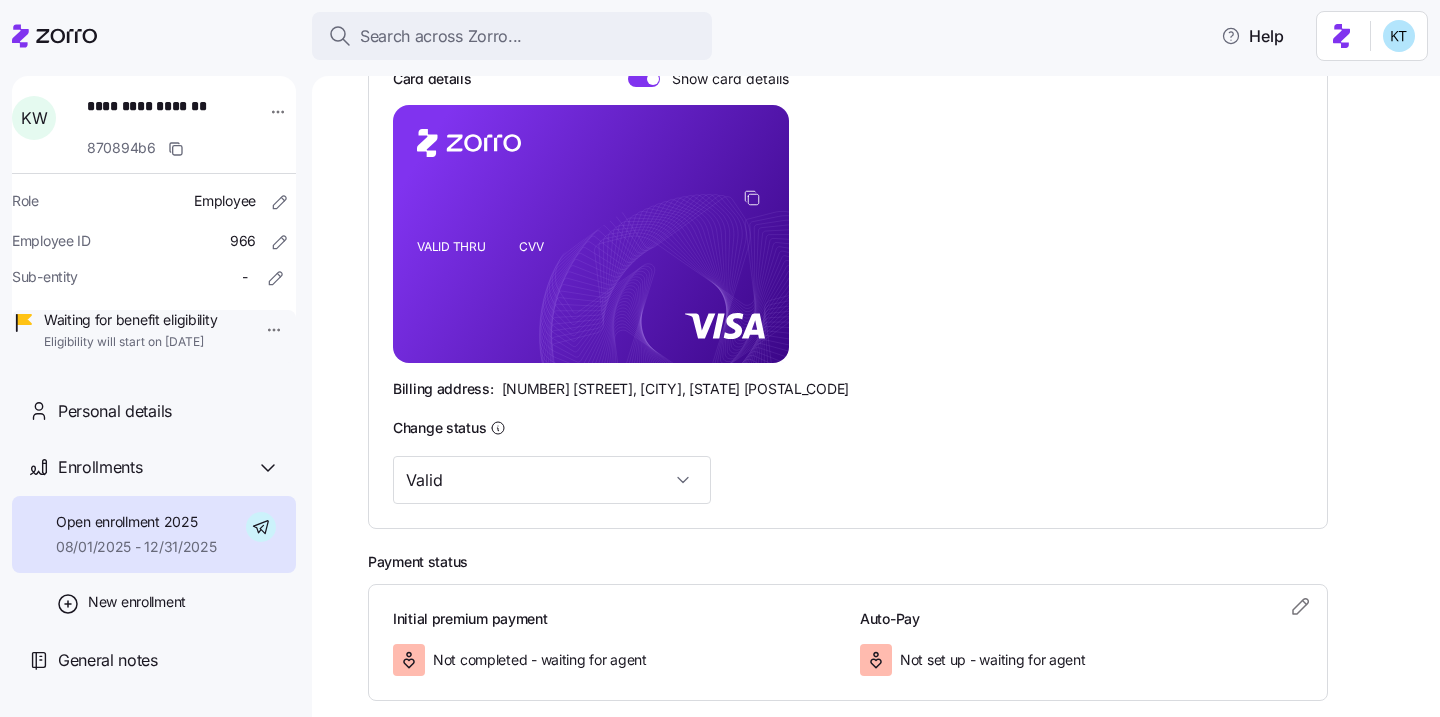 scroll, scrollTop: 544, scrollLeft: 0, axis: vertical 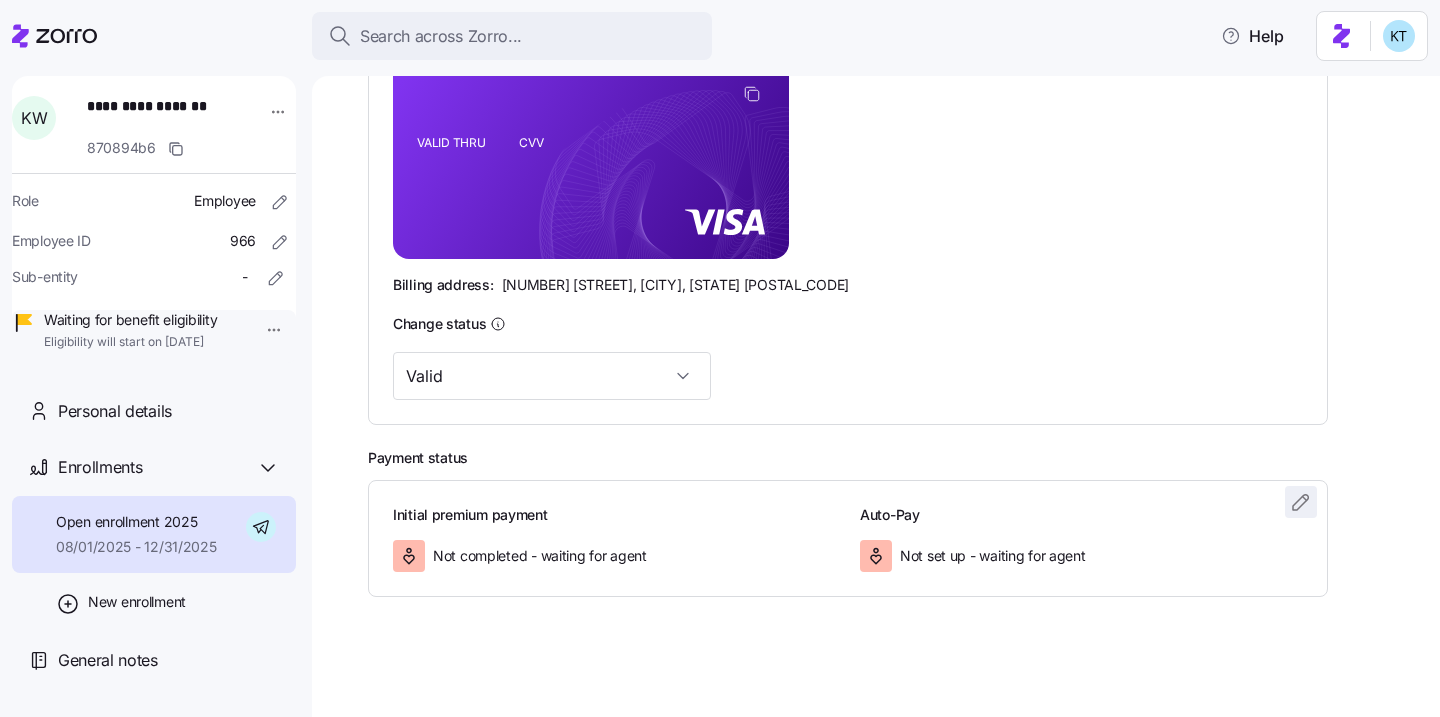 click 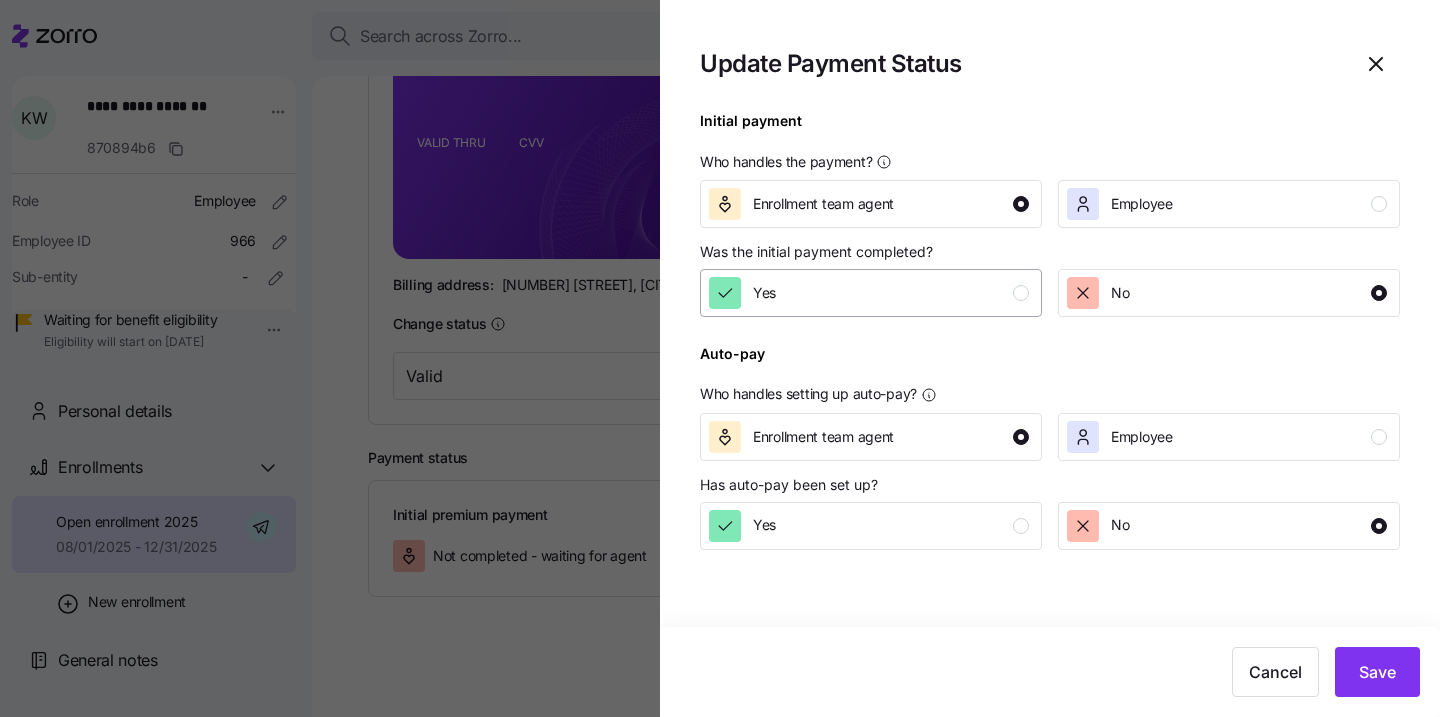 click on "Yes" at bounding box center (869, 293) 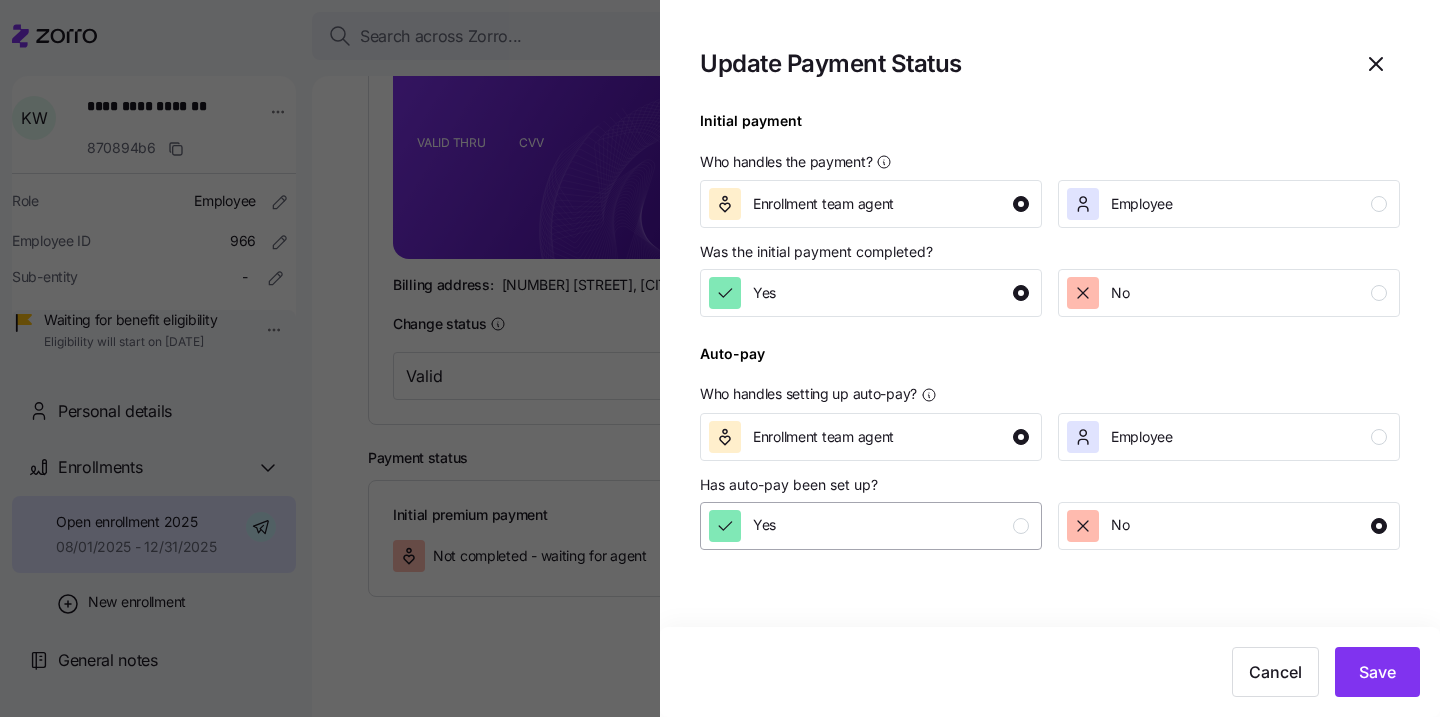 click on "Yes" at bounding box center (871, 526) 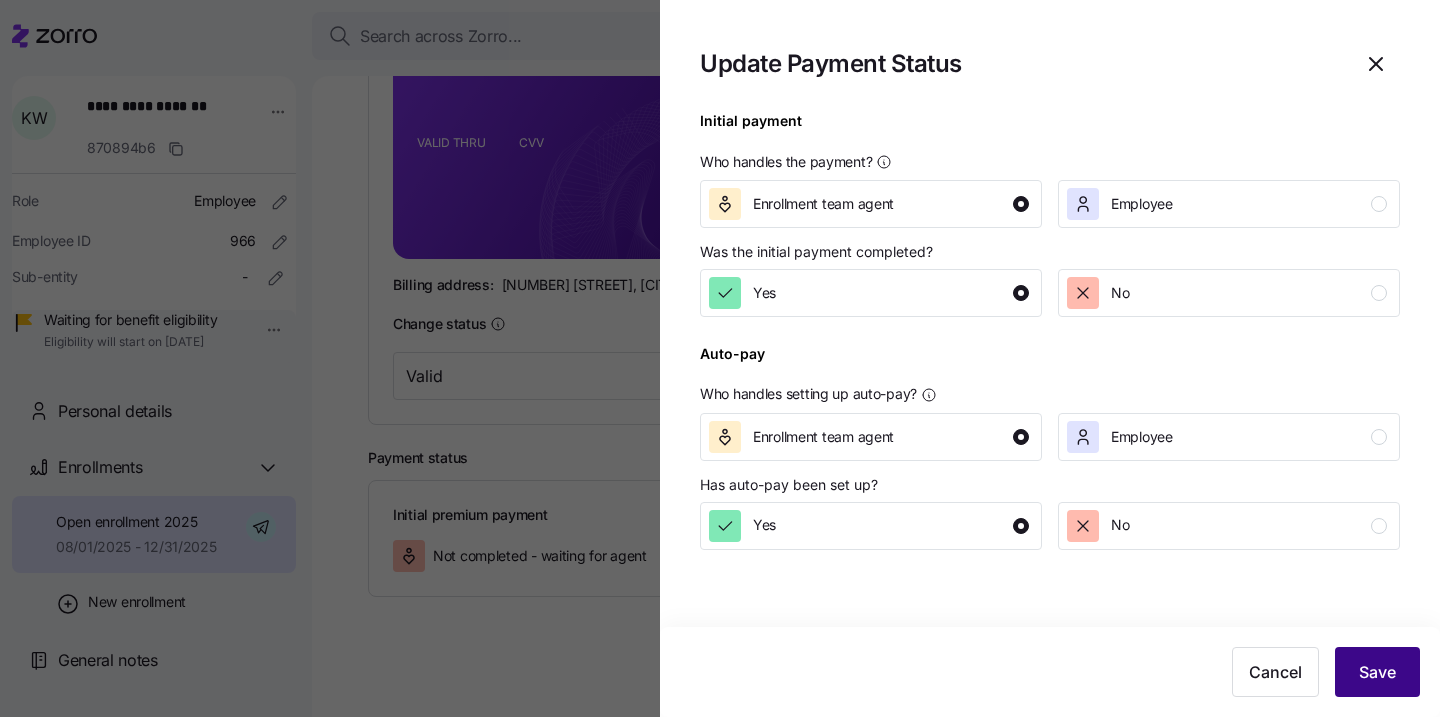 click on "Save" at bounding box center [1377, 672] 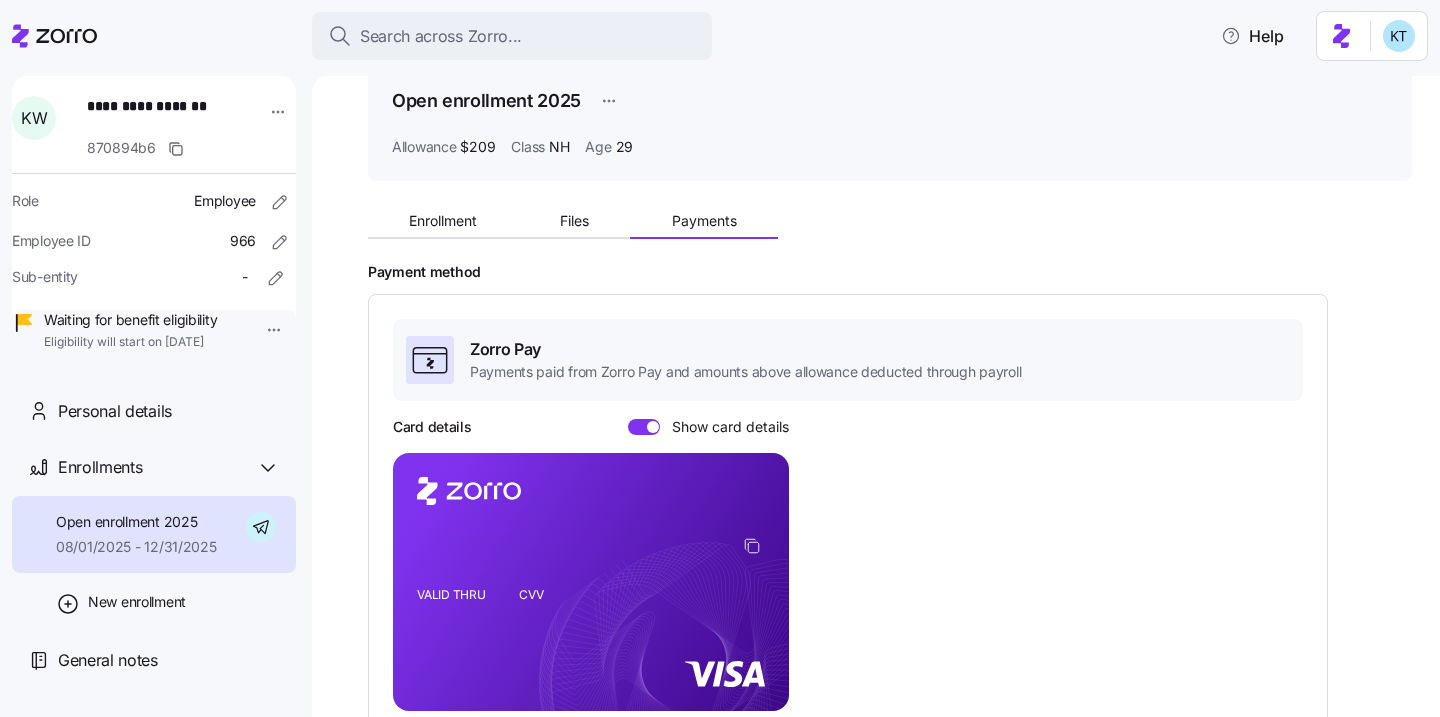 scroll, scrollTop: 78, scrollLeft: 0, axis: vertical 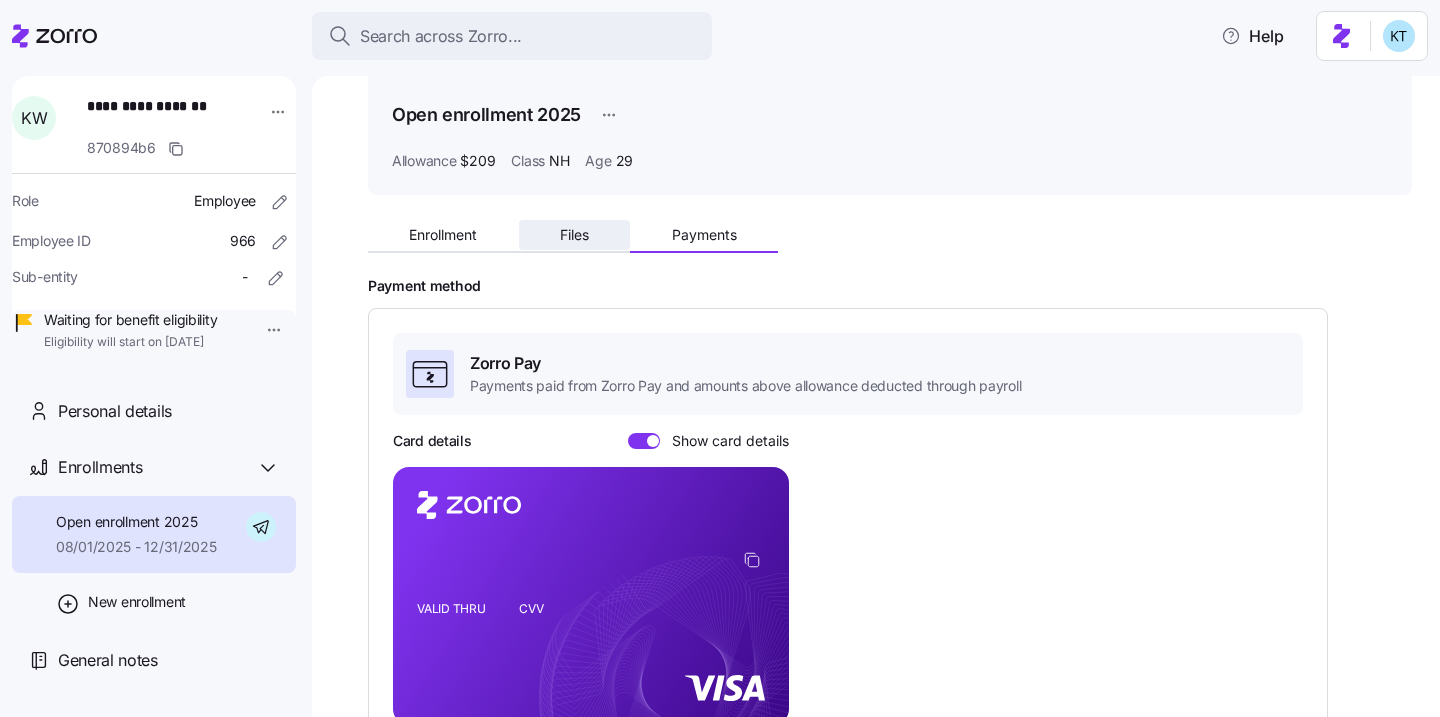 click on "Files" at bounding box center [575, 235] 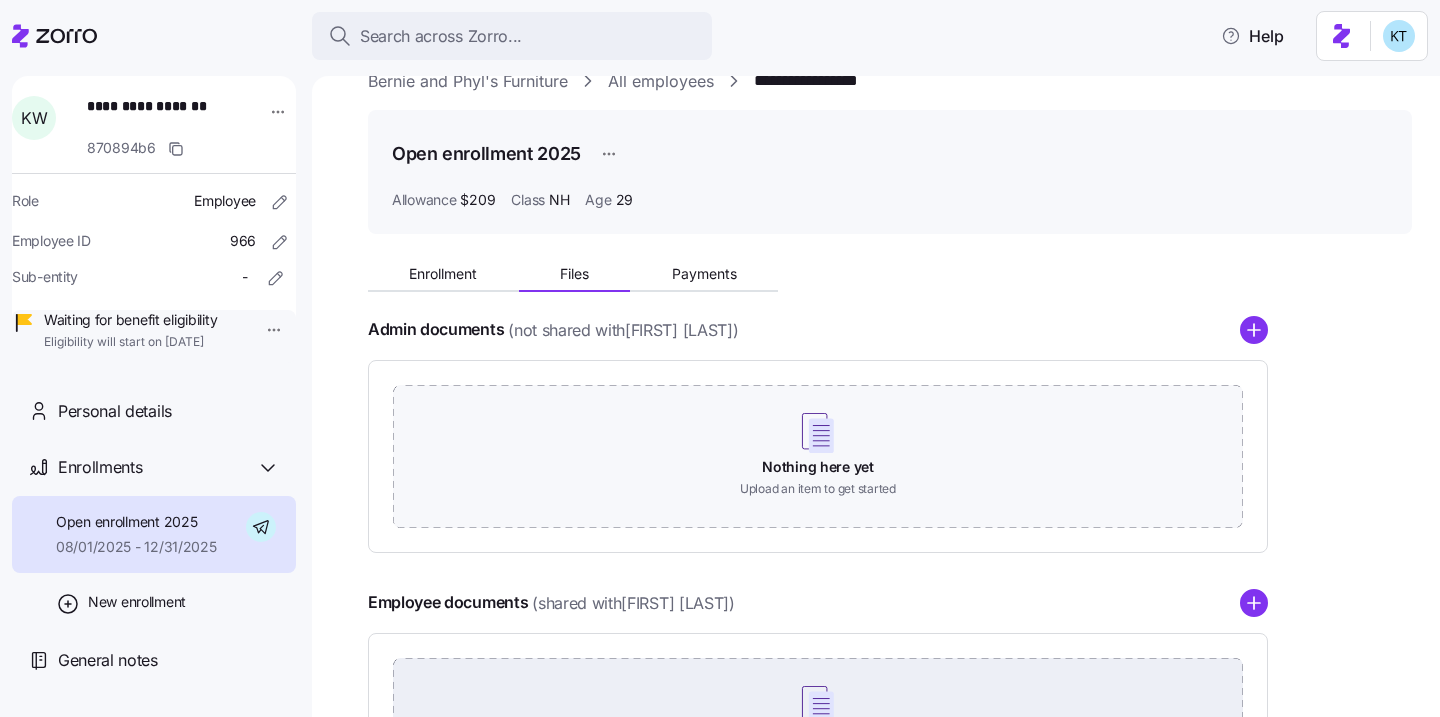 scroll, scrollTop: 268, scrollLeft: 0, axis: vertical 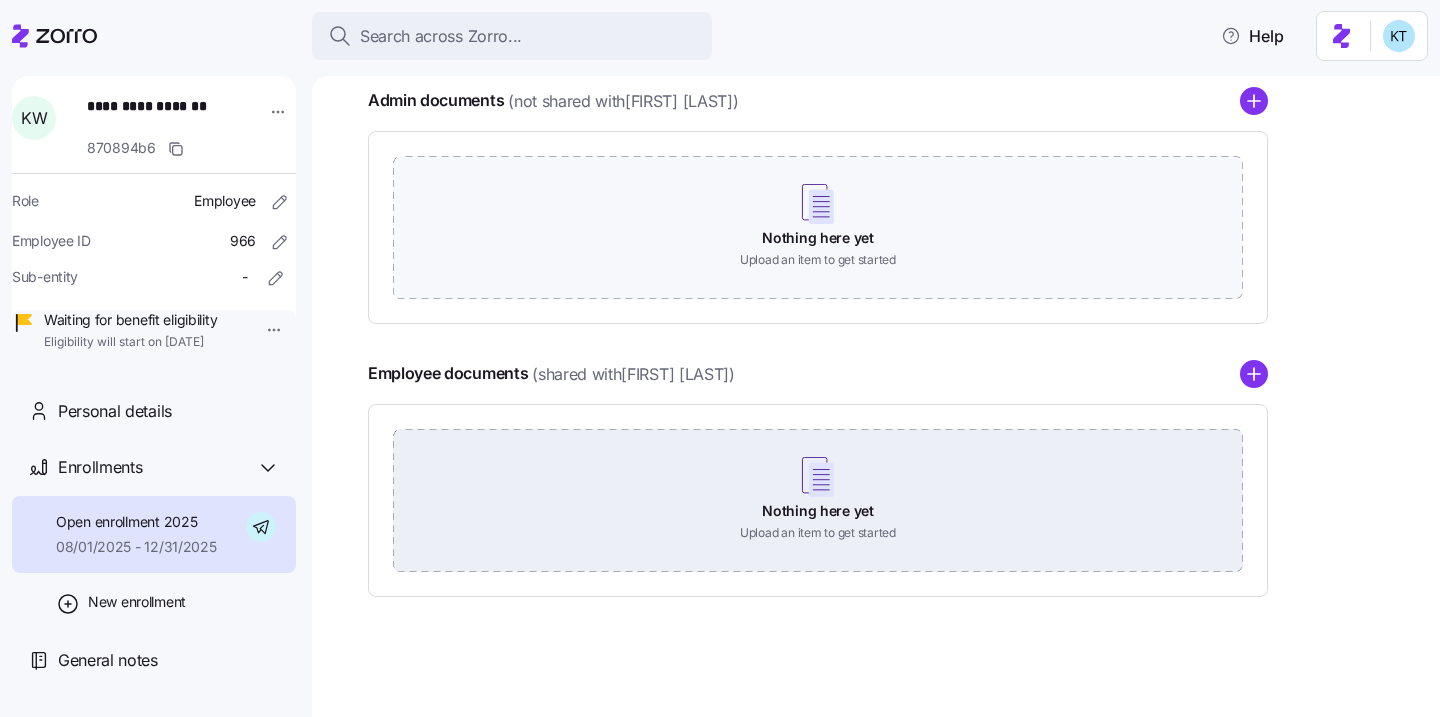 click on "Nothing here yet Upload an item to get started" at bounding box center (818, 499) 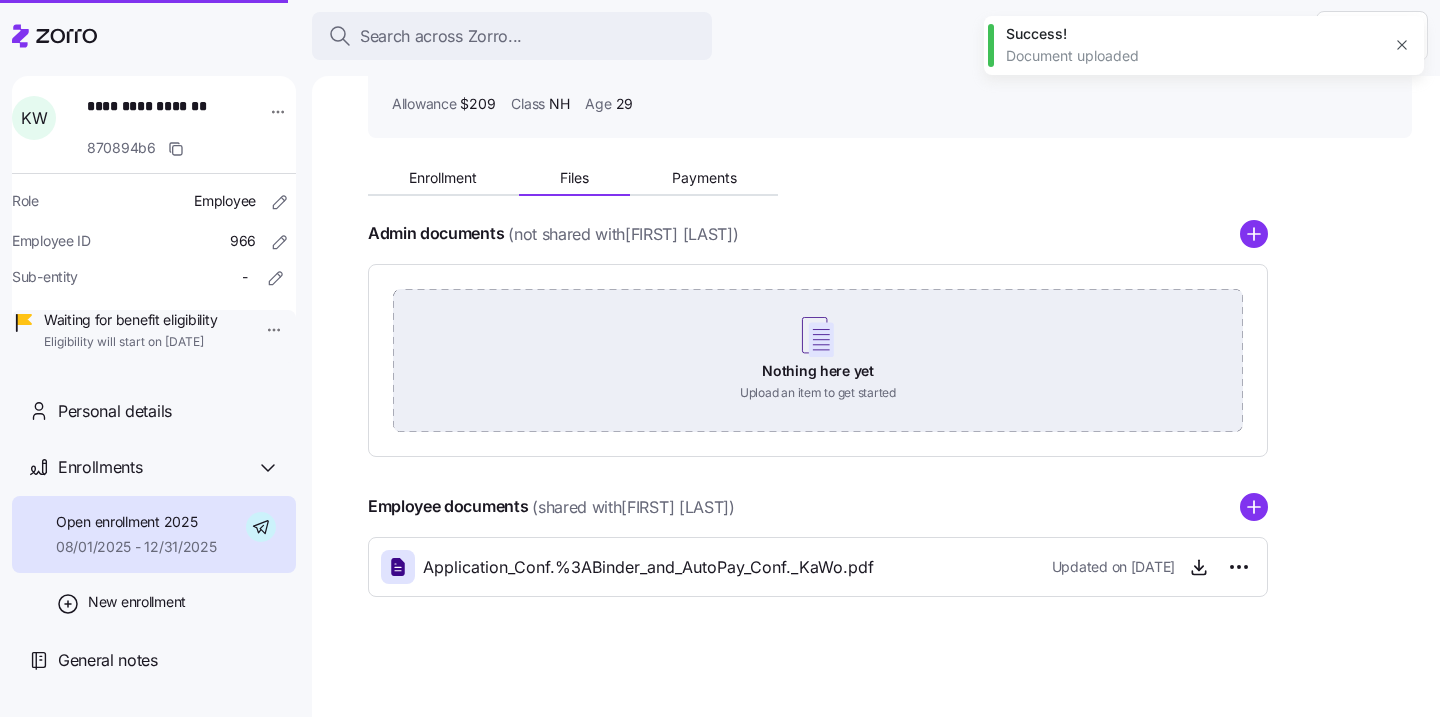 scroll, scrollTop: 135, scrollLeft: 0, axis: vertical 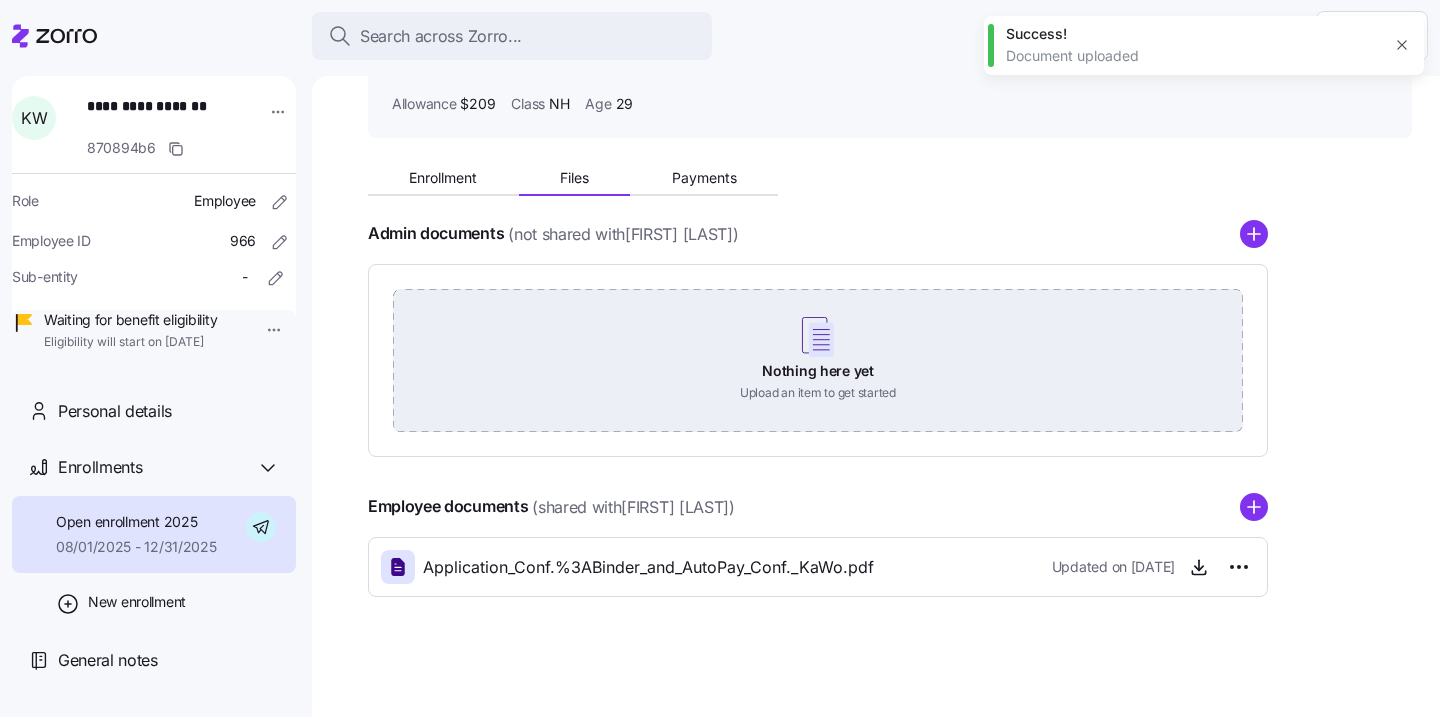 click on "Nothing here yet Upload an item to get started" at bounding box center (818, 359) 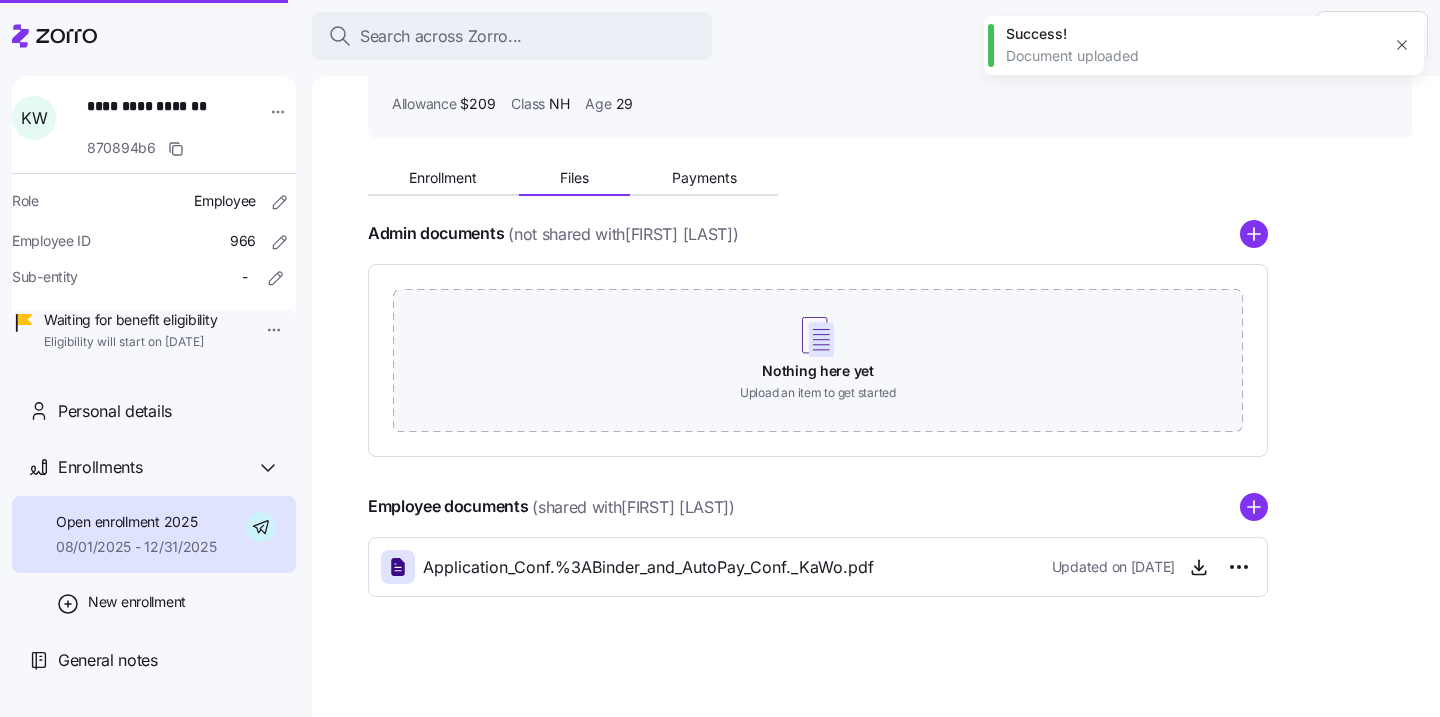 scroll, scrollTop: 2, scrollLeft: 0, axis: vertical 